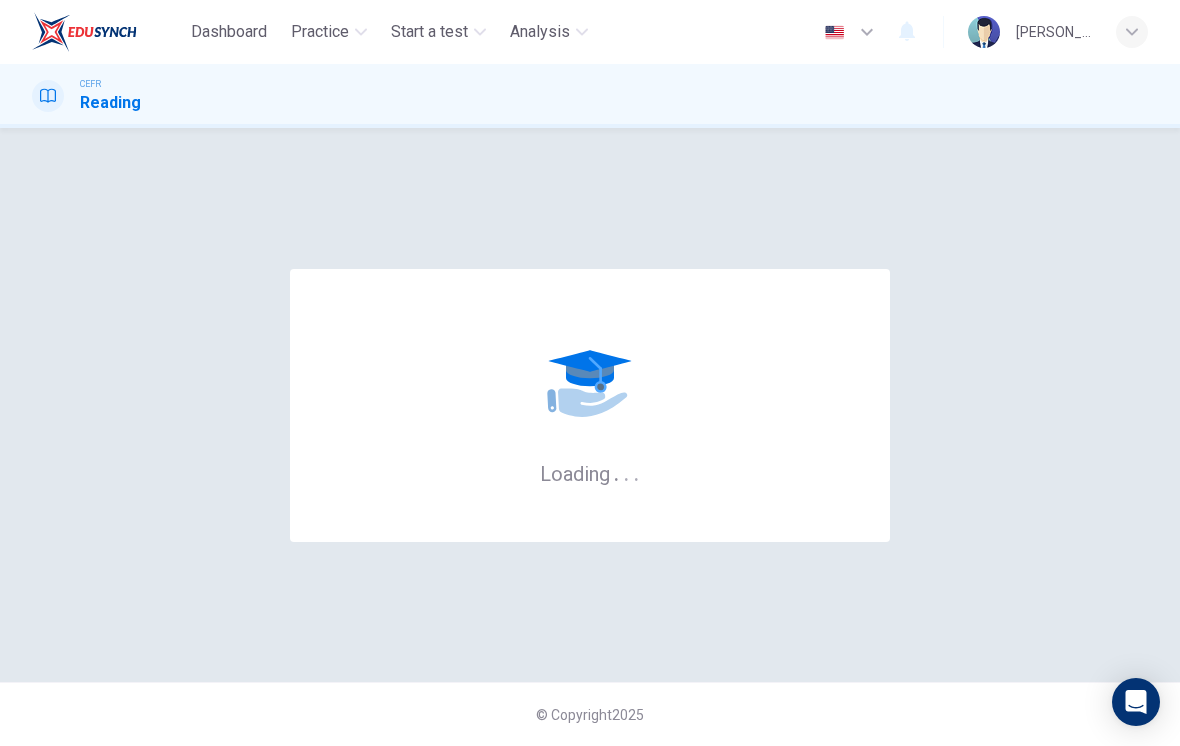 scroll, scrollTop: 0, scrollLeft: 0, axis: both 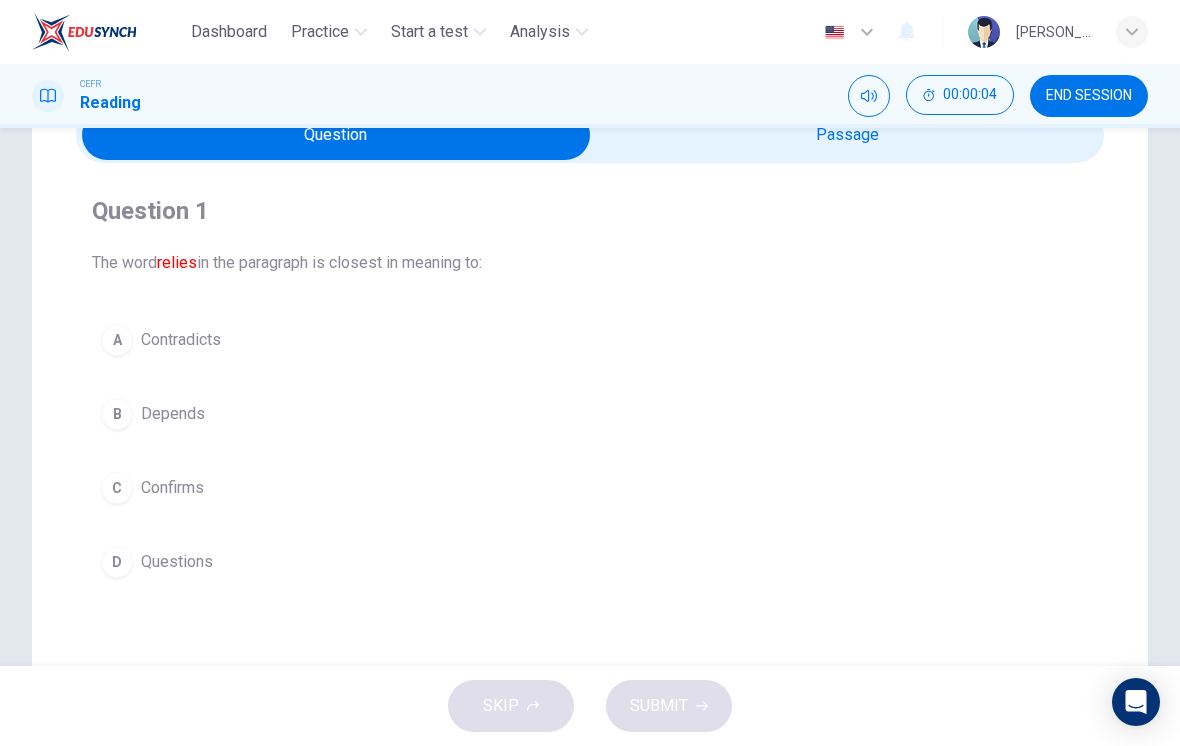 click at bounding box center (336, 135) 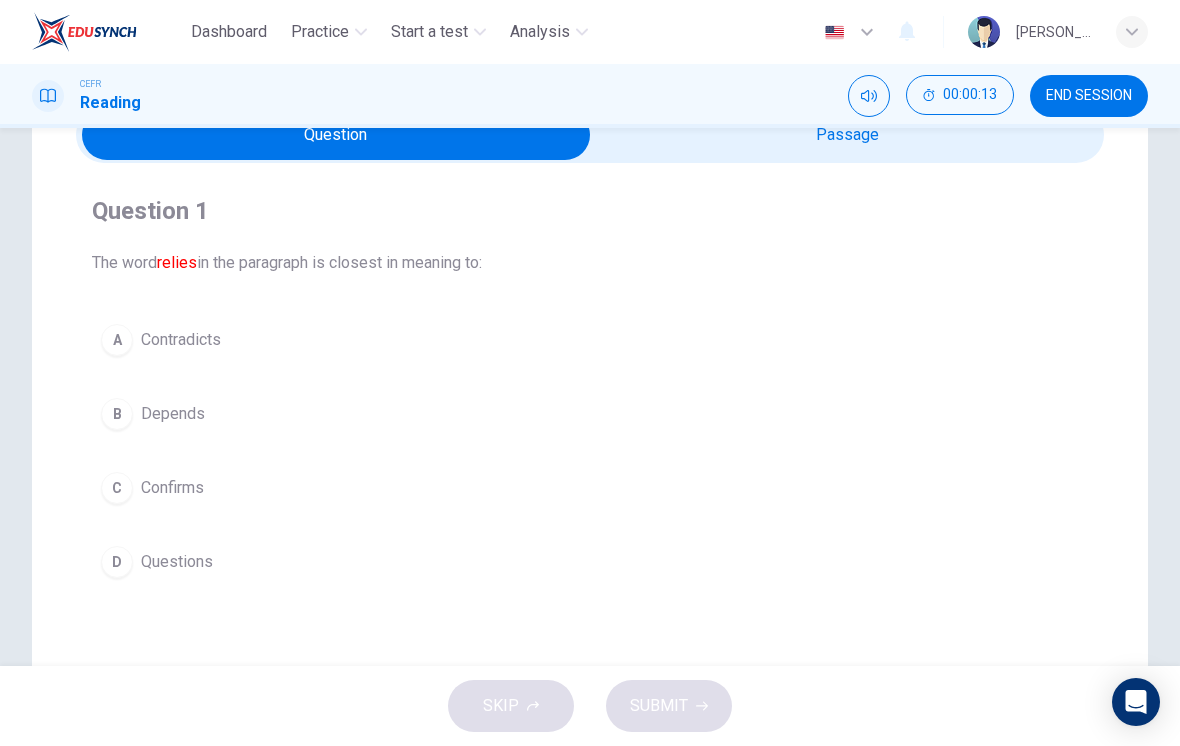 click on "B" at bounding box center (117, 414) 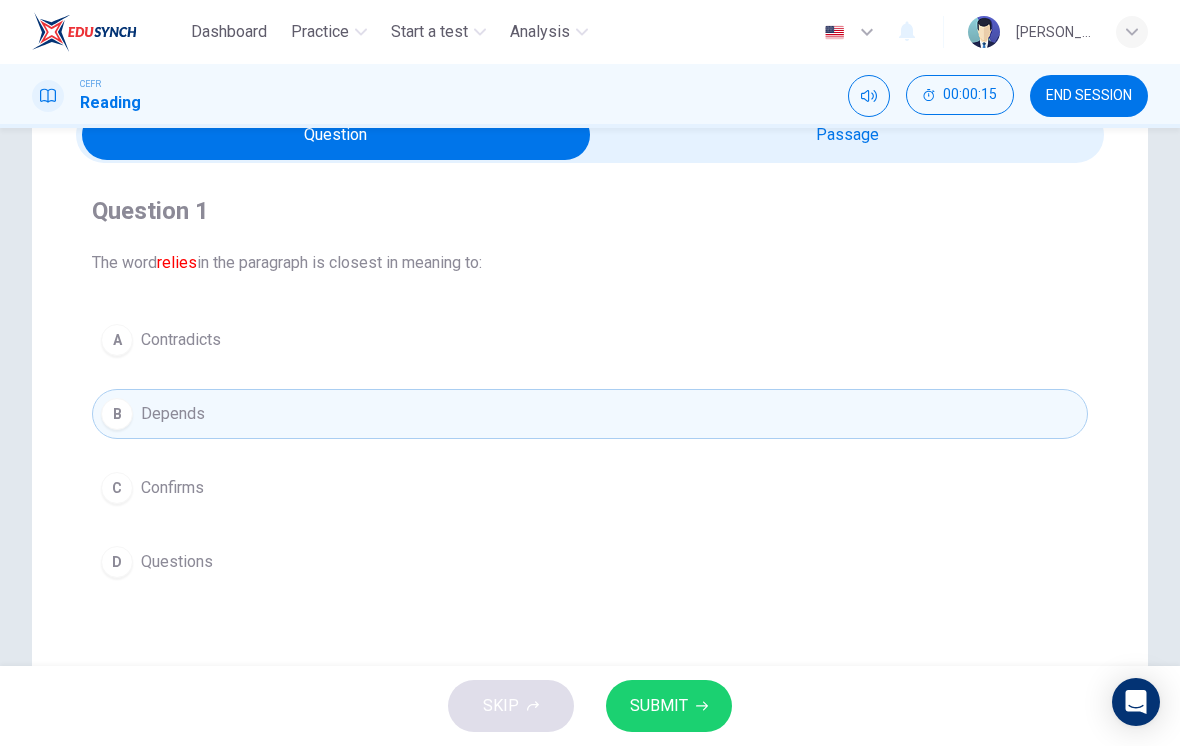 click on "SUBMIT" at bounding box center [659, 706] 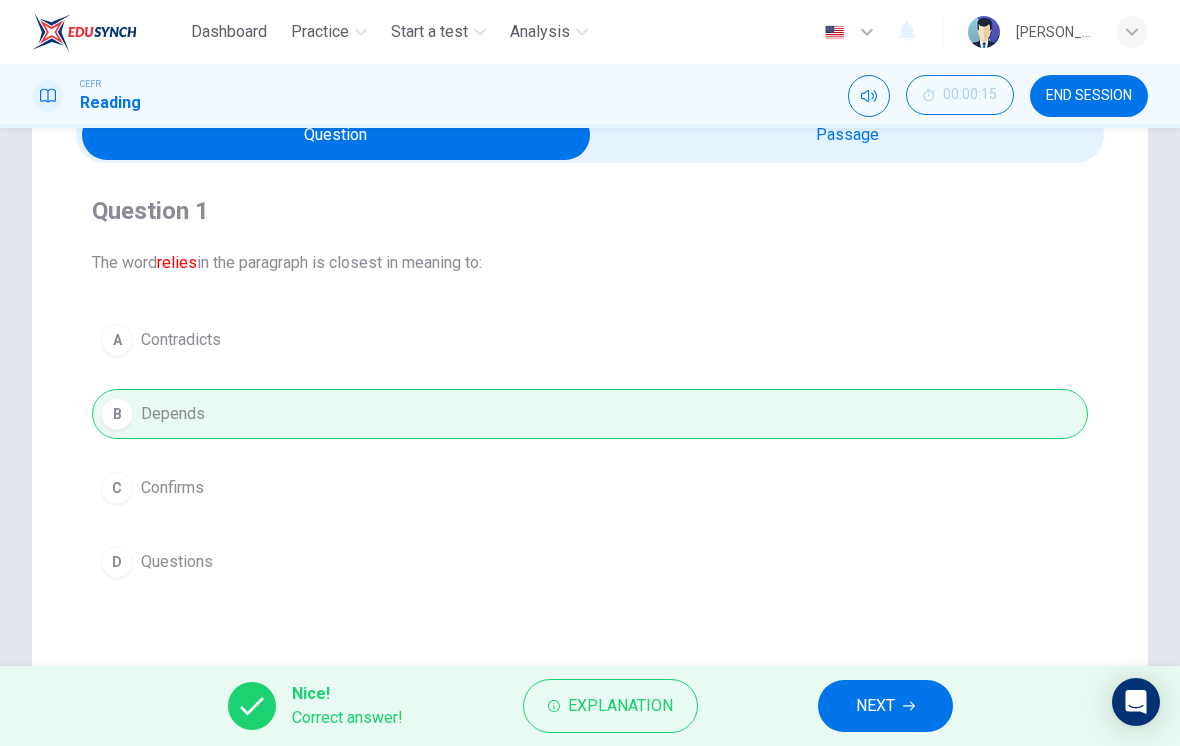 click on "NEXT" at bounding box center [875, 706] 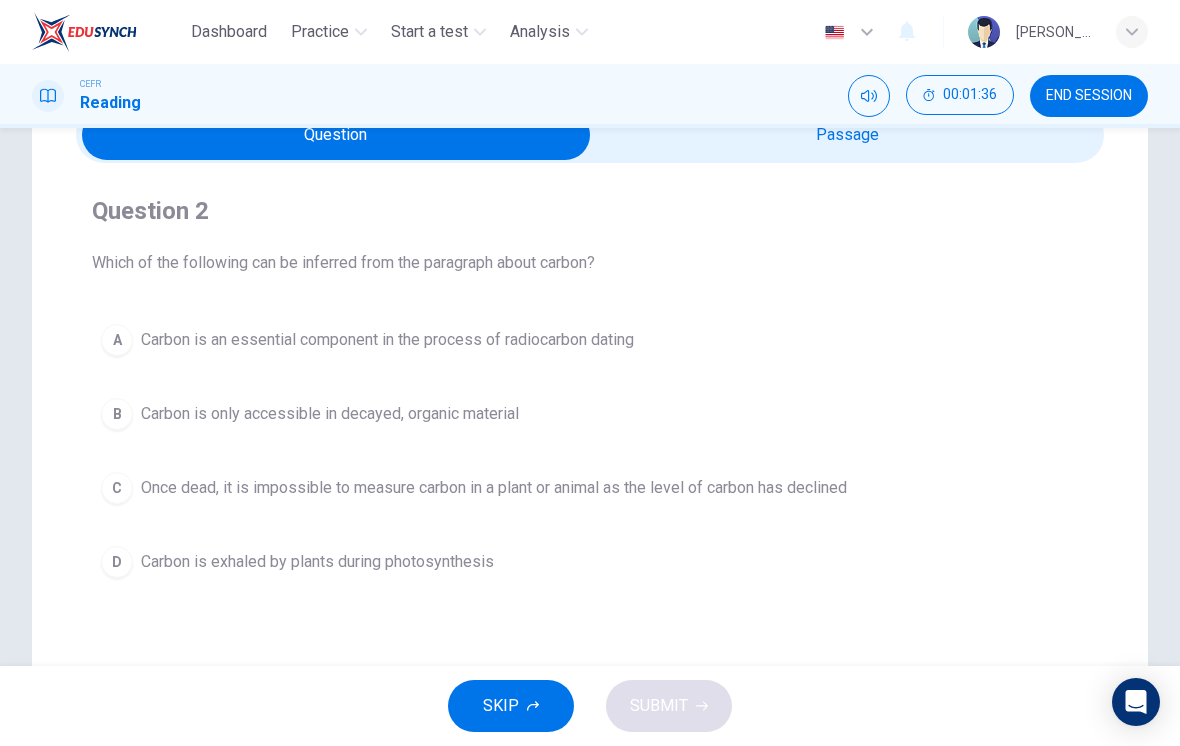click on "A Carbon is an essential component in the process of radiocarbon dating" at bounding box center (590, 340) 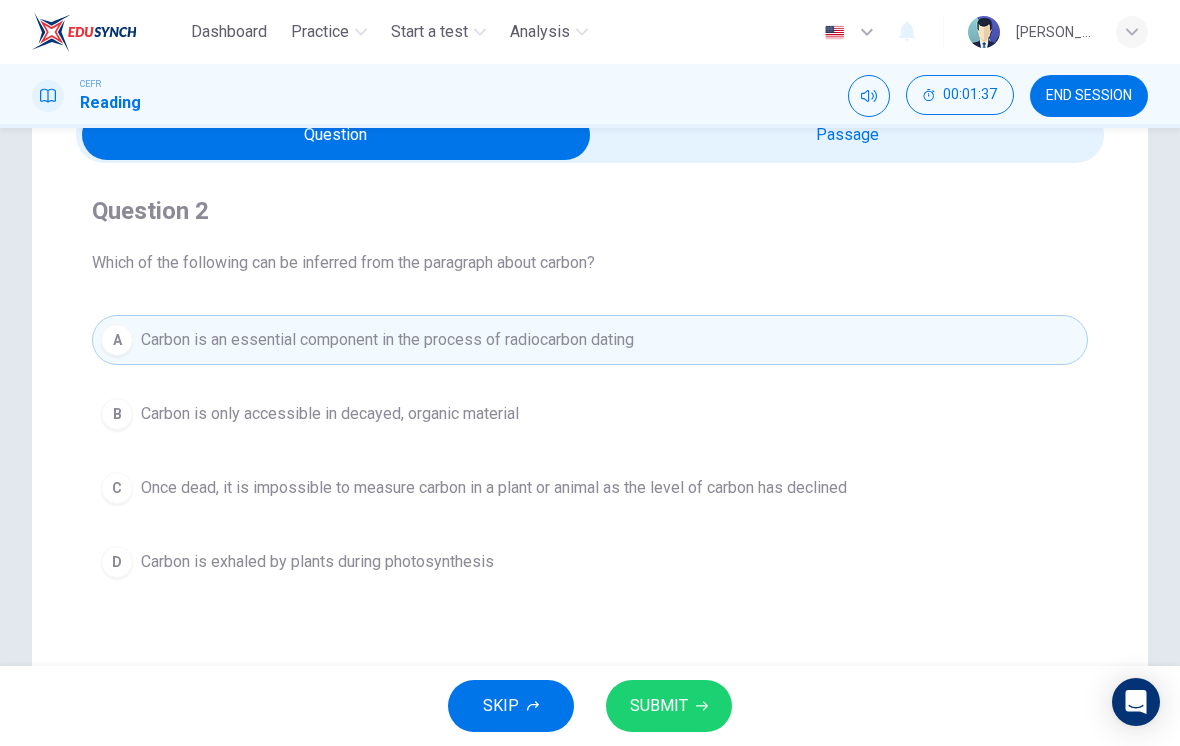click on "SUBMIT" at bounding box center [659, 706] 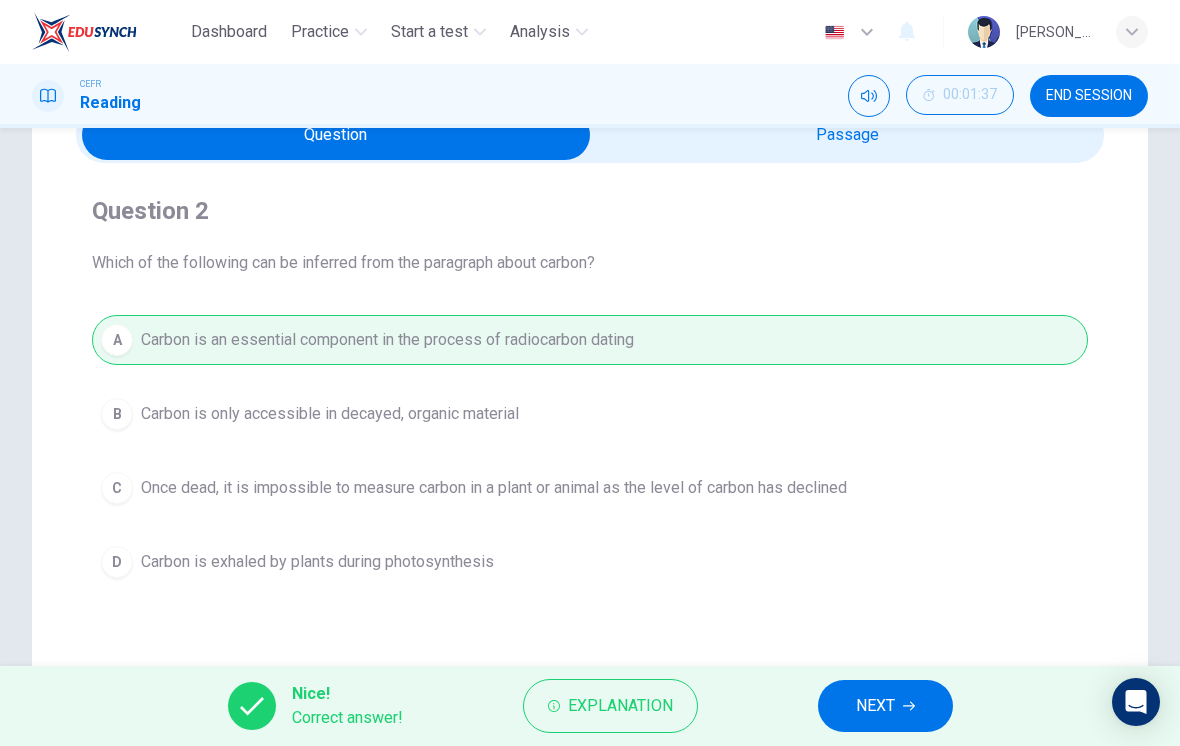 click on "NEXT" at bounding box center [875, 706] 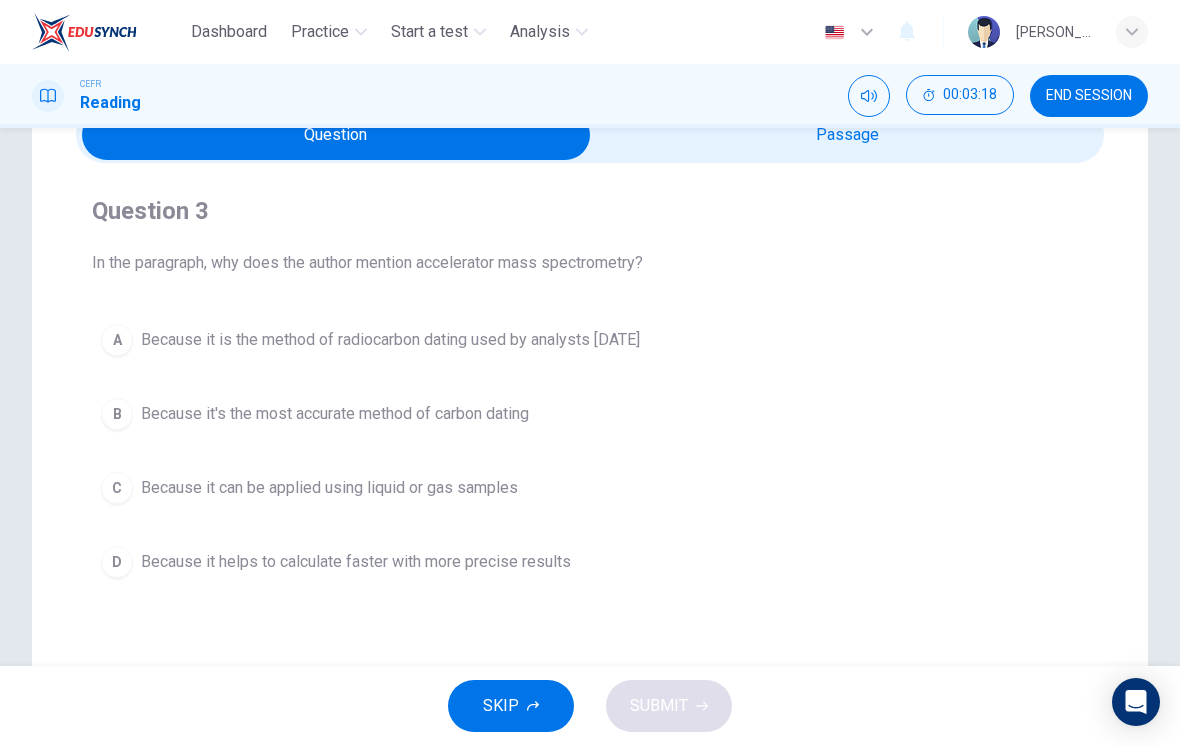 click on "Because it helps to calculate faster with more precise results" at bounding box center [356, 562] 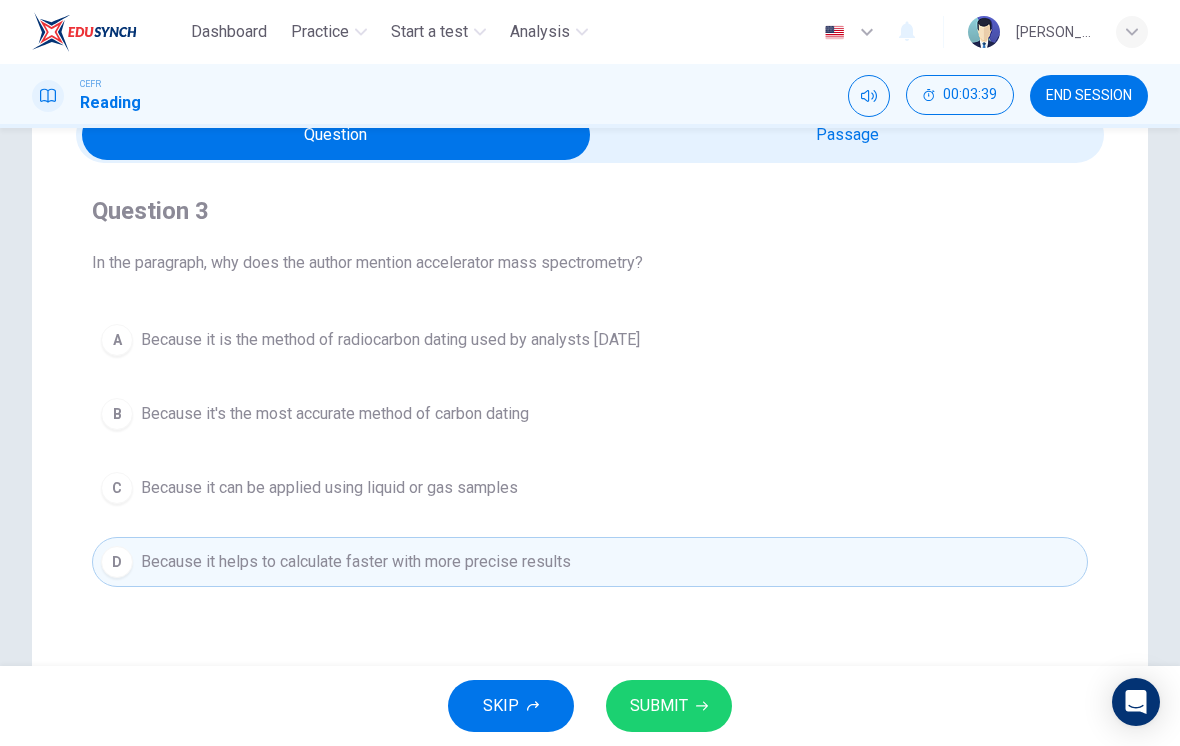 click on "SUBMIT" at bounding box center [659, 706] 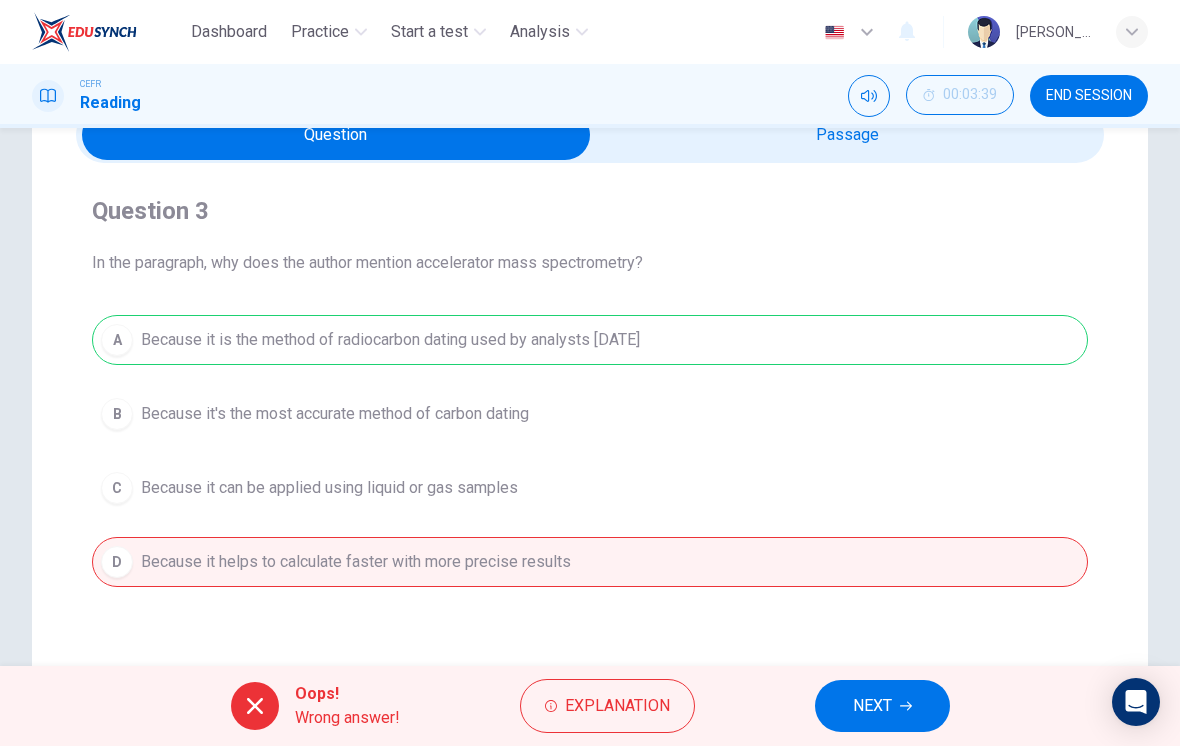 click on "NEXT" at bounding box center (872, 706) 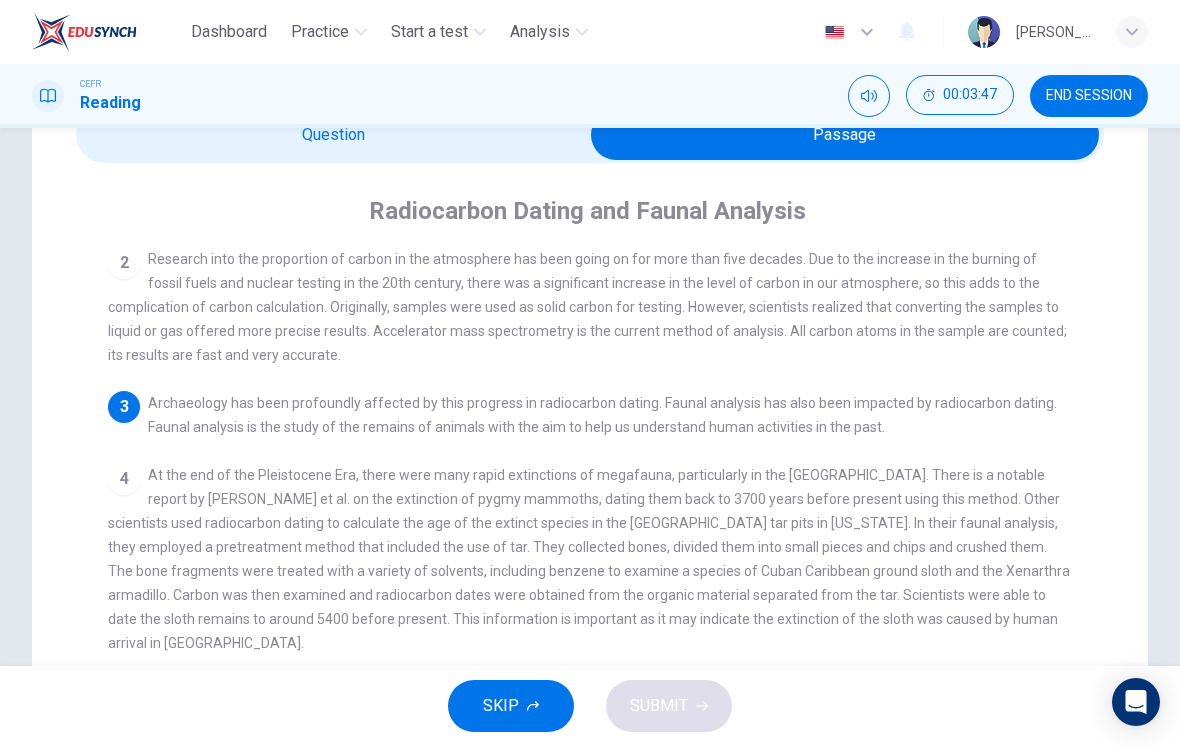 scroll, scrollTop: 178, scrollLeft: 0, axis: vertical 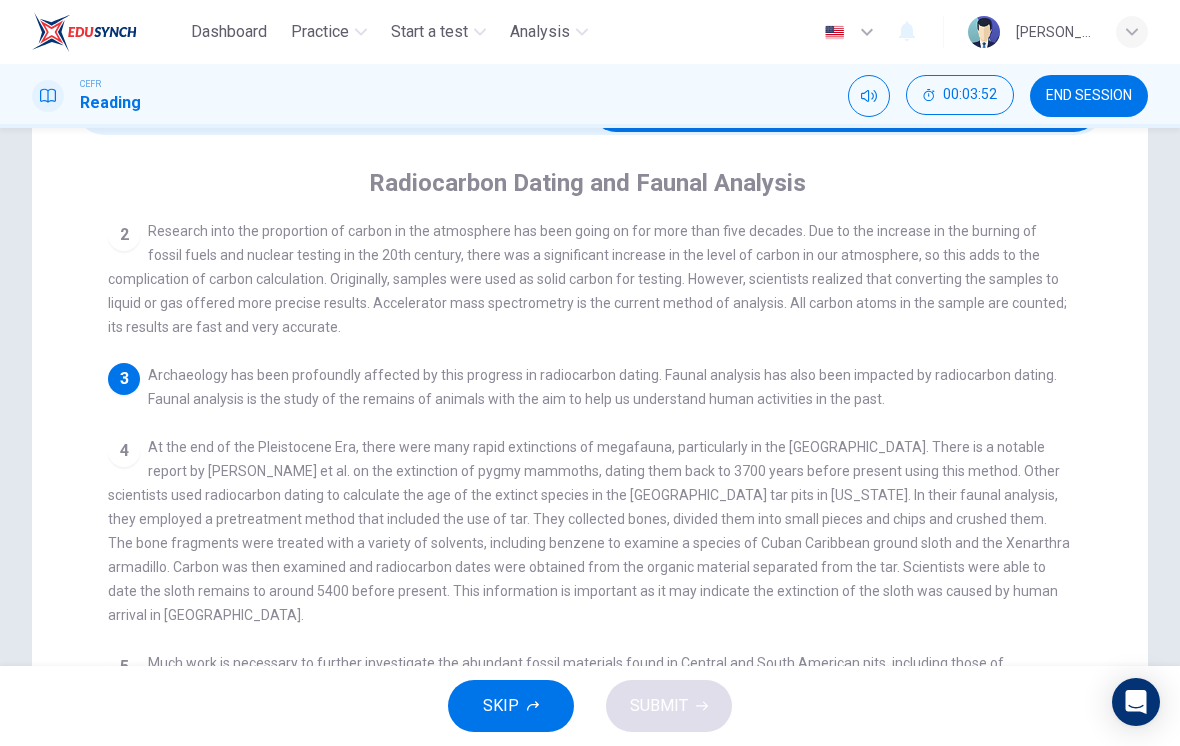 click on "4 At the end of the Pleistocene Era, there were many rapid extinctions of megafauna, particularly in the [GEOGRAPHIC_DATA]. There is a notable report by [PERSON_NAME] et al. on the extinction of pygmy mammoths, dating them back to 3700 years before present using this method. Other scientists used radiocarbon dating to calculate the age of the extinct species in the [GEOGRAPHIC_DATA] tar pits in [US_STATE]. In their faunal analysis, they employed a pretreatment method that included the use of tar. They collected bones, divided them into small pieces and chips and crushed them. The bone fragments were treated with a variety of solvents, including benzene to examine a species of Cuban Caribbean ground sloth and the Xenarthra armadillo. Carbon was then examined and radiocarbon dates were obtained from the organic material separated from the tar. Scientists were able to date the sloth remains to around 5400 before present. This information is important as it may indicate the extinction of the sloth was caused by human arrival in [GEOGRAPHIC_DATA]." at bounding box center [590, 531] 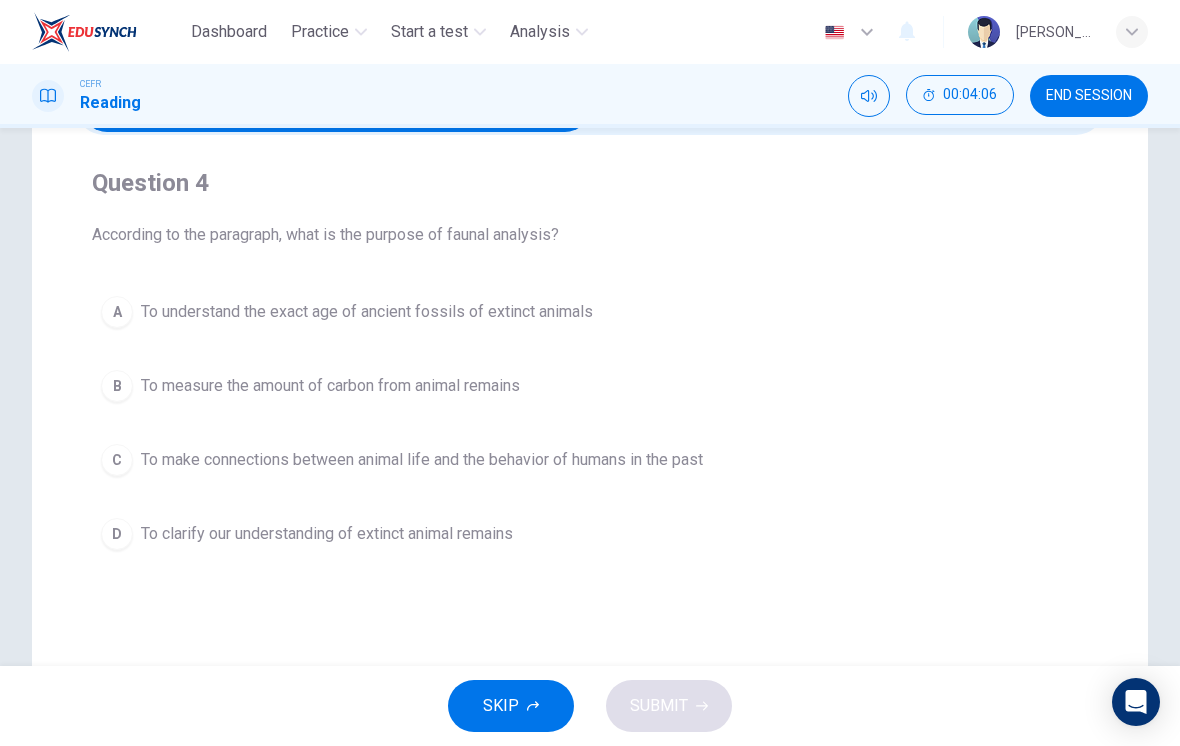 click on "C To make connections between animal life and the behavior of humans in the past" at bounding box center (590, 460) 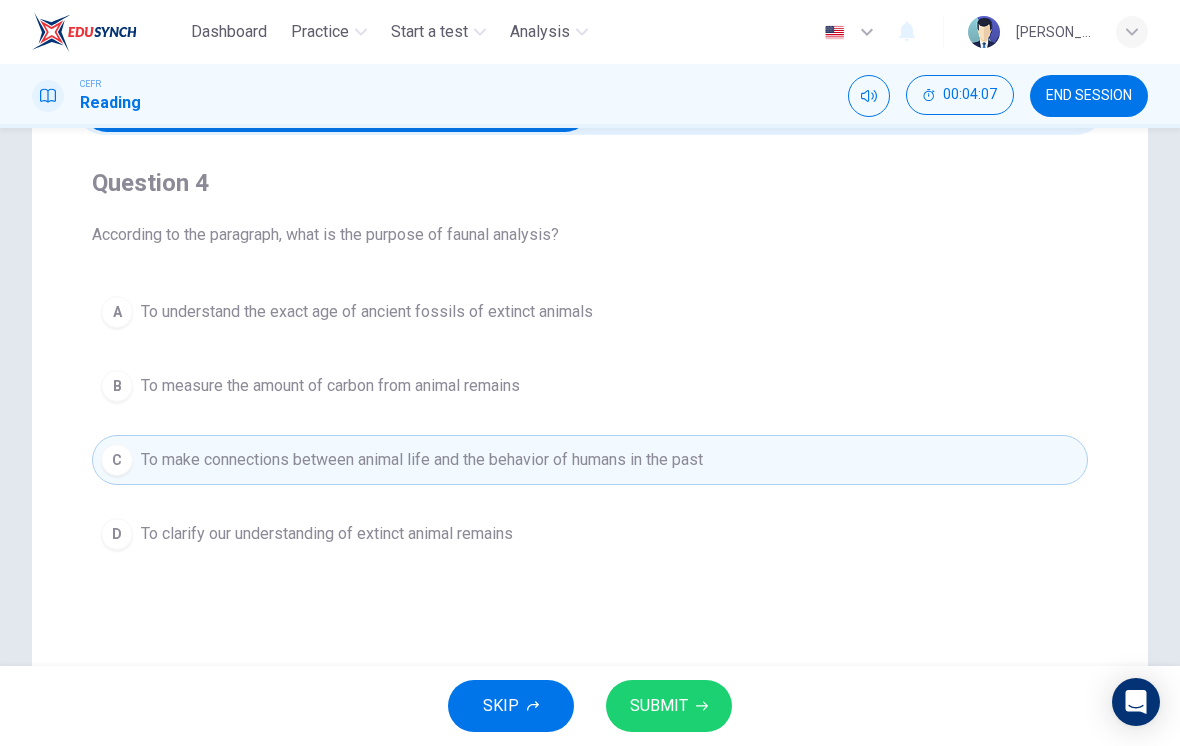 click on "SUBMIT" at bounding box center (659, 706) 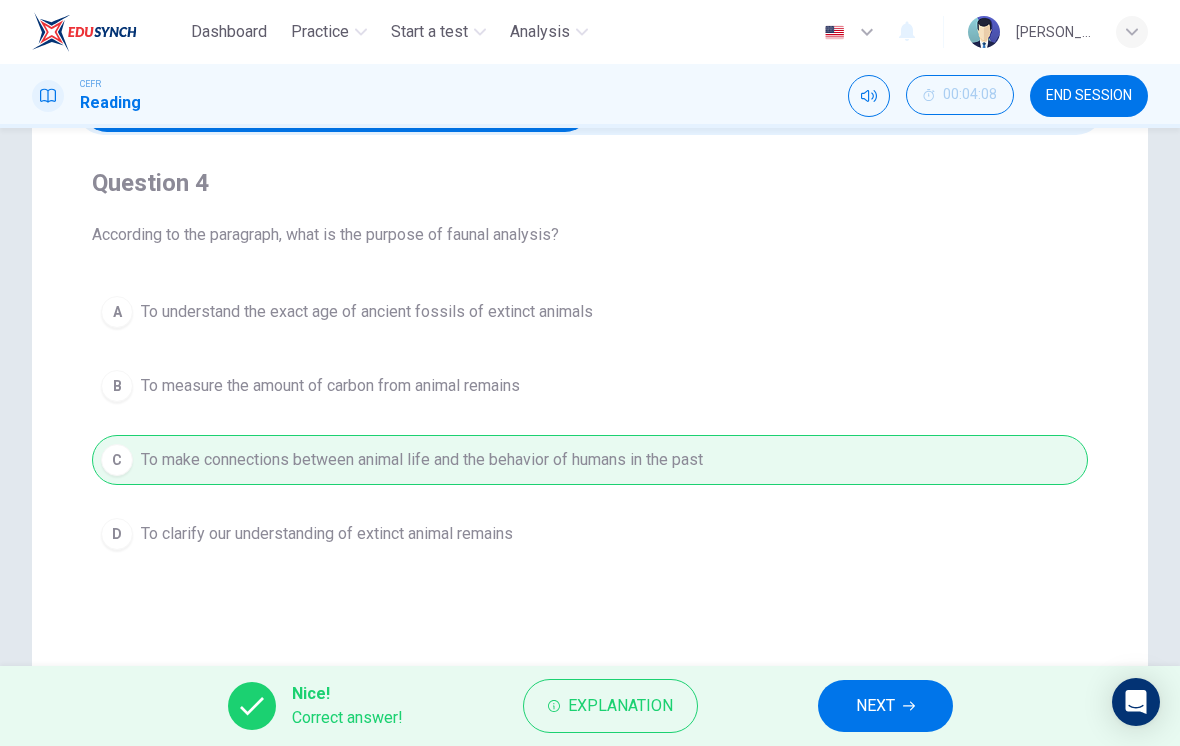 click on "NEXT" at bounding box center (875, 706) 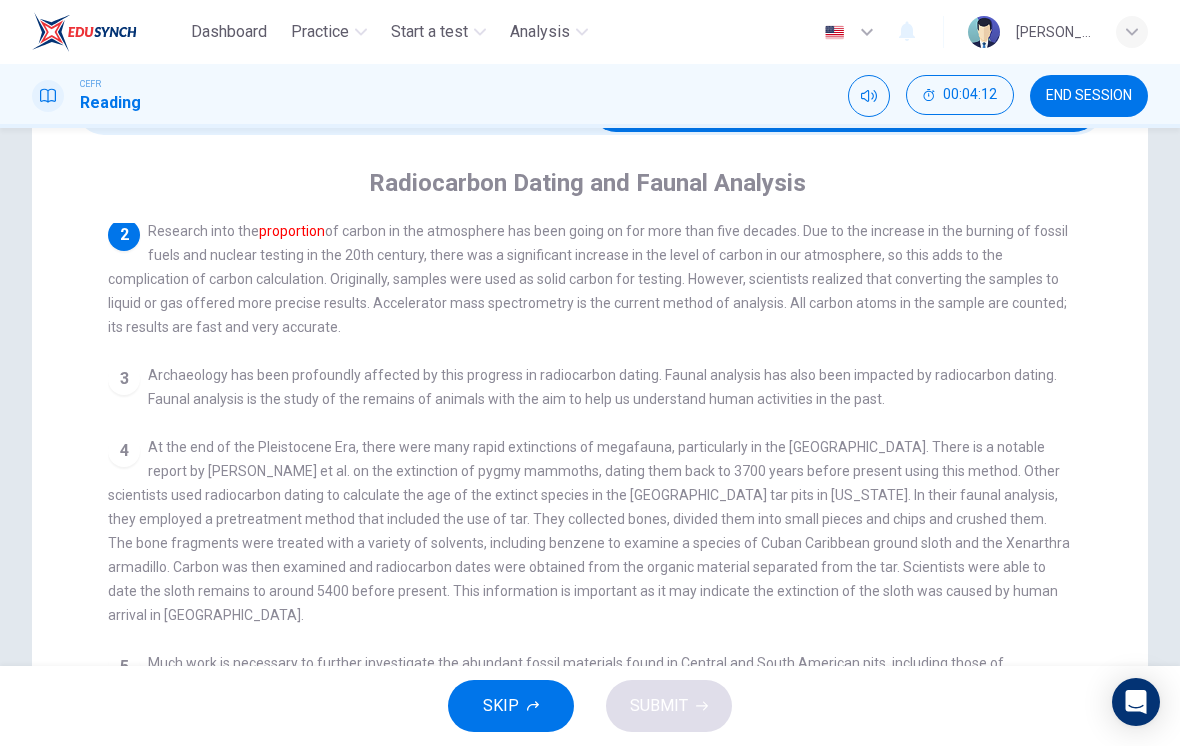 scroll, scrollTop: 164, scrollLeft: 0, axis: vertical 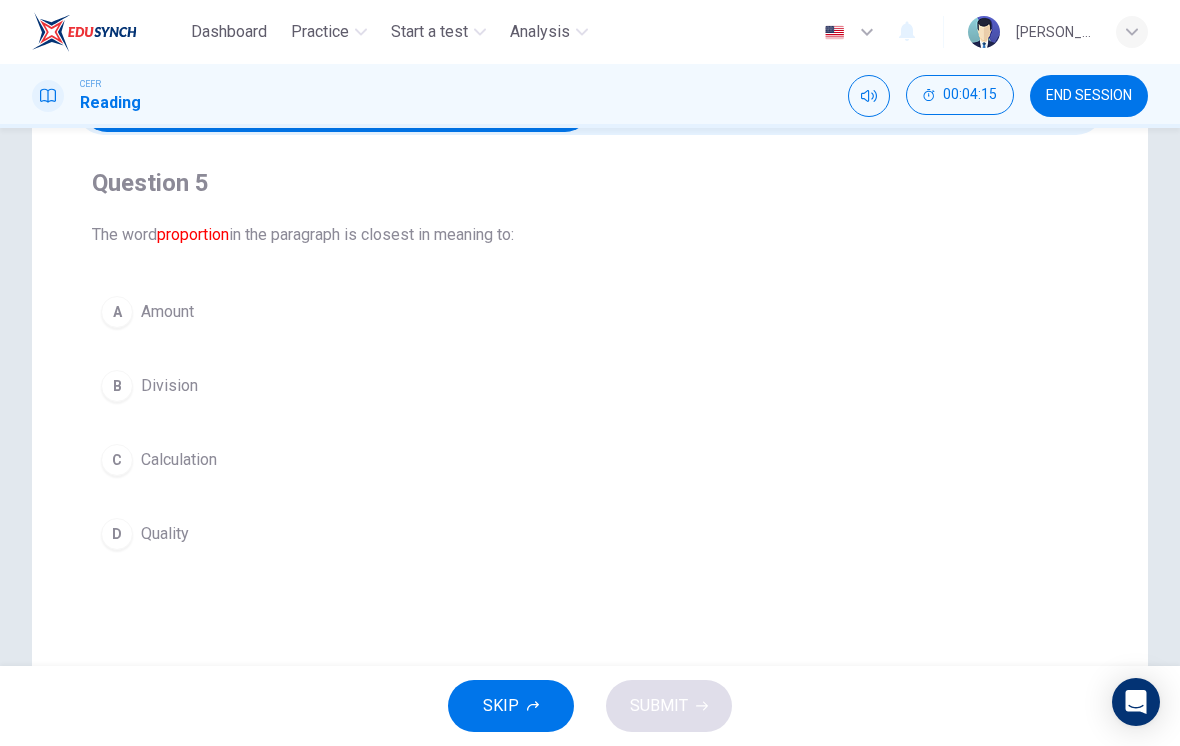click on "Amount" at bounding box center (167, 312) 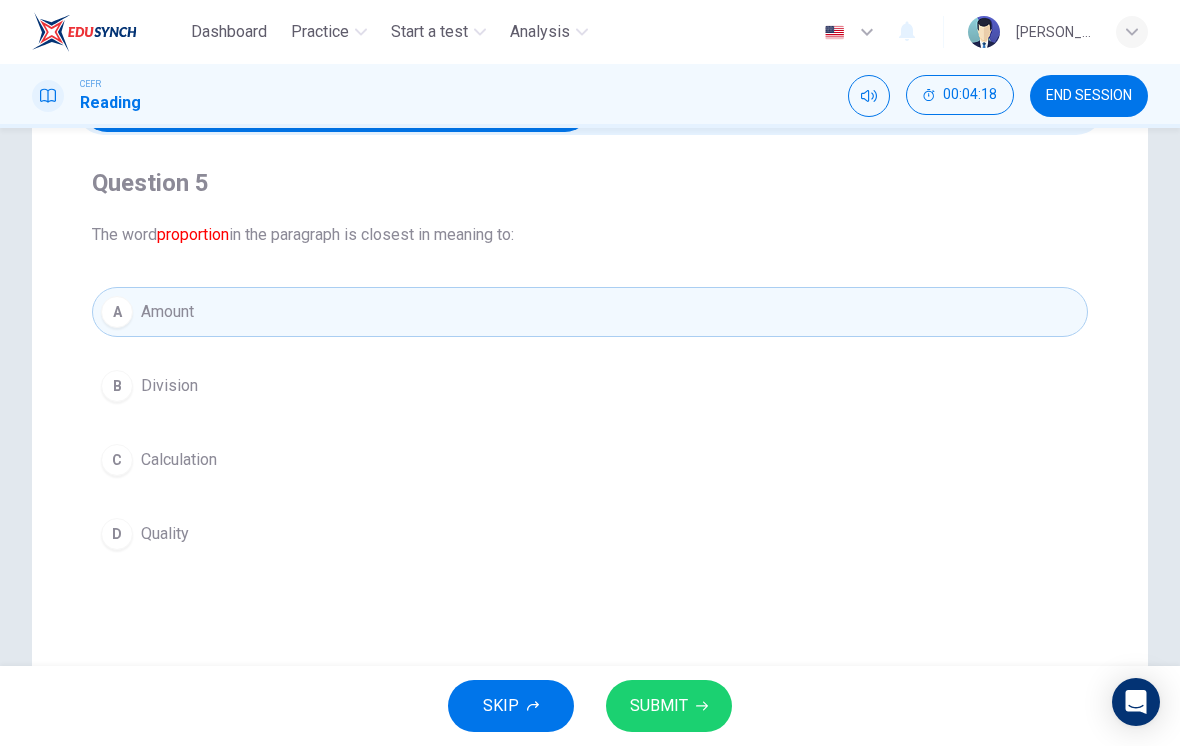 click on "SUBMIT" at bounding box center [659, 706] 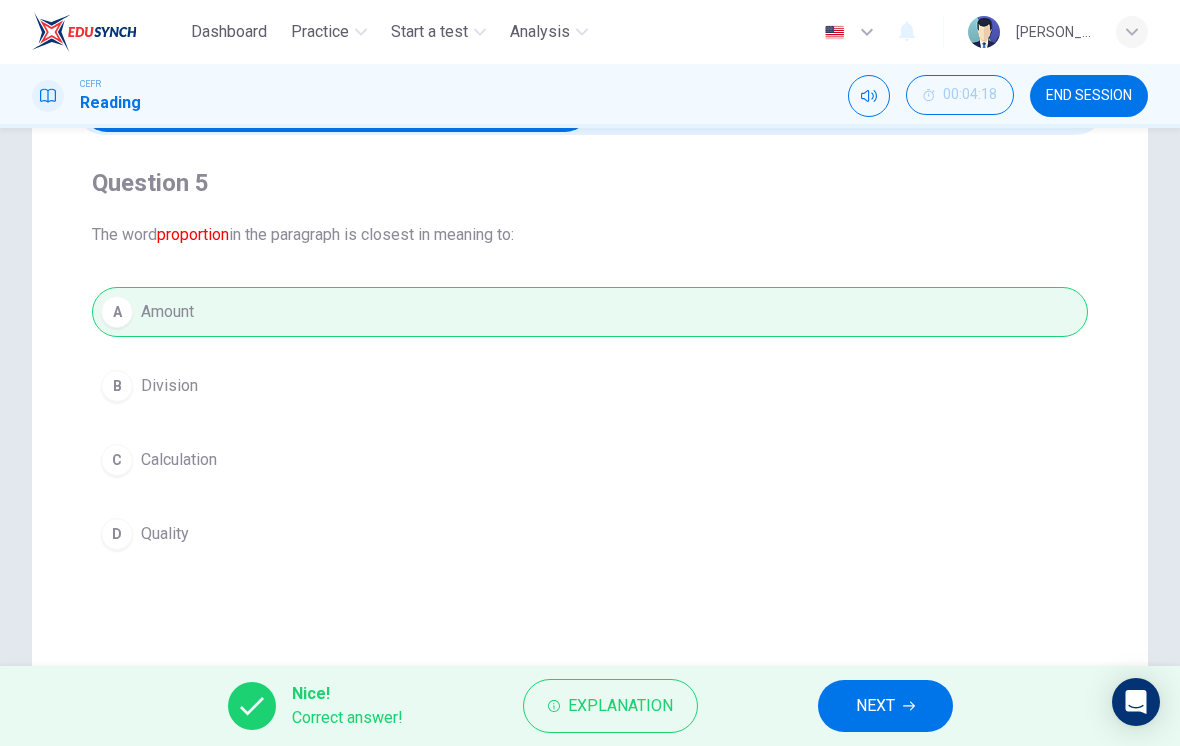 click on "NEXT" at bounding box center [885, 706] 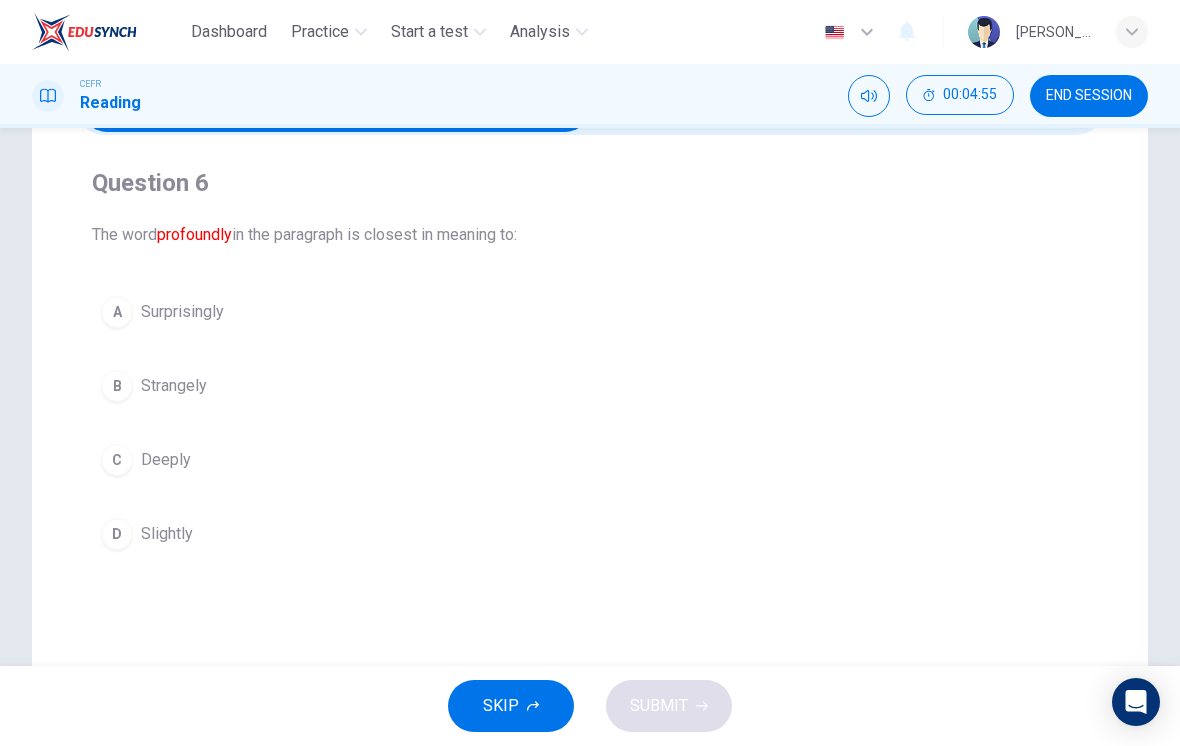 click on "C Deeply" at bounding box center [590, 460] 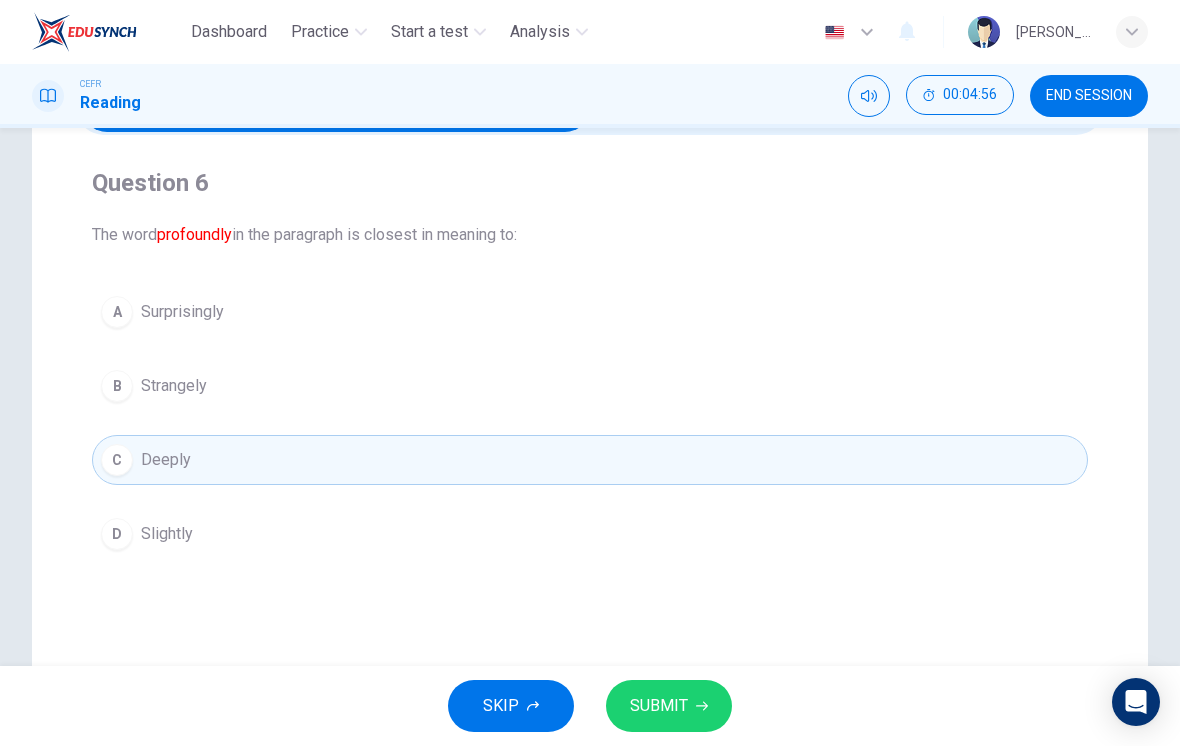 click on "SUBMIT" at bounding box center (659, 706) 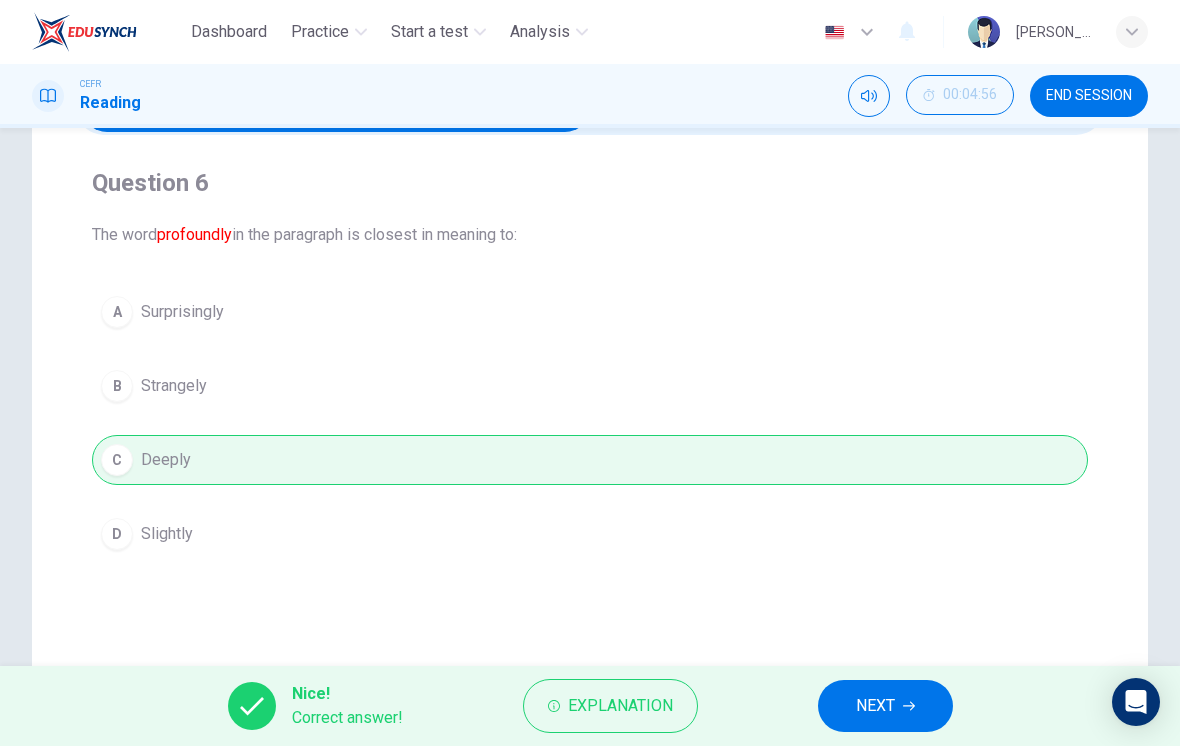 click on "NEXT" at bounding box center [875, 706] 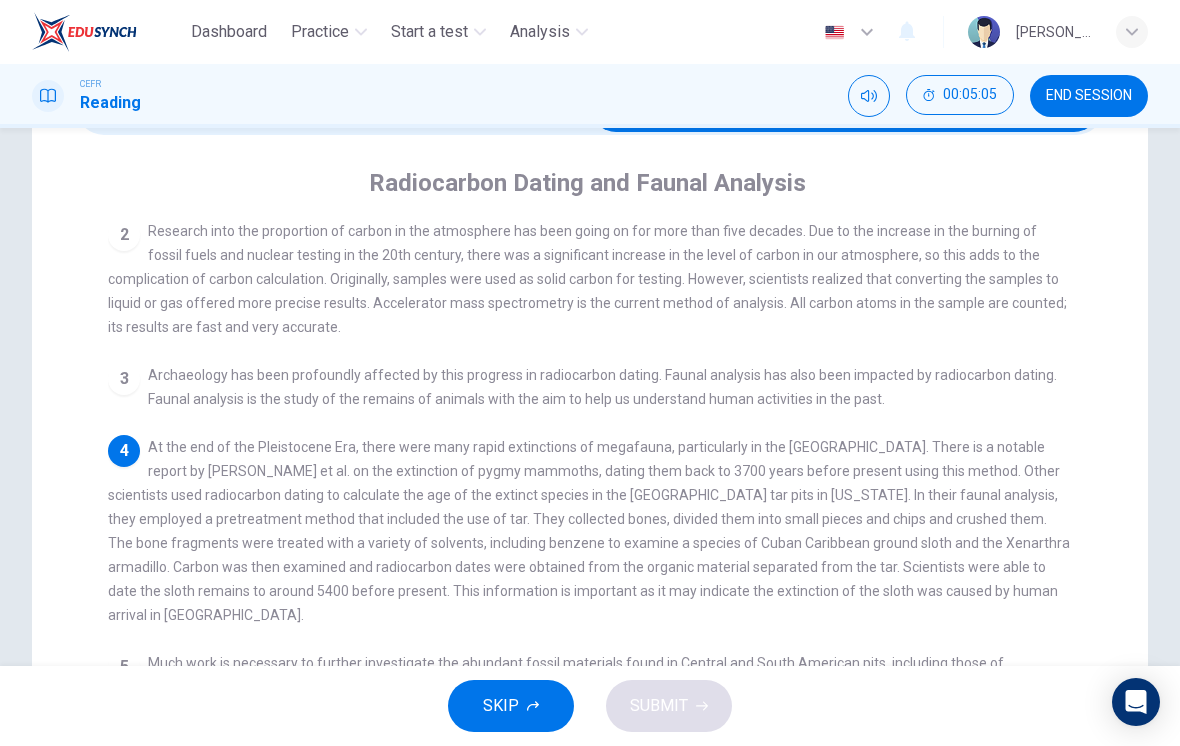 scroll, scrollTop: 178, scrollLeft: 0, axis: vertical 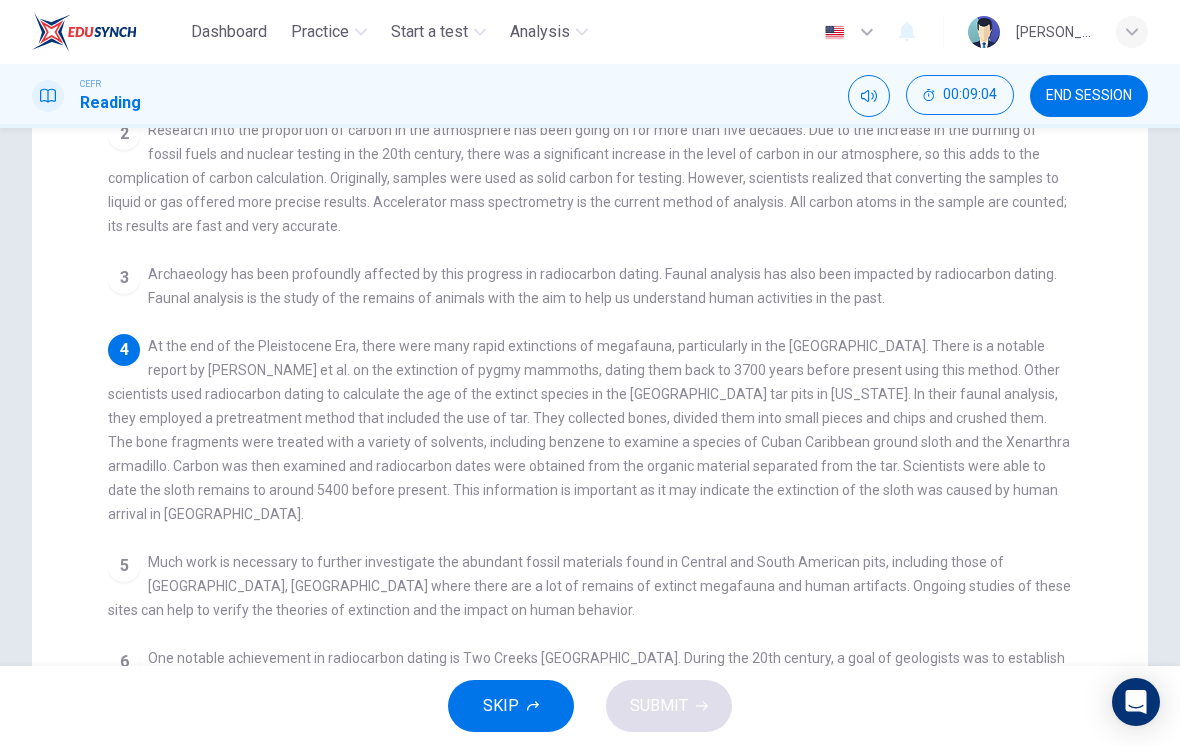 click on "5 Much work is necessary to further investigate the abundant fossil materials found in [GEOGRAPHIC_DATA] and South American pits, including those of [GEOGRAPHIC_DATA], [GEOGRAPHIC_DATA] where there are a lot of remains of extinct megafauna and human artifacts. Ongoing studies of these sites can help to verify the theories of extinction and the impact on human behavior." at bounding box center [590, 586] 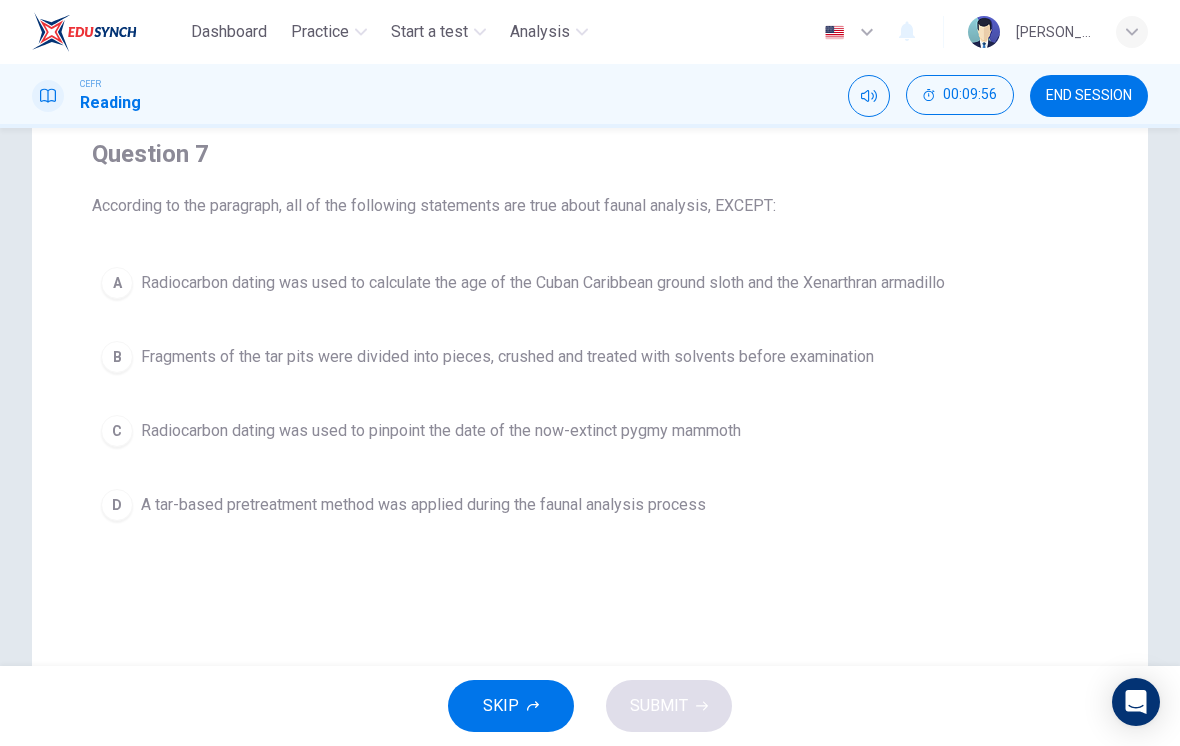 scroll, scrollTop: 152, scrollLeft: 0, axis: vertical 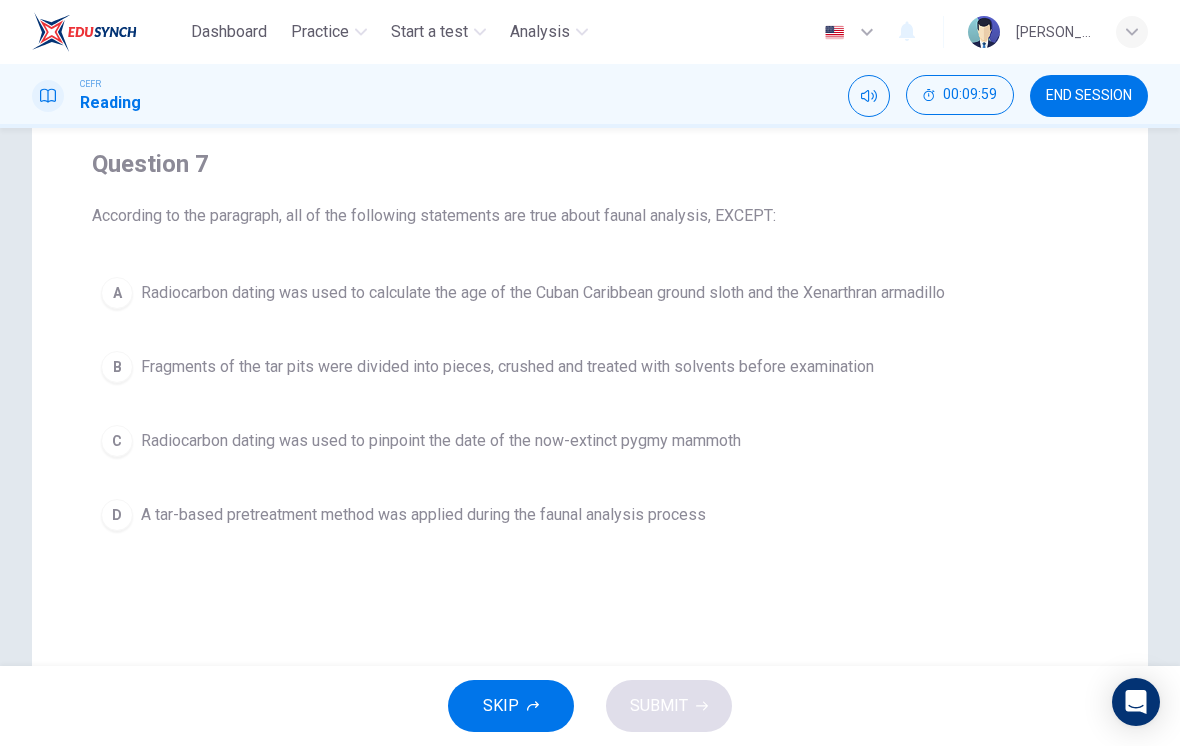 click on "B Fragments of the tar pits were divided into pieces, crushed and treated with solvents before examination" at bounding box center [590, 367] 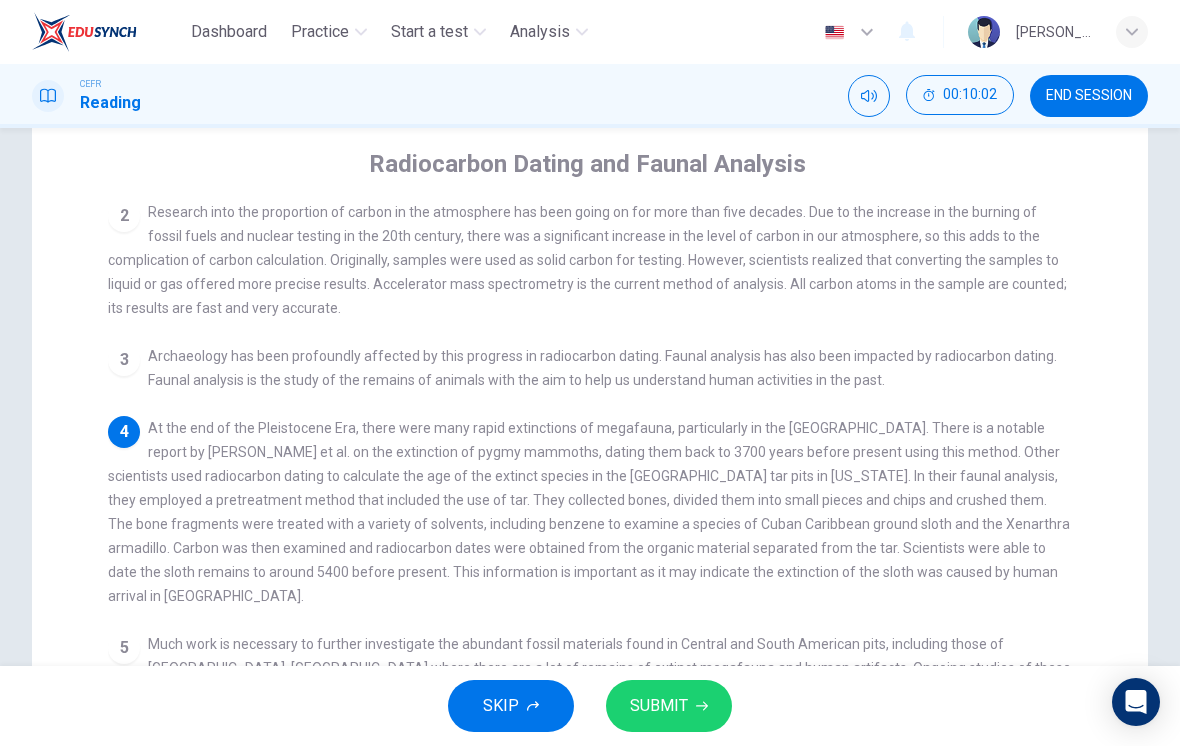 click on "SUBMIT" at bounding box center (669, 706) 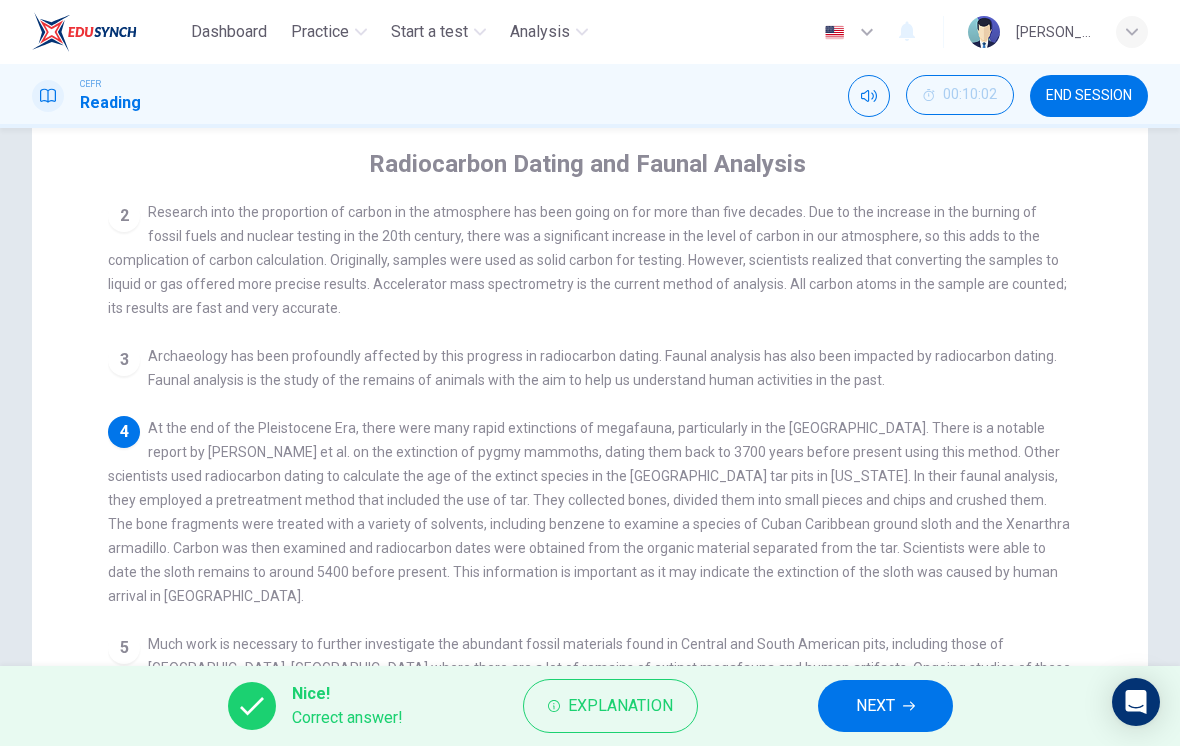 click on "Explanation" at bounding box center (620, 706) 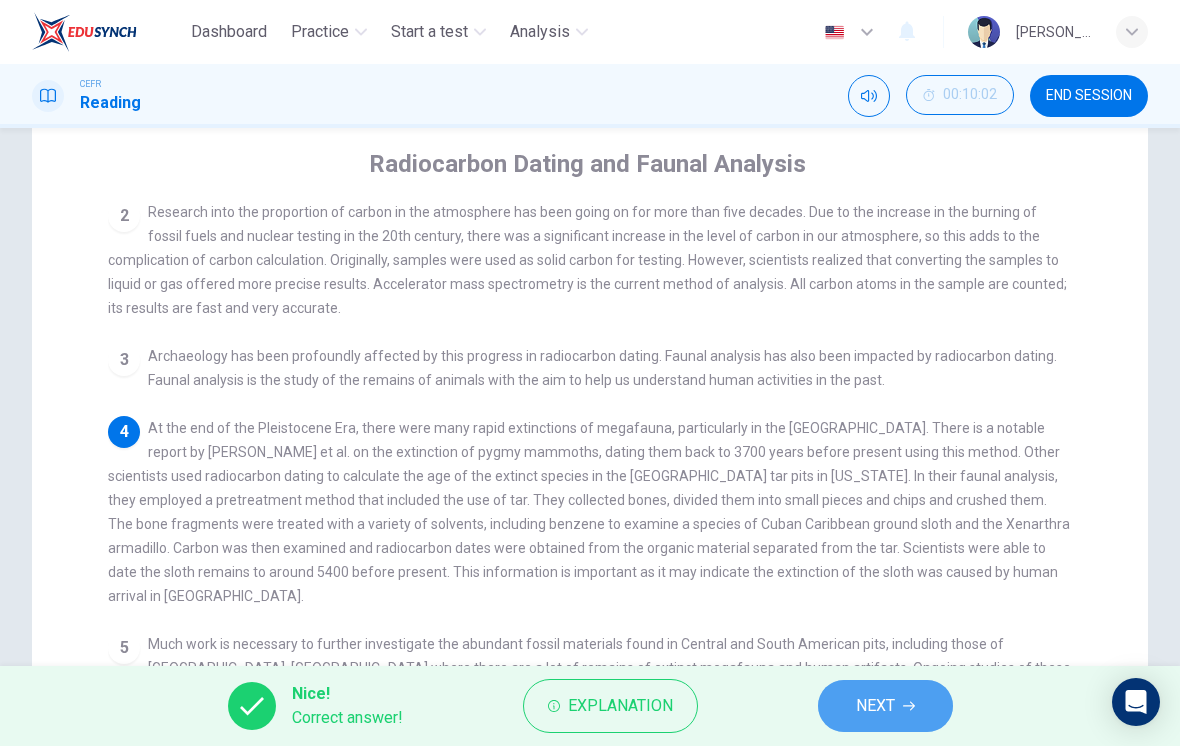 click on "NEXT" at bounding box center [885, 706] 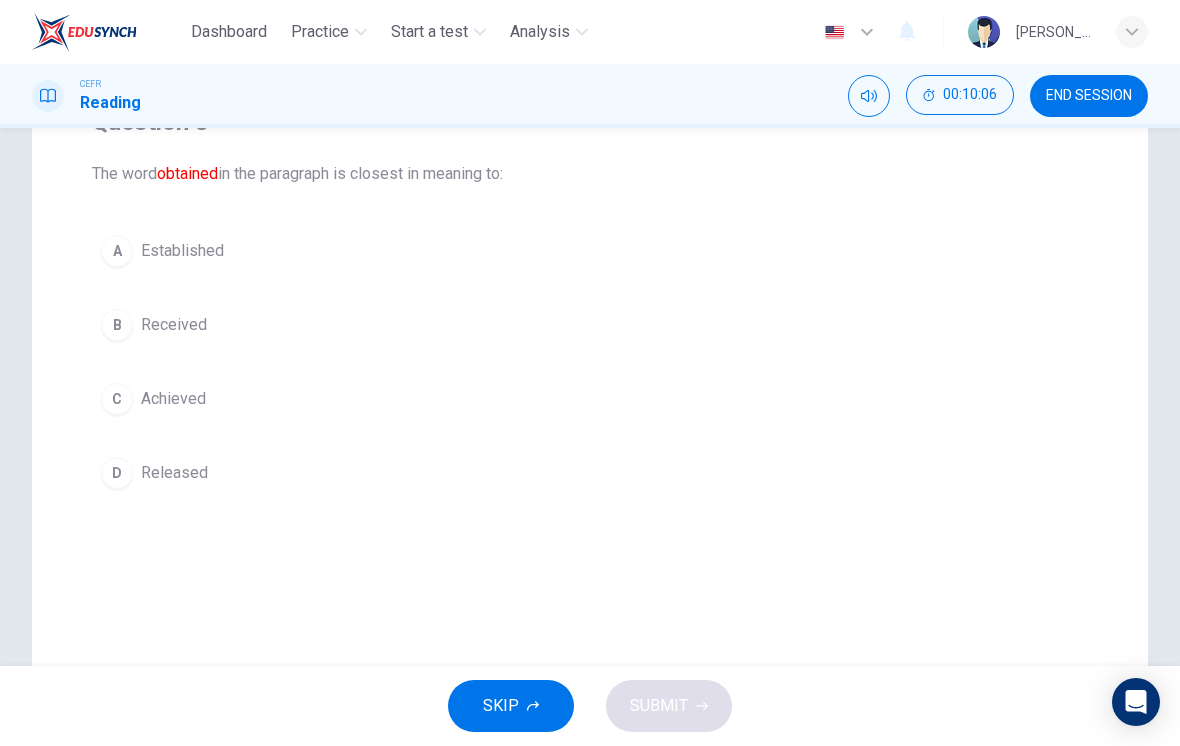 scroll, scrollTop: 175, scrollLeft: 0, axis: vertical 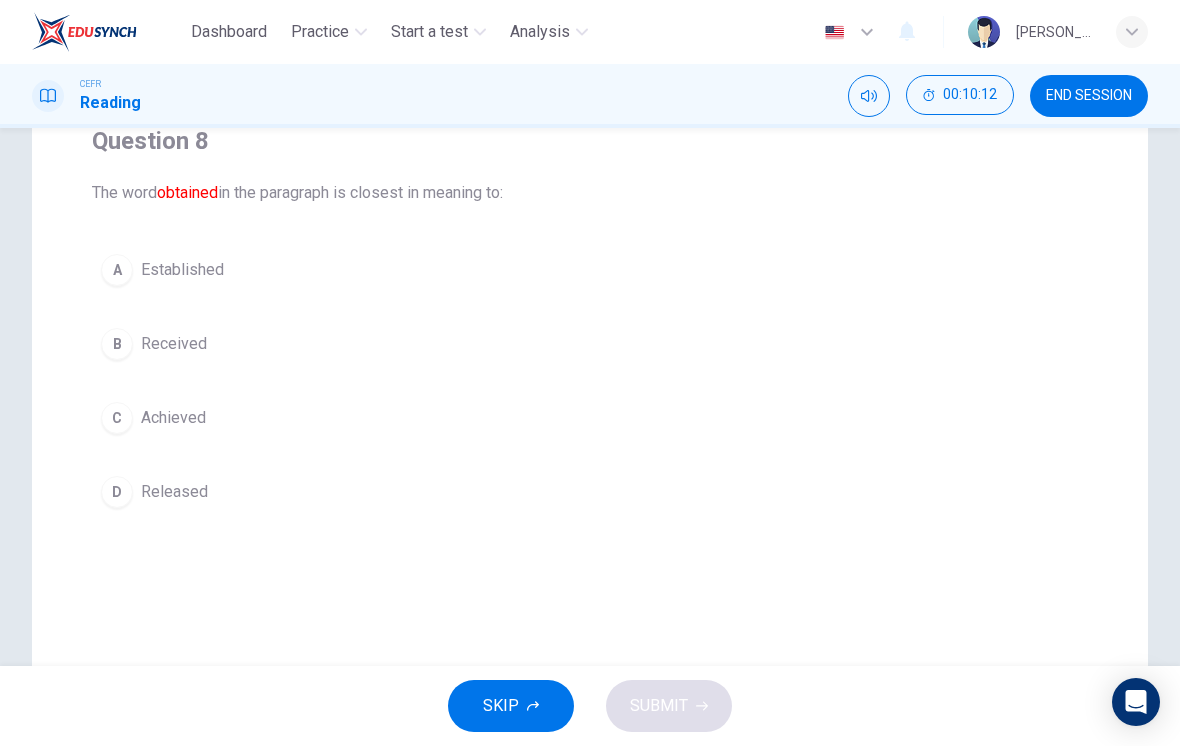 click on "Achieved" at bounding box center [173, 418] 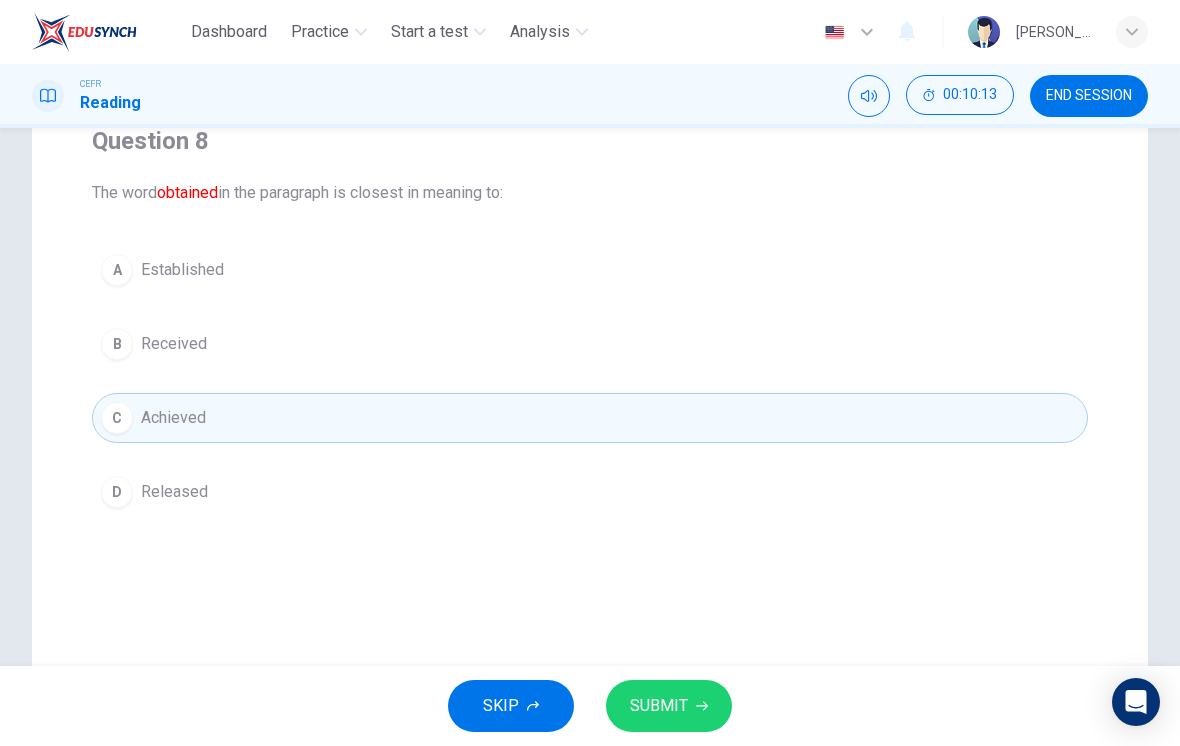 click on "SUBMIT" at bounding box center (659, 706) 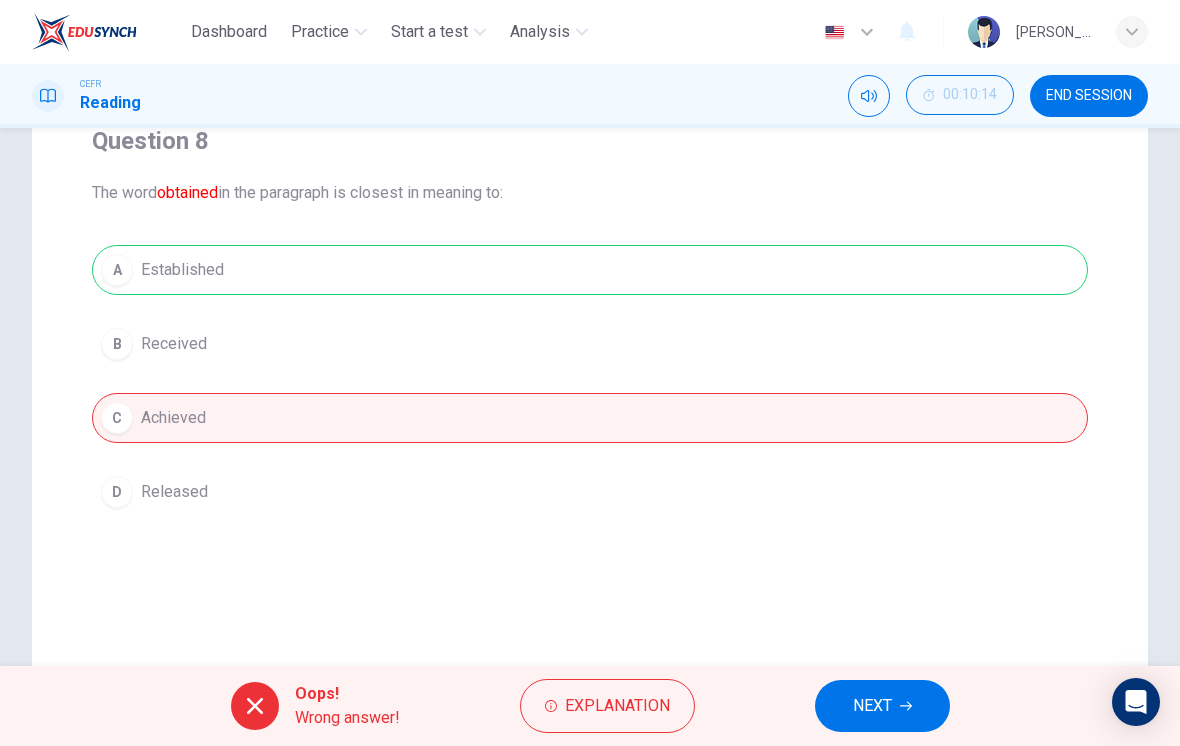 click on "NEXT" at bounding box center (882, 706) 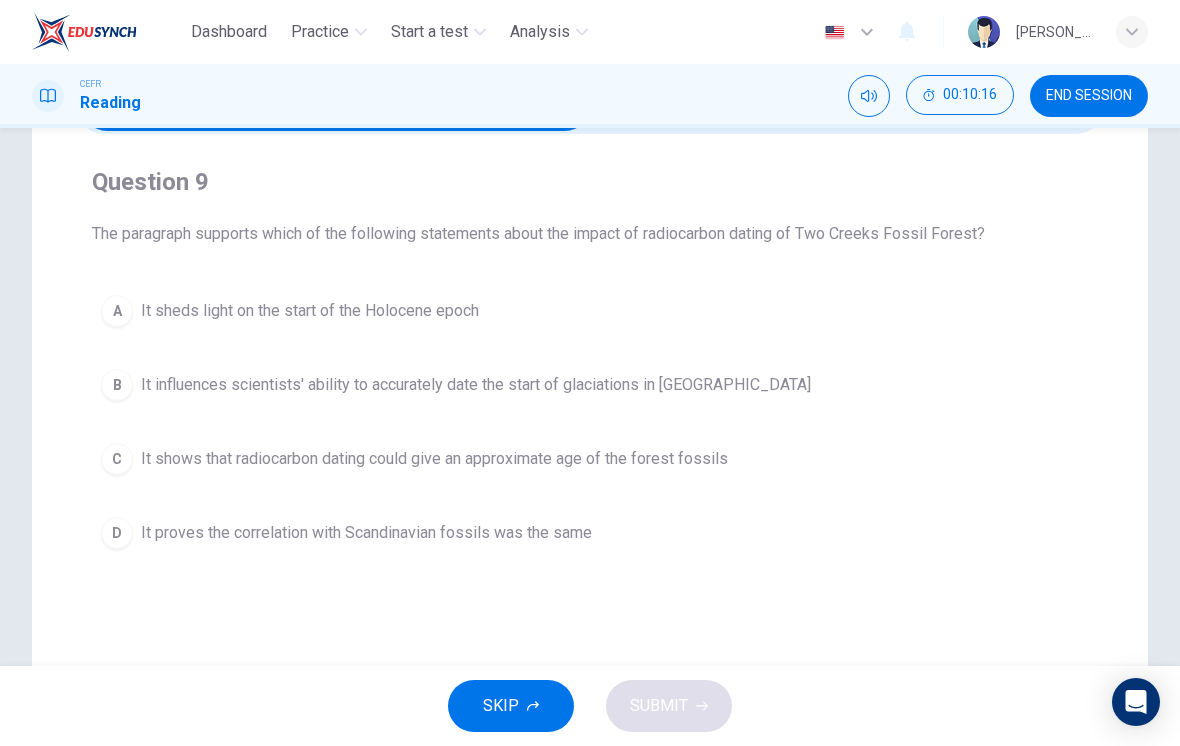 scroll, scrollTop: 132, scrollLeft: 0, axis: vertical 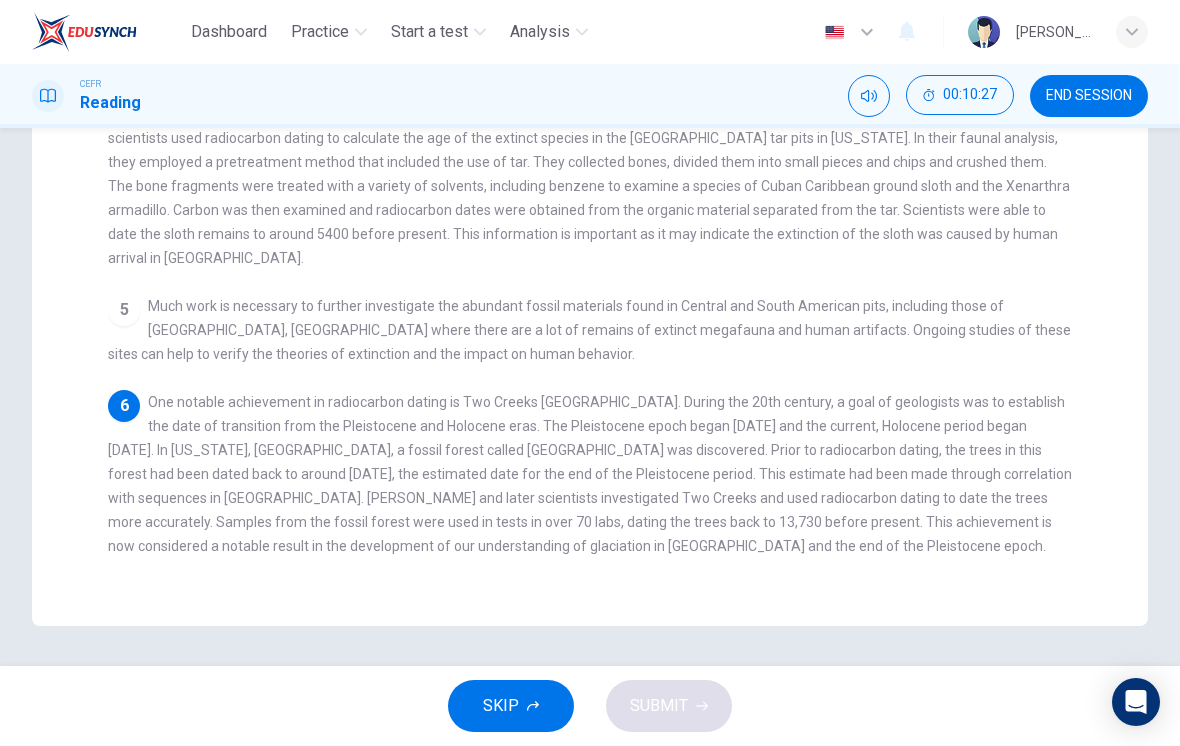 click on "6 One notable achievement in radiocarbon dating is Two Creeks [GEOGRAPHIC_DATA]. During the 20th century, a goal of geologists was to establish the date of transition from the Pleistocene and Holocene eras. The Pleistocene epoch began [DATE] and the current, Holocene period began [DATE]. In [US_STATE], [GEOGRAPHIC_DATA], a fossil forest called [GEOGRAPHIC_DATA] was discovered. Prior to radiocarbon dating, the trees in this forest had been dated back to around [DATE], the estimated date for the end of the Pleistocene period. This estimate had been made through correlation with sequences in [GEOGRAPHIC_DATA]. [PERSON_NAME] and later scientists investigated Two Creeks and used radiocarbon dating to date the trees more accurately. Samples from the fossil forest were used in tests in over 70 labs, dating the trees back to 13,730 before present. This achievement is now considered a notable result in the development of our understanding of glaciation in [GEOGRAPHIC_DATA] and the end of the Pleistocene epoch." at bounding box center [590, 474] 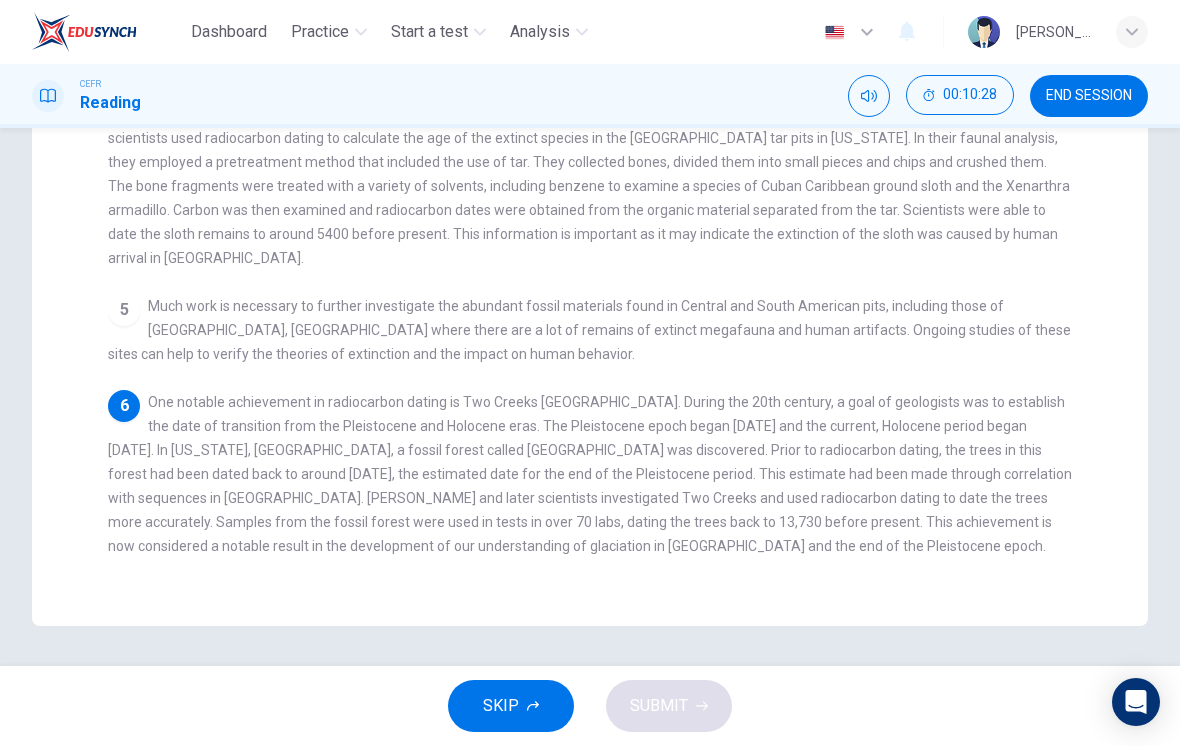 scroll, scrollTop: 490, scrollLeft: 0, axis: vertical 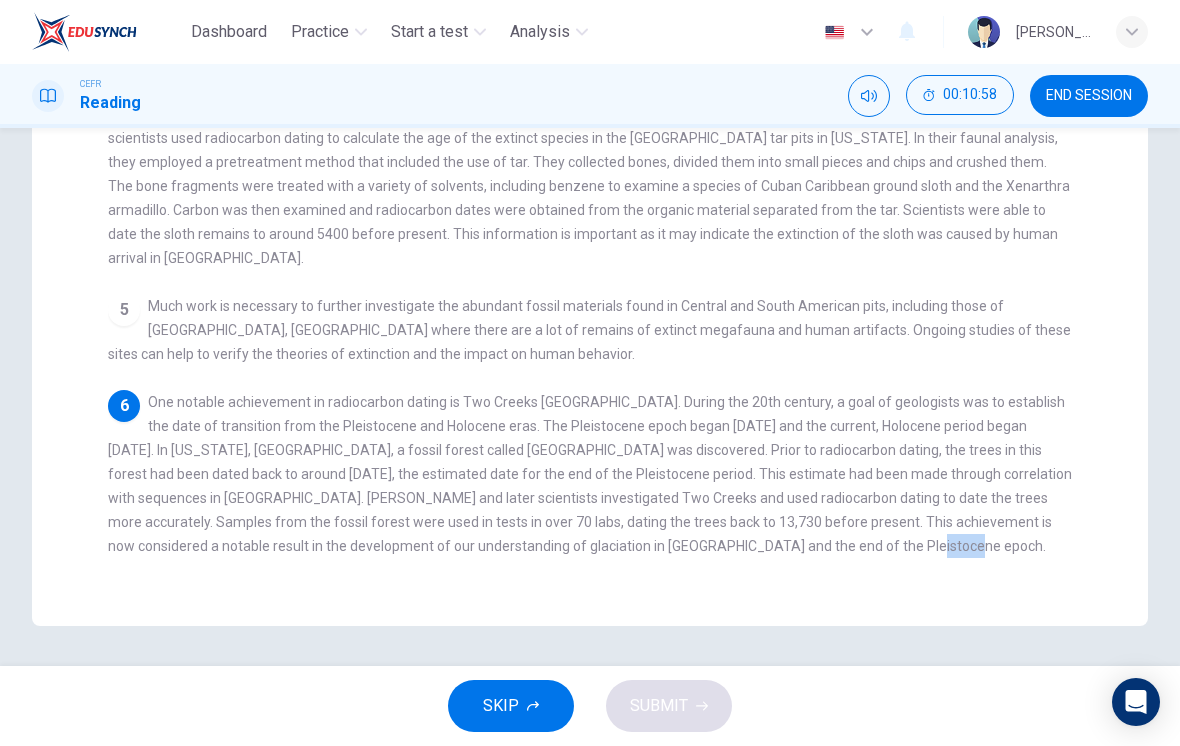 click on "Question Passage Question 9 The paragraph supports which of the following statements about the impact of radiocarbon dating of Two Creeks Fossil Forest? A It sheds light on the start of the Holocene epoch B It influences scientists' ability to accurately date the start of glaciations in [GEOGRAPHIC_DATA] C It shows that radiocarbon dating could give an approximate age of the forest fossils D It proves the correlation with Scandinavian fossils was the same Radiocarbon Dating and Faunal Analysis 1 2 3 Archaeology has been profoundly affected by this progress in radiocarbon dating. Faunal analysis has also been impacted by radiocarbon dating. Faunal analysis is the study of the remains of animals with the aim to help us understand human activities in the past. 4 5 6" at bounding box center [590, 152] 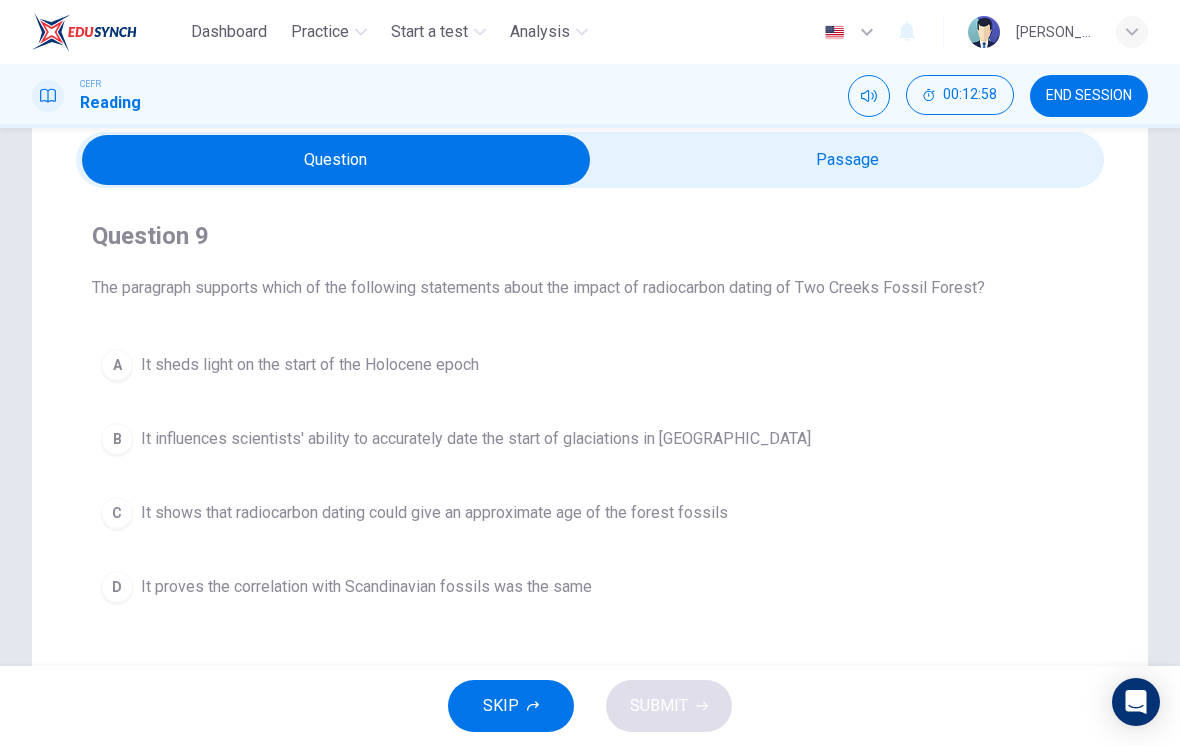 scroll, scrollTop: 66, scrollLeft: 0, axis: vertical 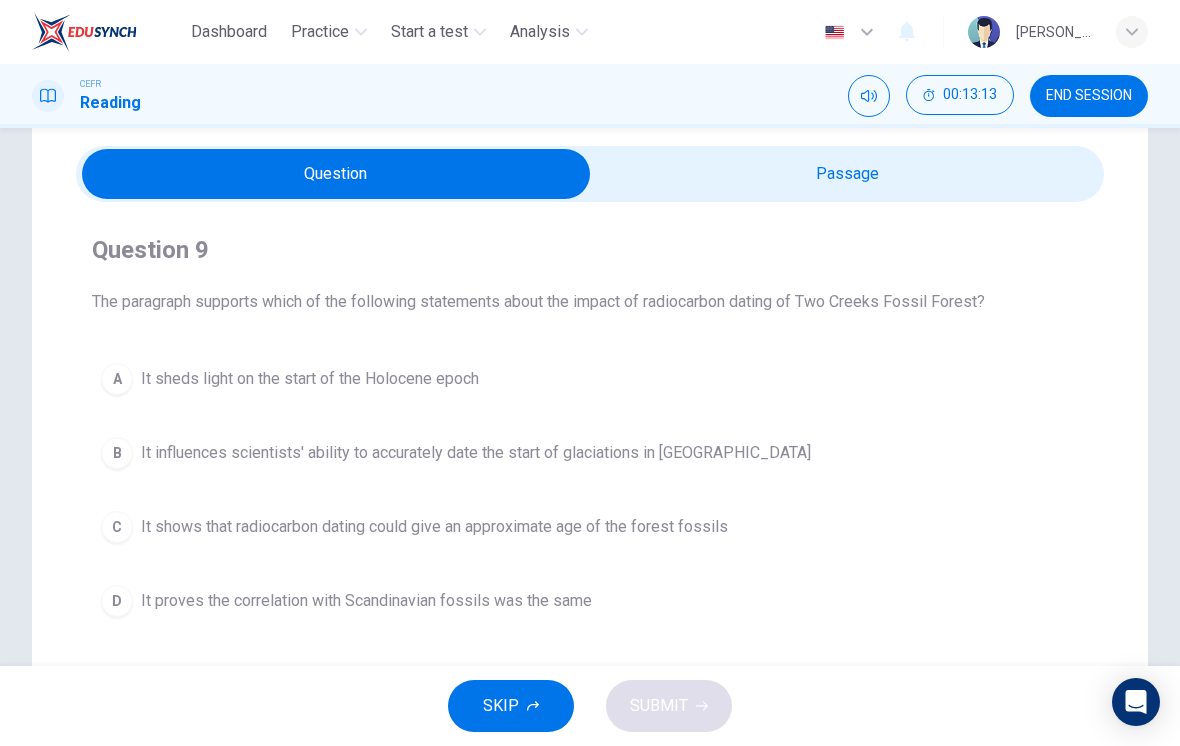 click on "B" at bounding box center [117, 453] 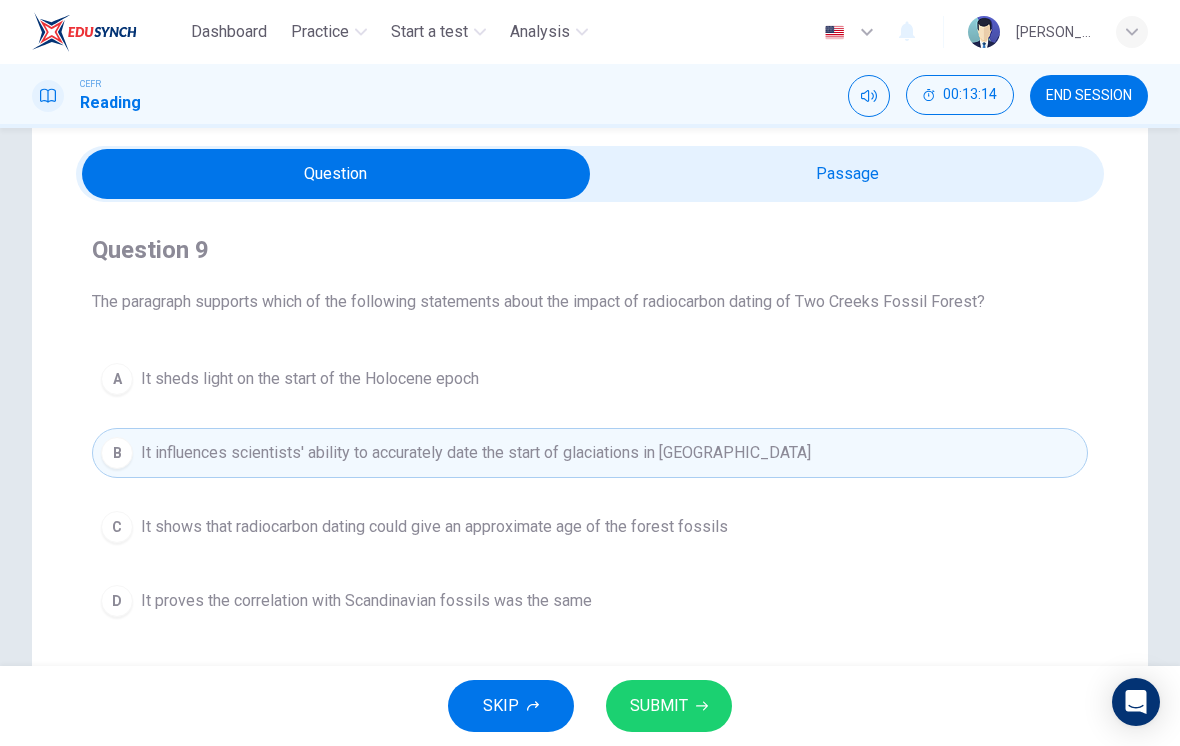 click on "SUBMIT" at bounding box center (659, 706) 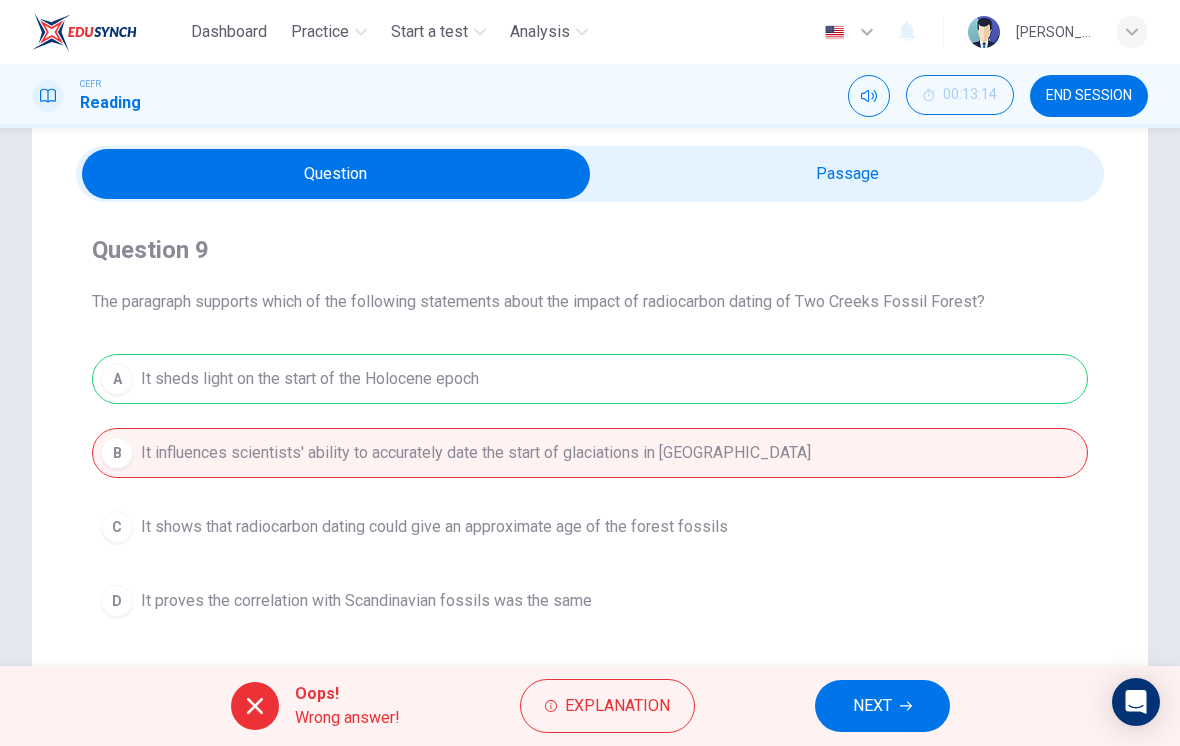 scroll, scrollTop: 77, scrollLeft: 0, axis: vertical 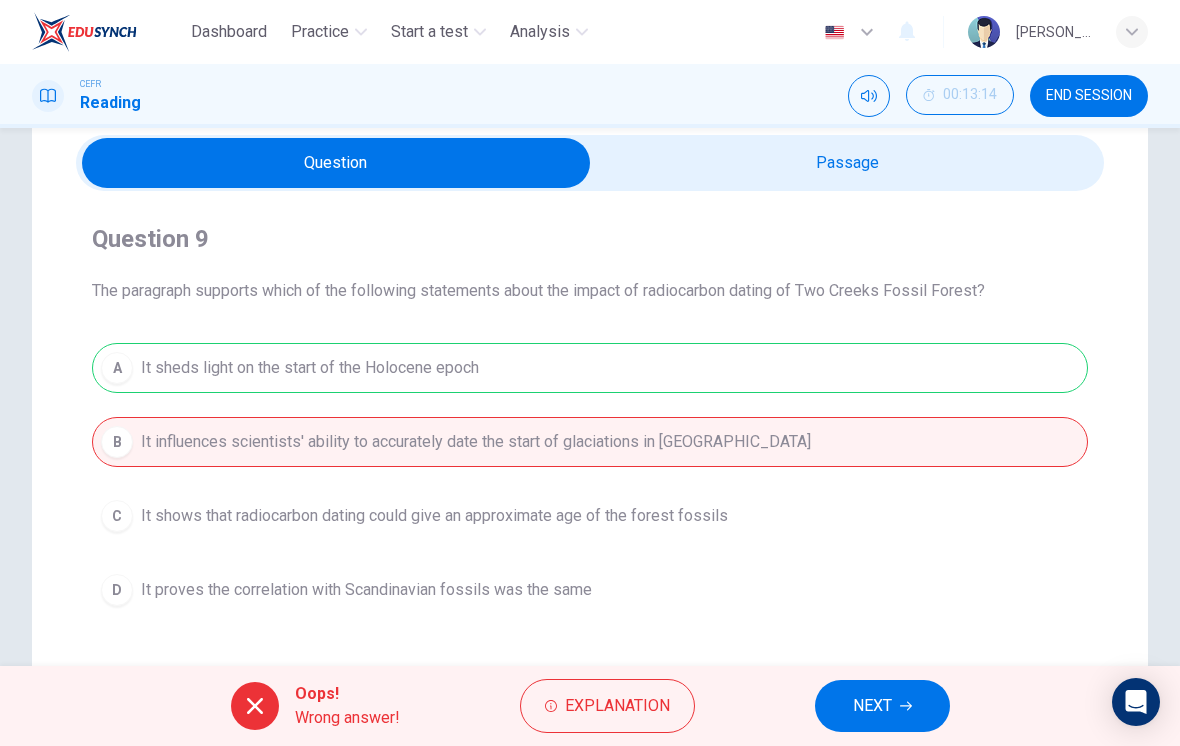 click on "Explanation" at bounding box center (617, 706) 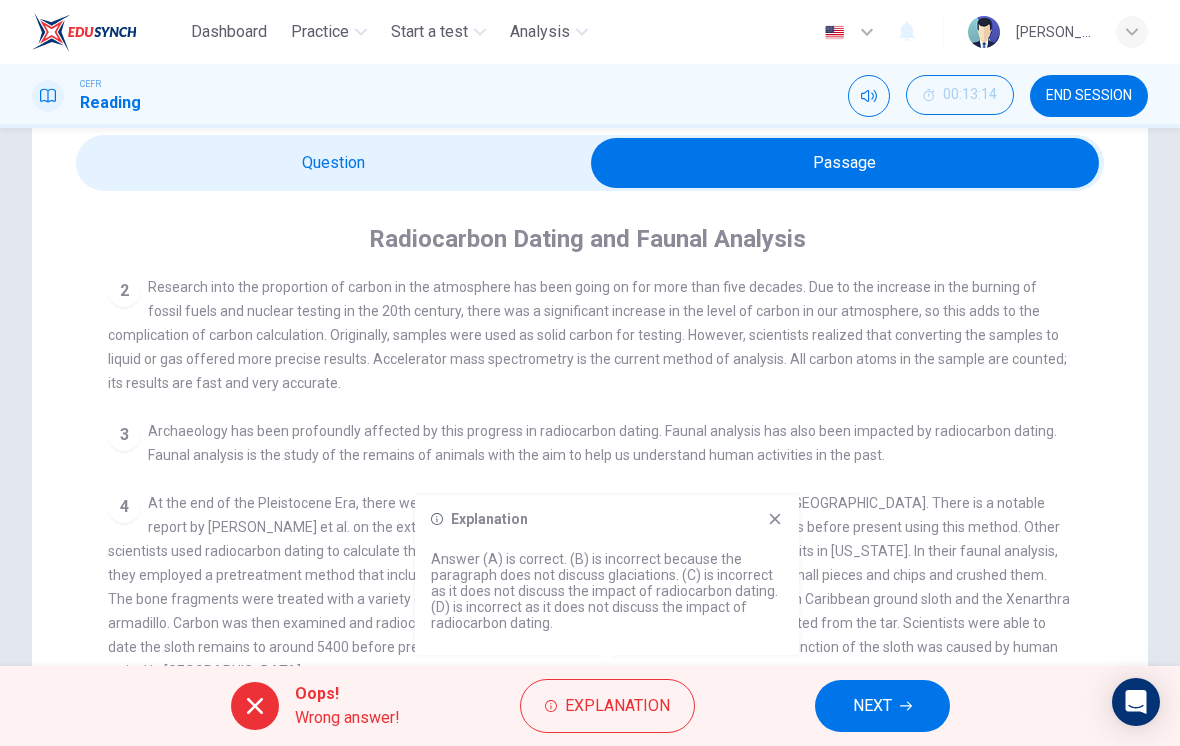 click 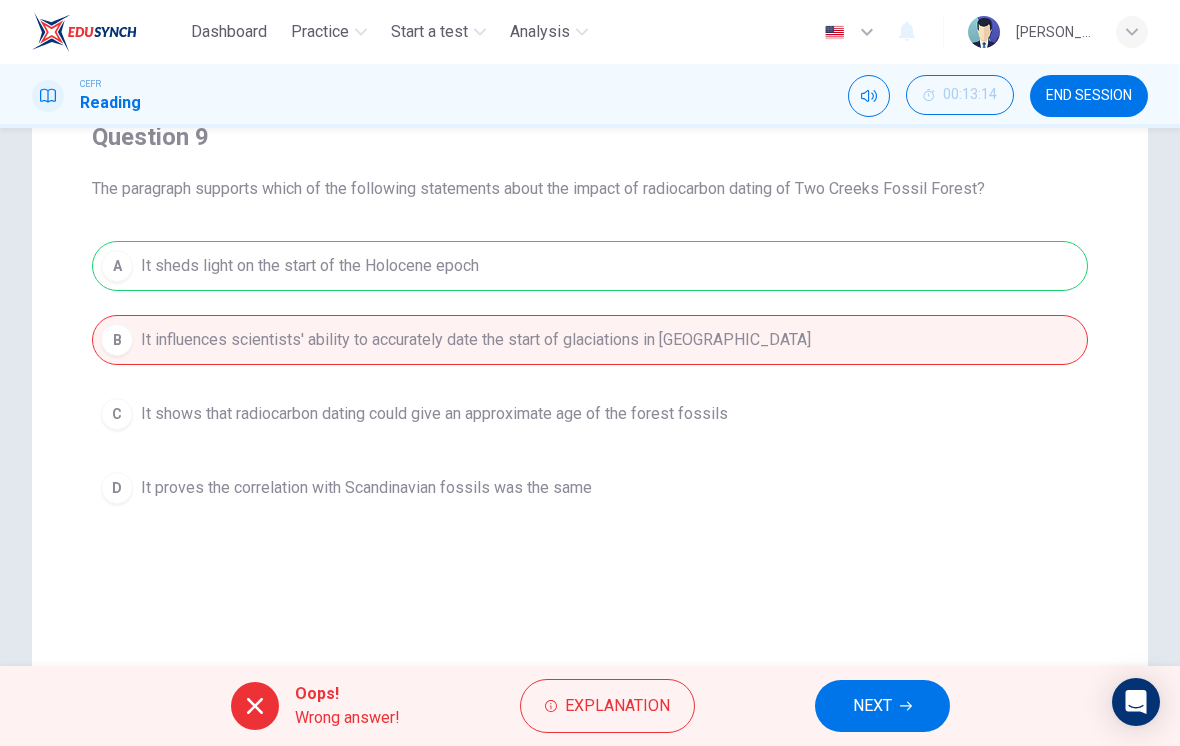 scroll, scrollTop: 161, scrollLeft: 0, axis: vertical 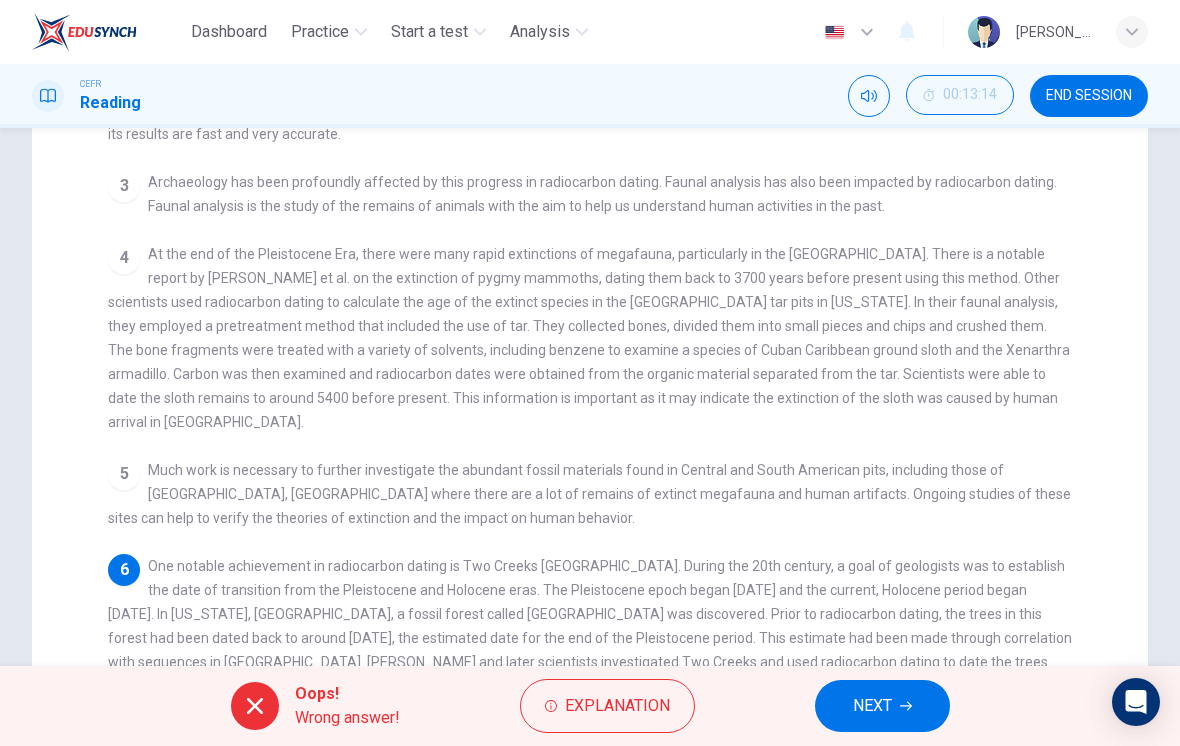 click on "5 Much work is necessary to further investigate the abundant fossil materials found in [GEOGRAPHIC_DATA] and South American pits, including those of [GEOGRAPHIC_DATA], [GEOGRAPHIC_DATA] where there are a lot of remains of extinct megafauna and human artifacts. Ongoing studies of these sites can help to verify the theories of extinction and the impact on human behavior." at bounding box center (590, 494) 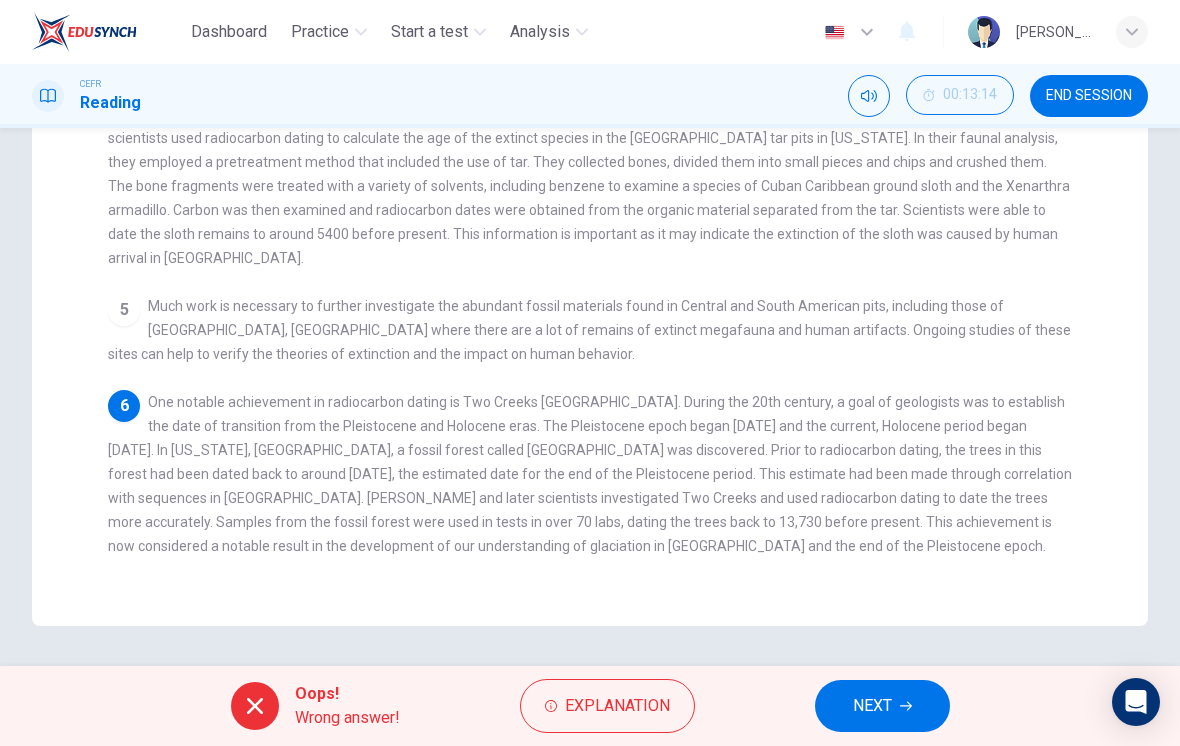 click on "One notable achievement in radiocarbon dating is Two Creeks [GEOGRAPHIC_DATA]. During the 20th century, a goal of geologists was to establish the date of transition from the Pleistocene and Holocene eras. The Pleistocene epoch began [DATE] and the current, Holocene period began [DATE]. In [US_STATE], [GEOGRAPHIC_DATA], a fossil forest called [GEOGRAPHIC_DATA] was discovered. Prior to radiocarbon dating, the trees in this forest had been dated back to around [DATE], the estimated date for the end of the Pleistocene period. This estimate had been made through correlation with sequences in [GEOGRAPHIC_DATA]. [PERSON_NAME] and later scientists investigated Two Creeks and used radiocarbon dating to date the trees more accurately. Samples from the fossil forest were used in tests in over 70 labs, dating the trees back to 13,730 before present. This achievement is now considered a notable result in the development of our understanding of glaciation in [GEOGRAPHIC_DATA] and the end of the Pleistocene epoch." at bounding box center [590, 474] 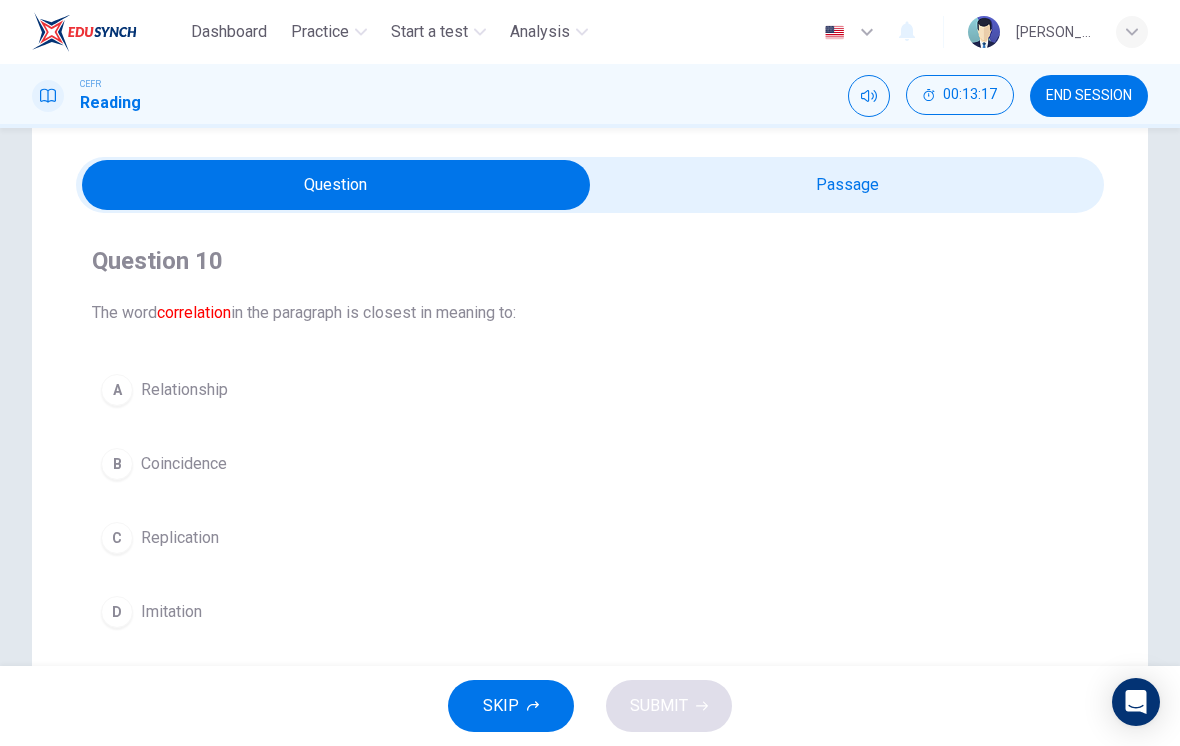 scroll, scrollTop: 59, scrollLeft: 0, axis: vertical 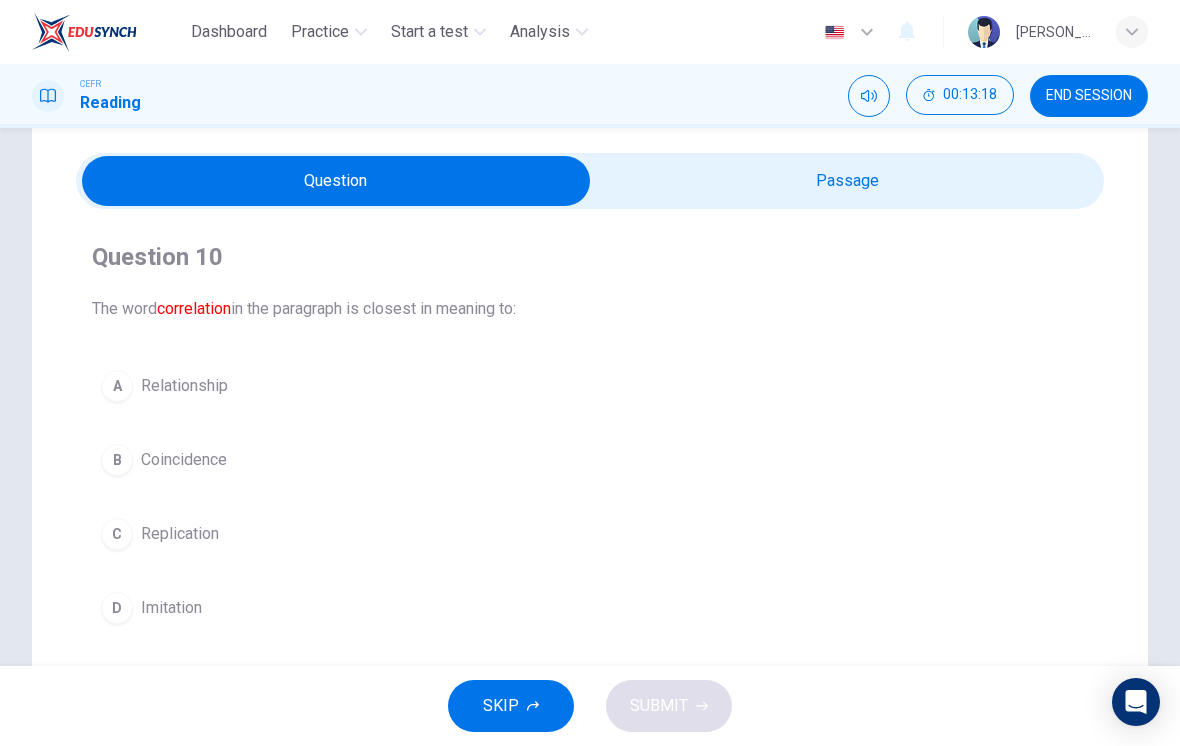 click on "A" at bounding box center [117, 386] 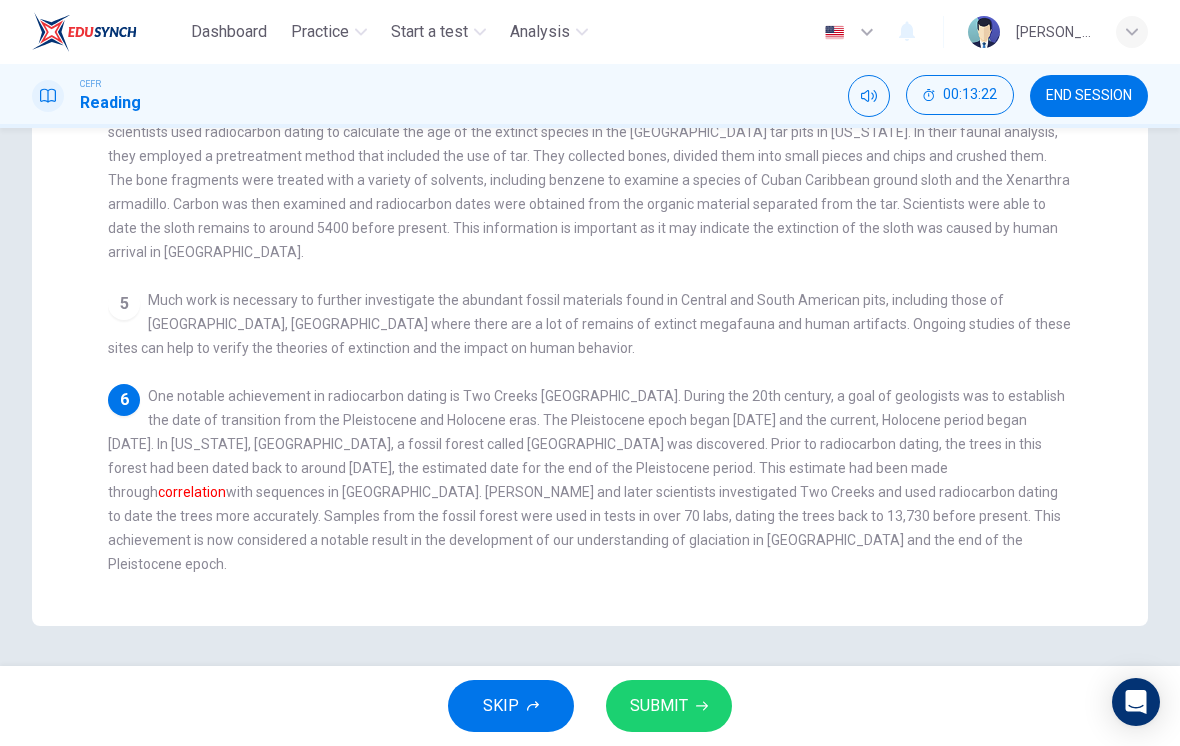 scroll, scrollTop: 490, scrollLeft: 0, axis: vertical 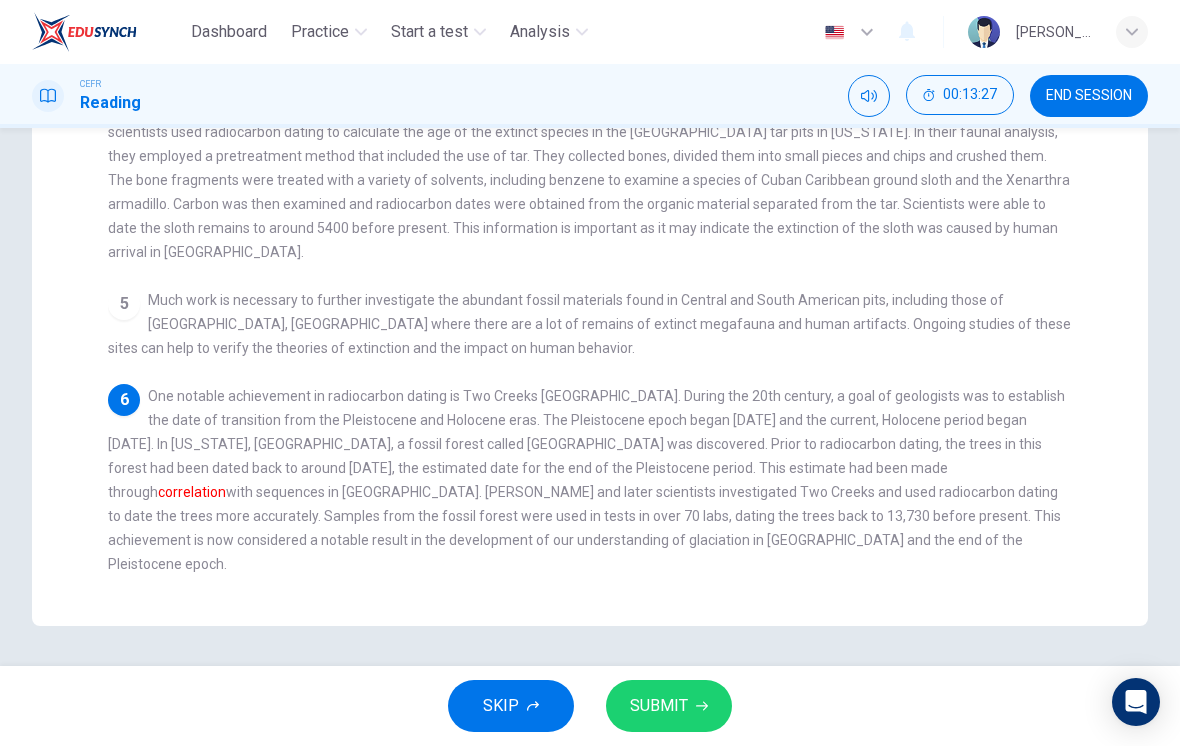 checkbox on "false" 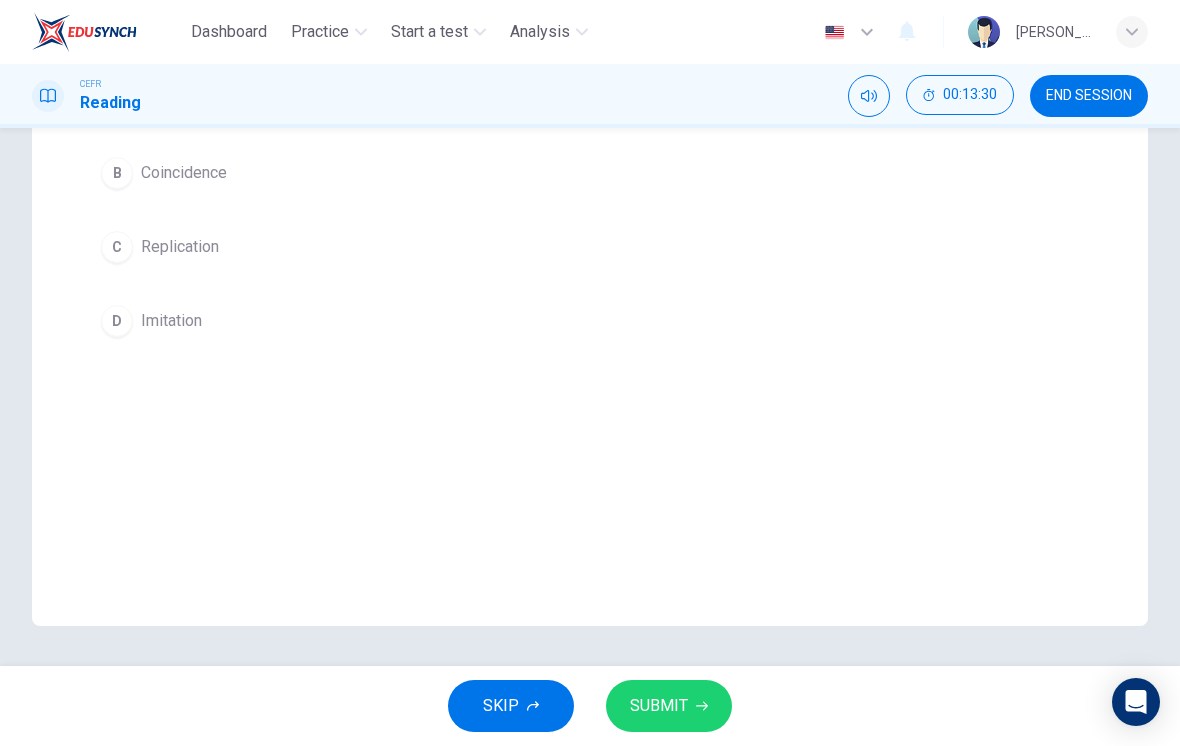scroll, scrollTop: 346, scrollLeft: 0, axis: vertical 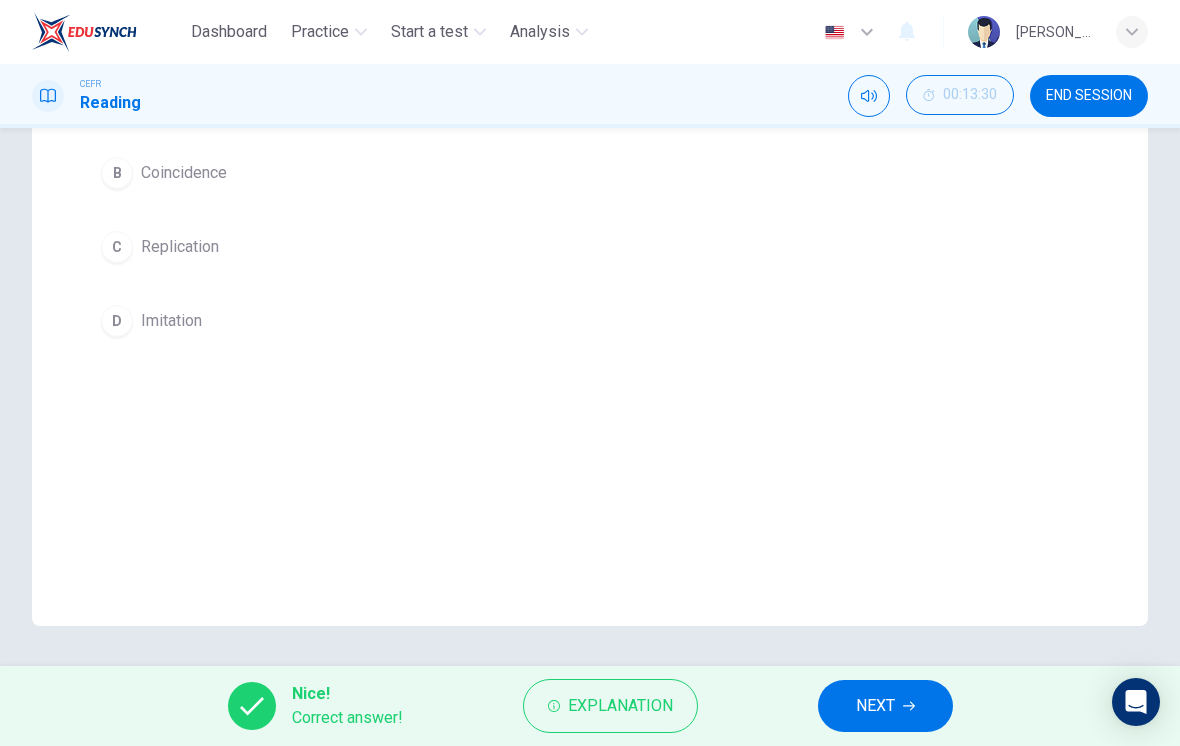 click on "NEXT" at bounding box center [875, 706] 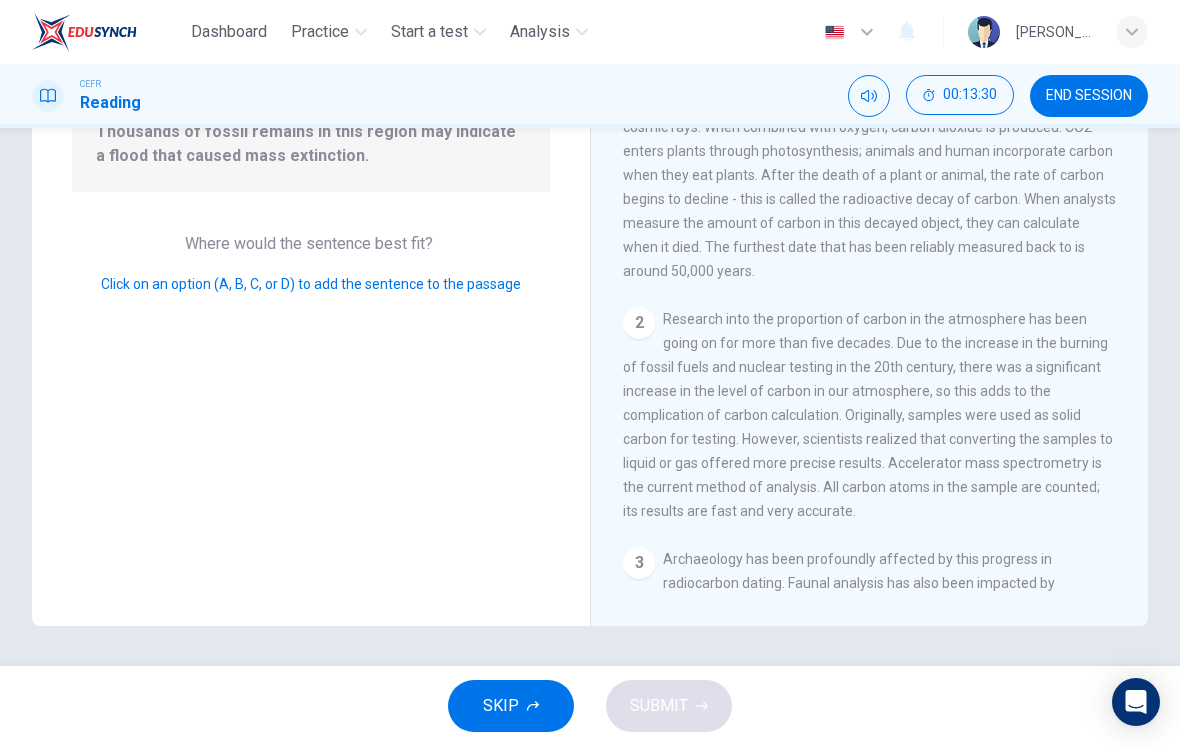 scroll, scrollTop: 237, scrollLeft: 0, axis: vertical 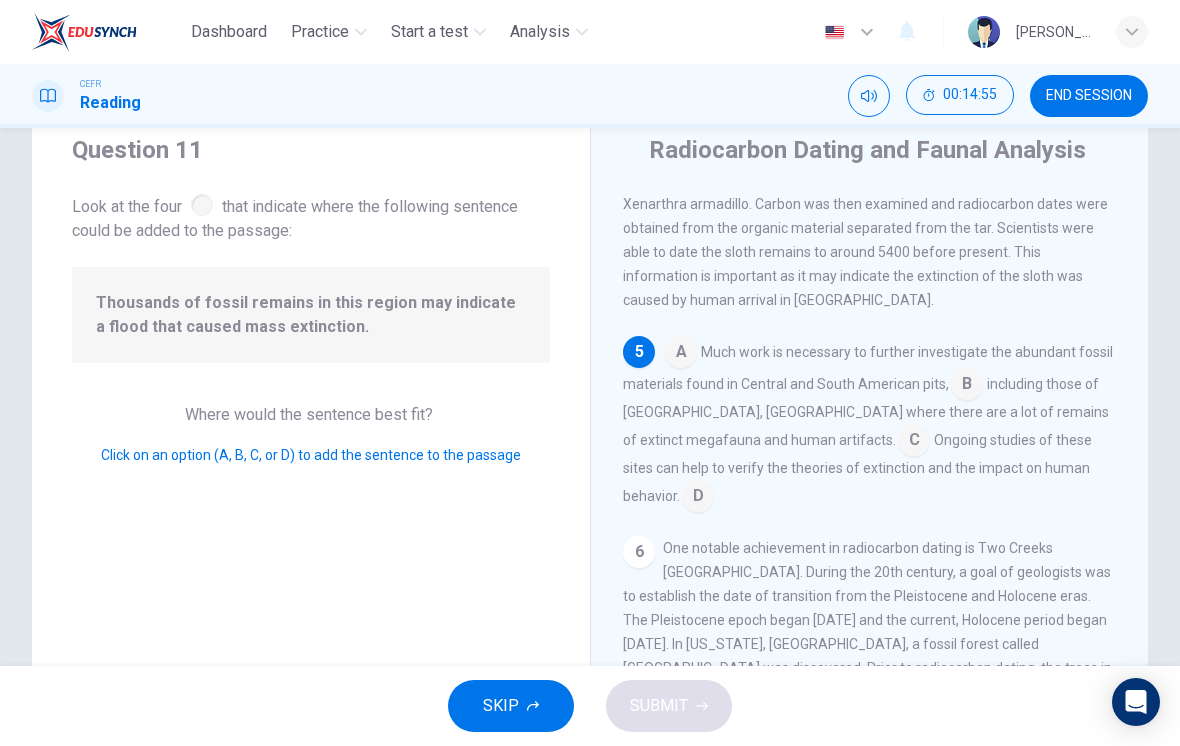 click at bounding box center (914, 442) 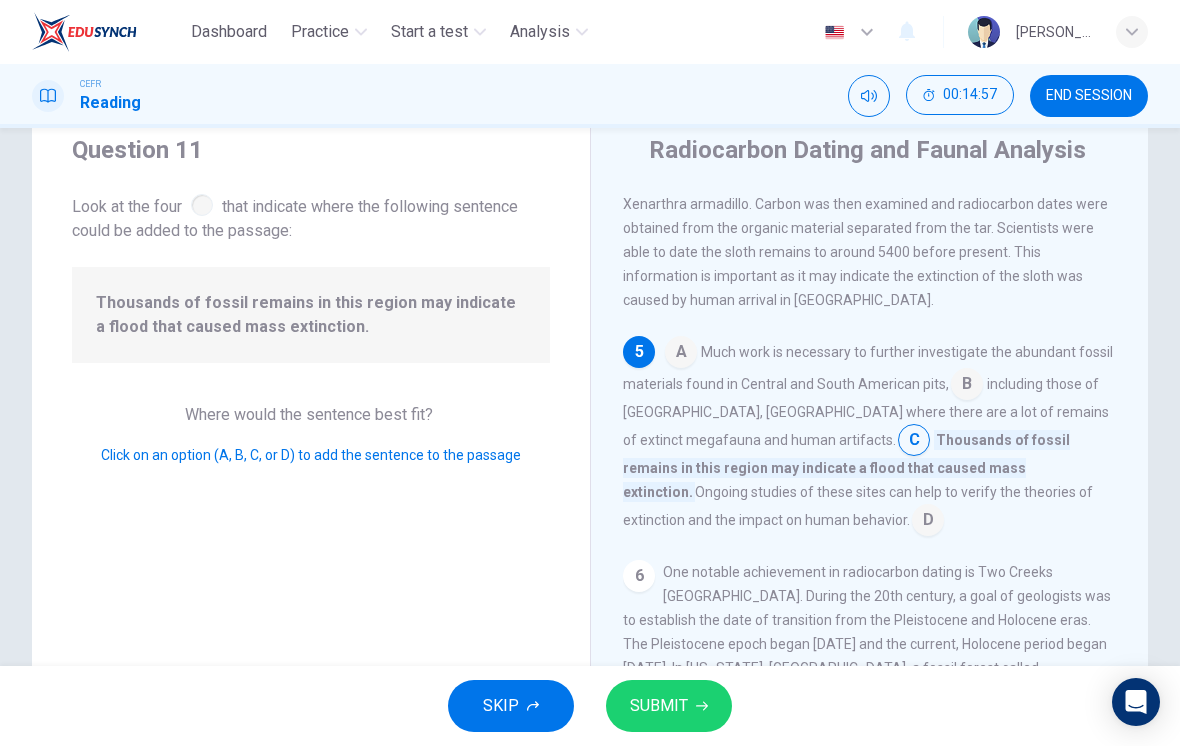 click on "SUBMIT" at bounding box center [659, 706] 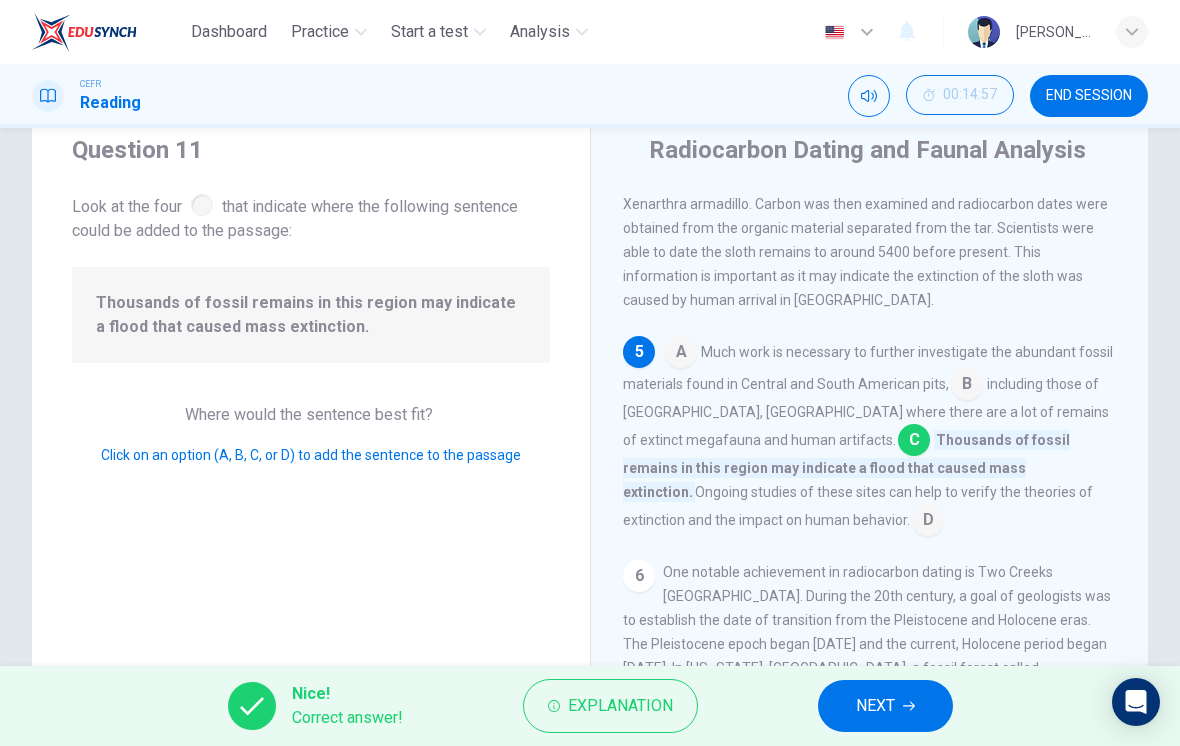 click on "NEXT" at bounding box center [875, 706] 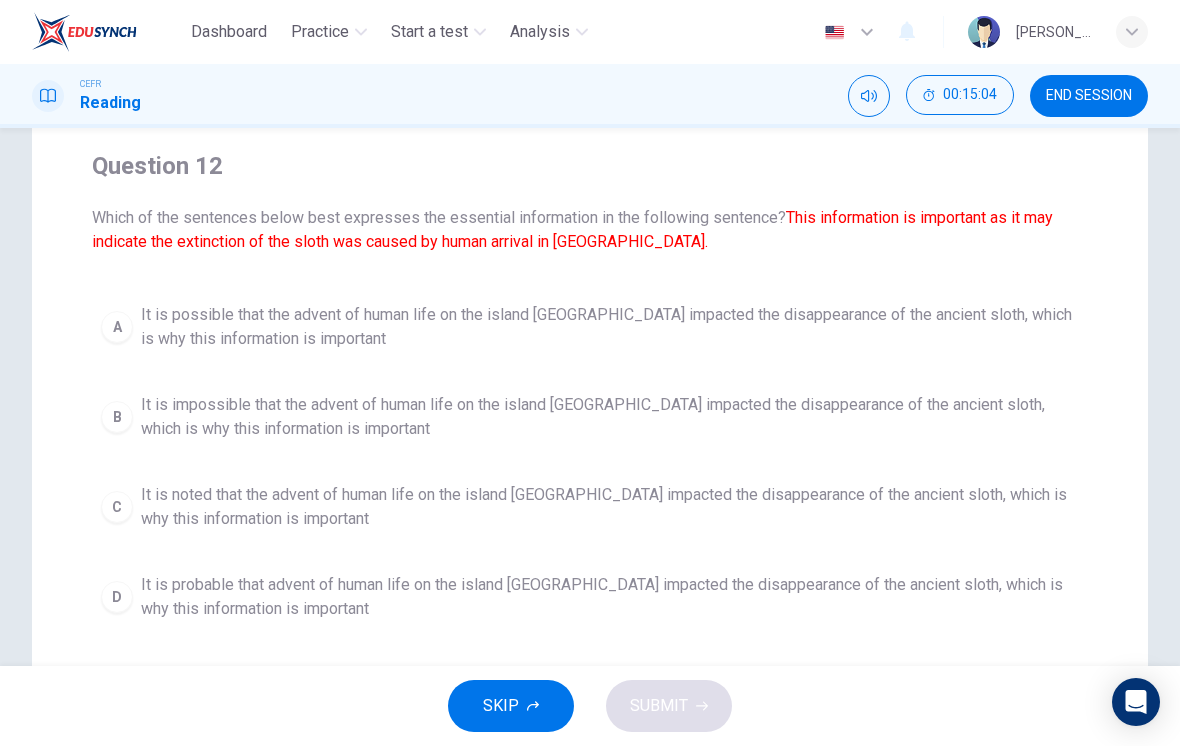 scroll, scrollTop: 154, scrollLeft: 0, axis: vertical 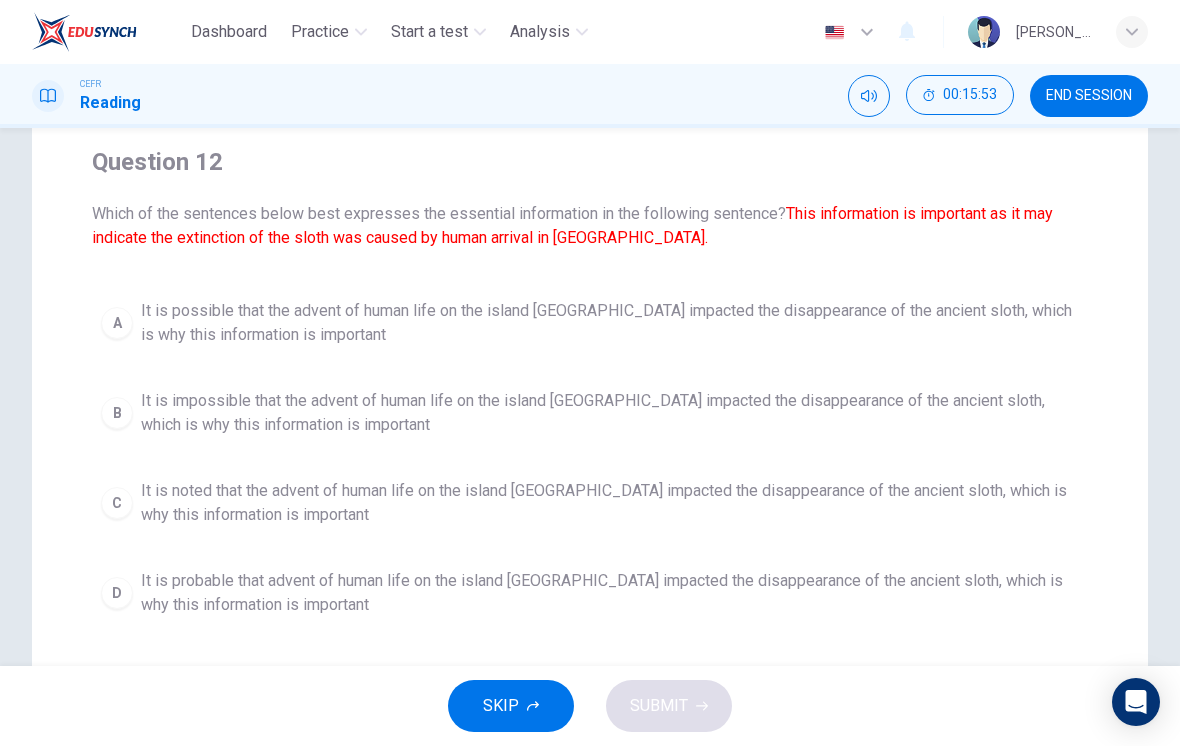 click on "D" at bounding box center (117, 593) 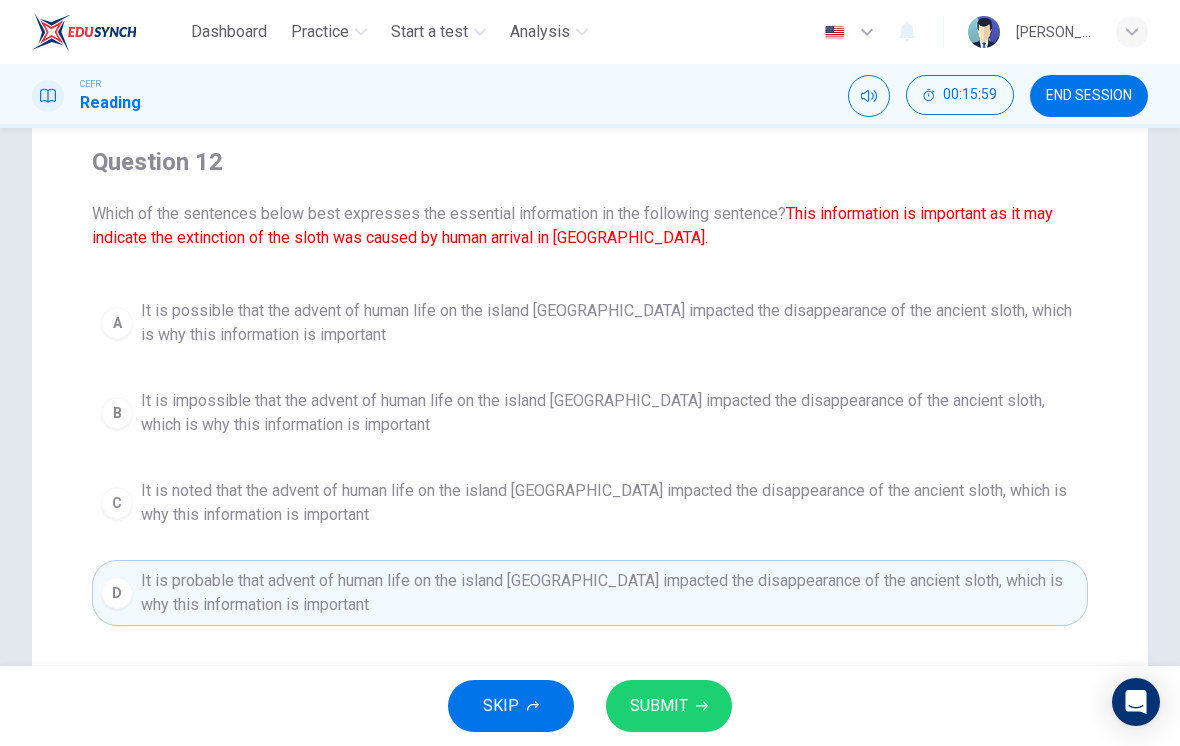 click on "SUBMIT" at bounding box center [659, 706] 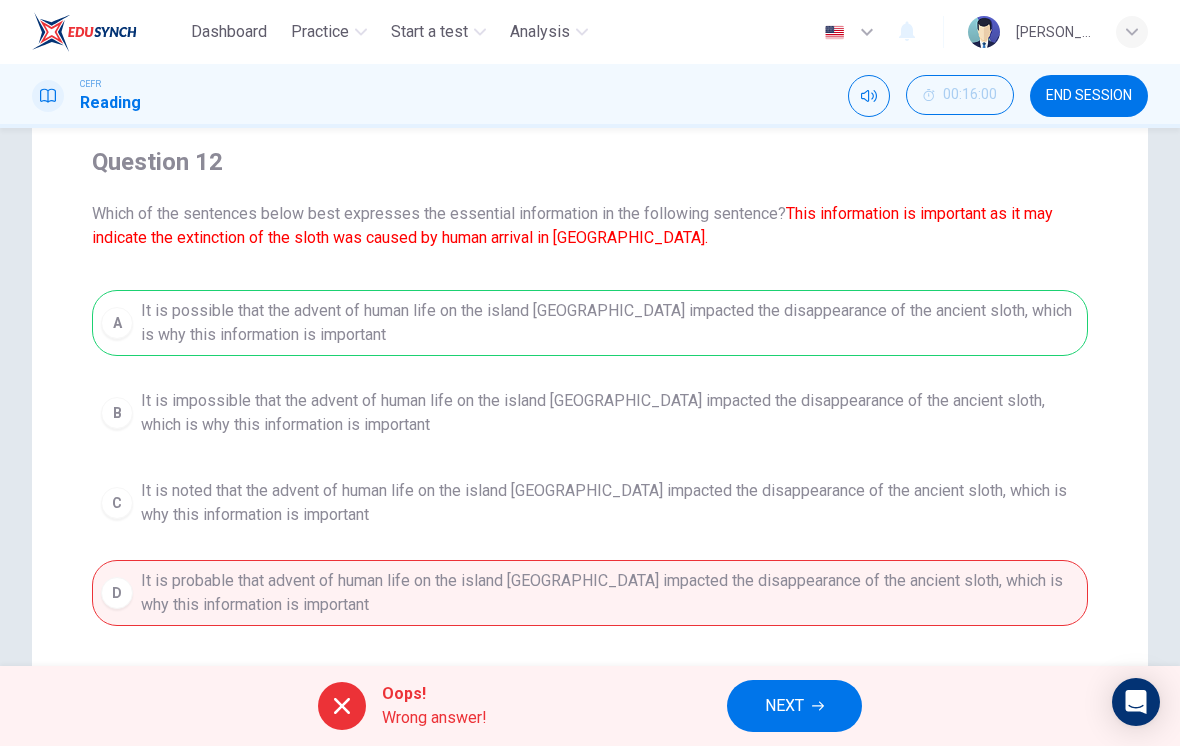 checkbox on "true" 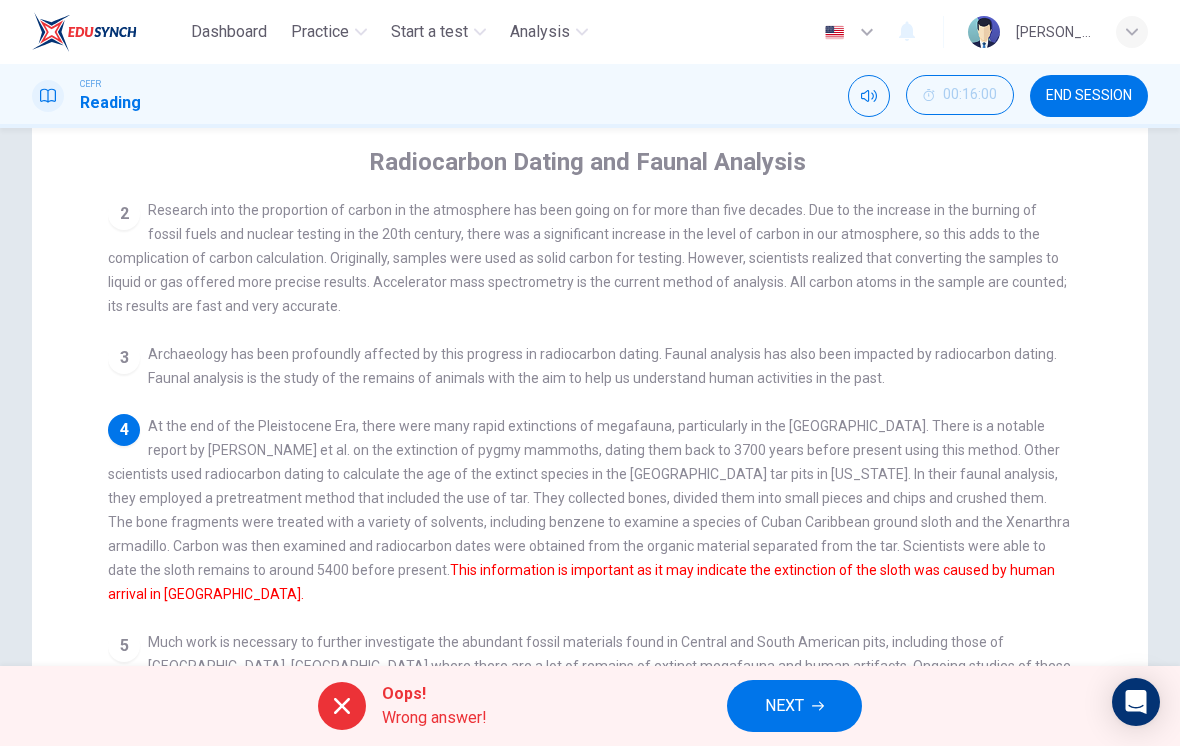 click on "NEXT" at bounding box center (784, 706) 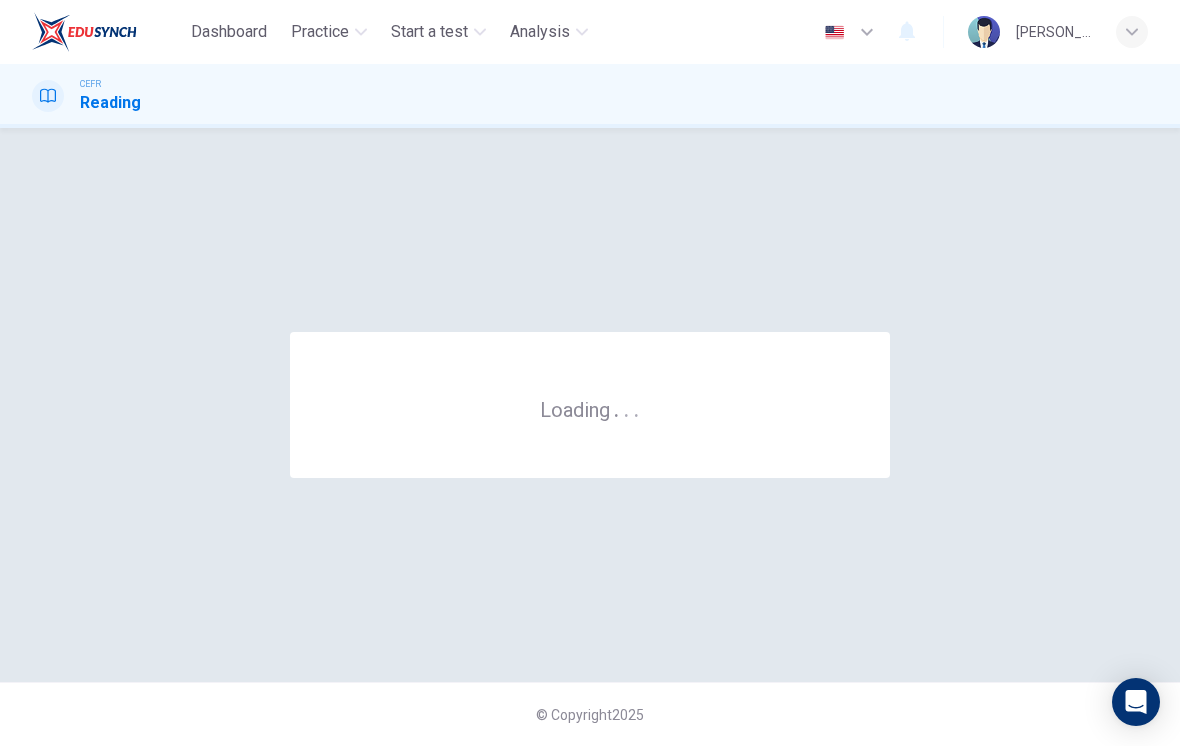 scroll, scrollTop: 0, scrollLeft: 0, axis: both 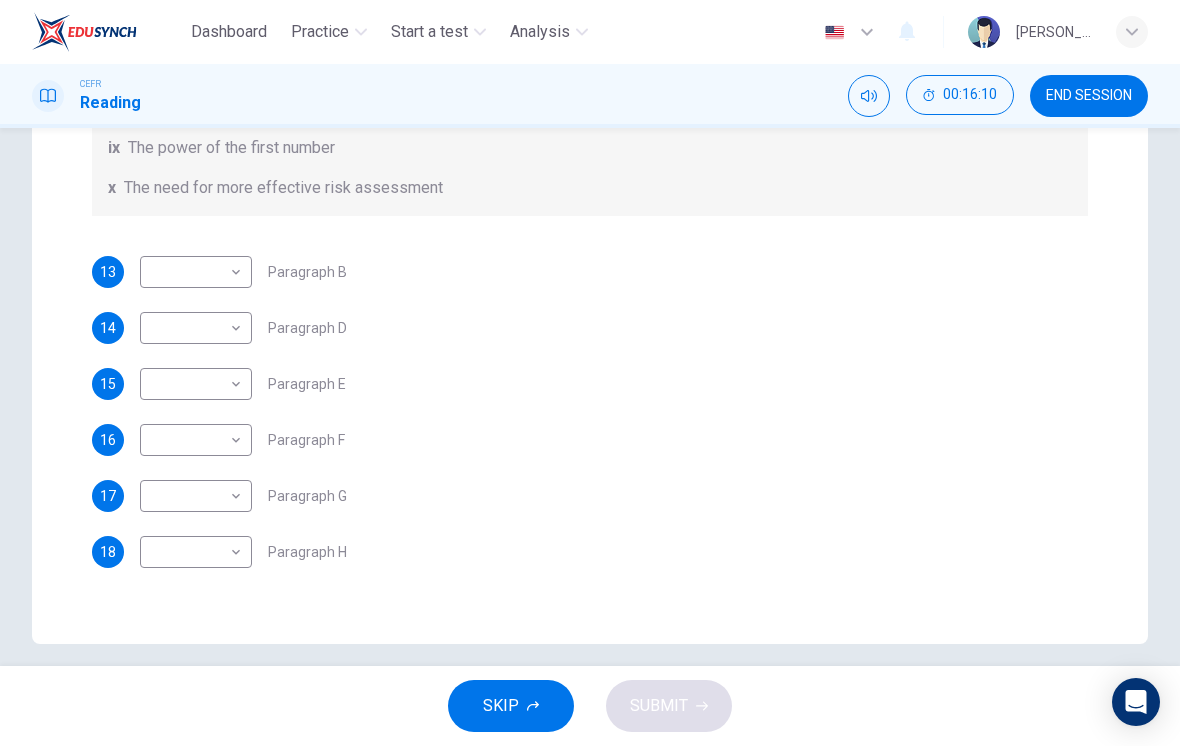 click on "18 ​ ​ Paragraph H" at bounding box center [590, 552] 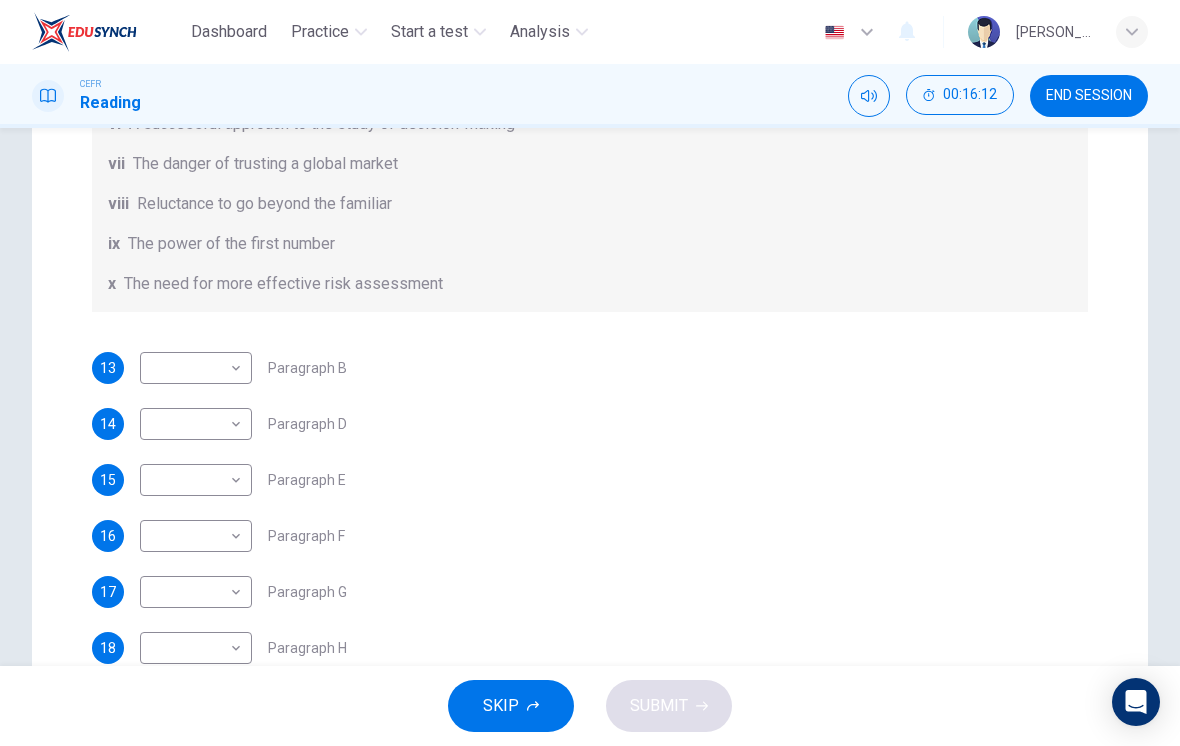 scroll, scrollTop: 385, scrollLeft: 0, axis: vertical 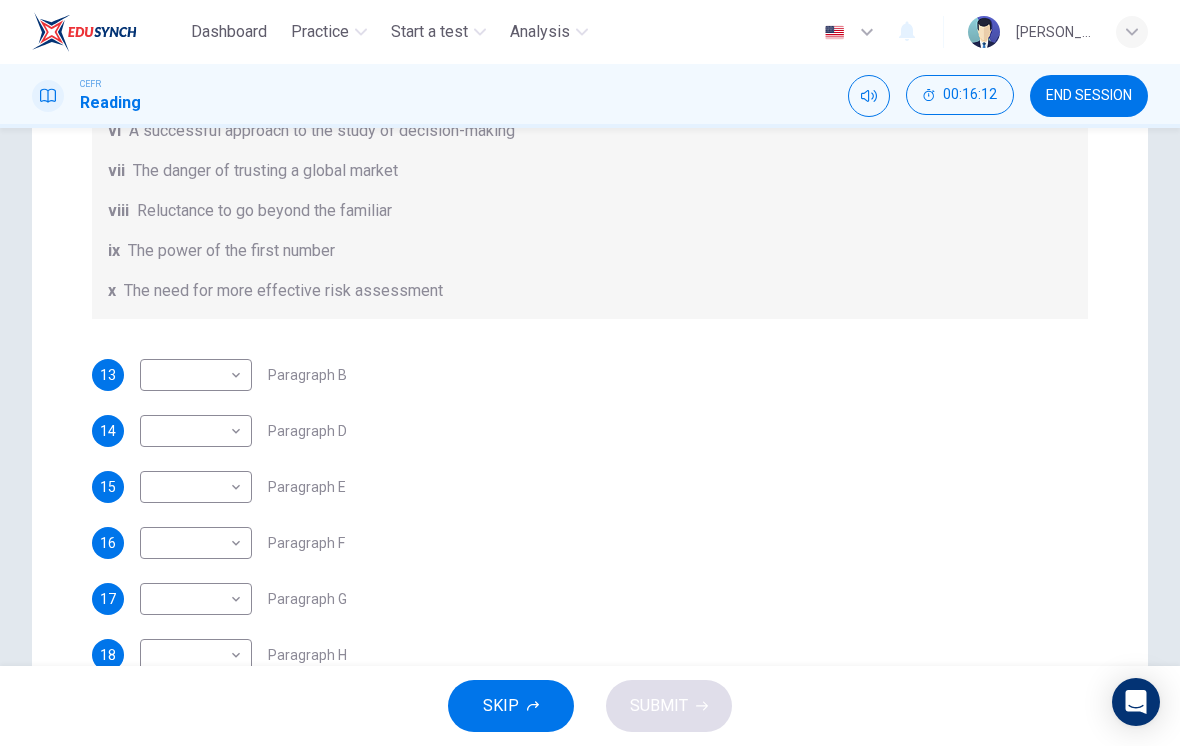 click on "16 ​ ​ Paragraph F" at bounding box center [590, 543] 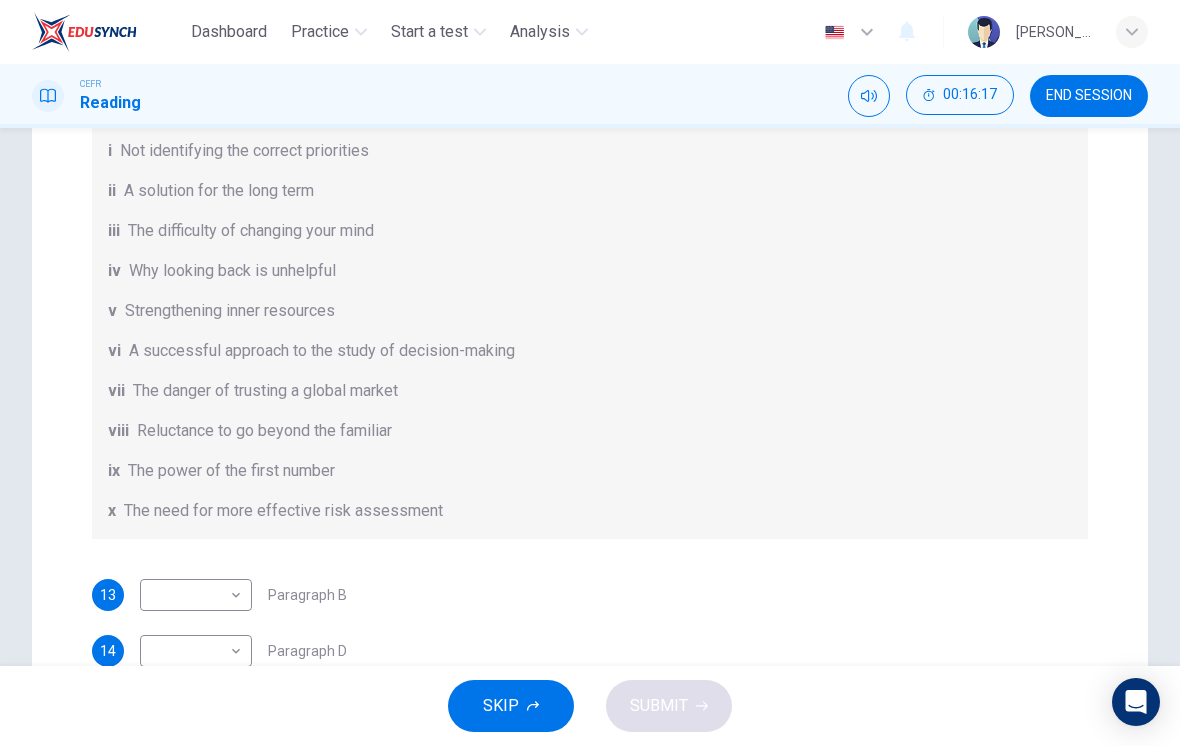 scroll, scrollTop: 0, scrollLeft: 0, axis: both 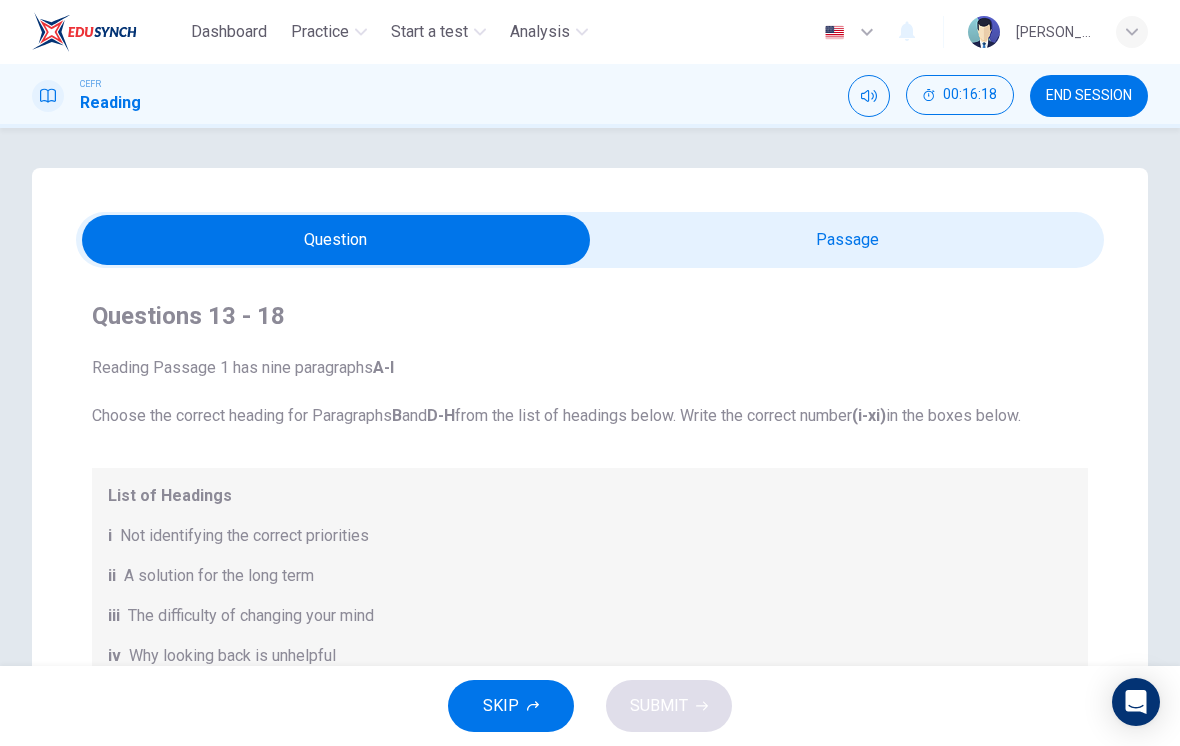 click at bounding box center (336, 240) 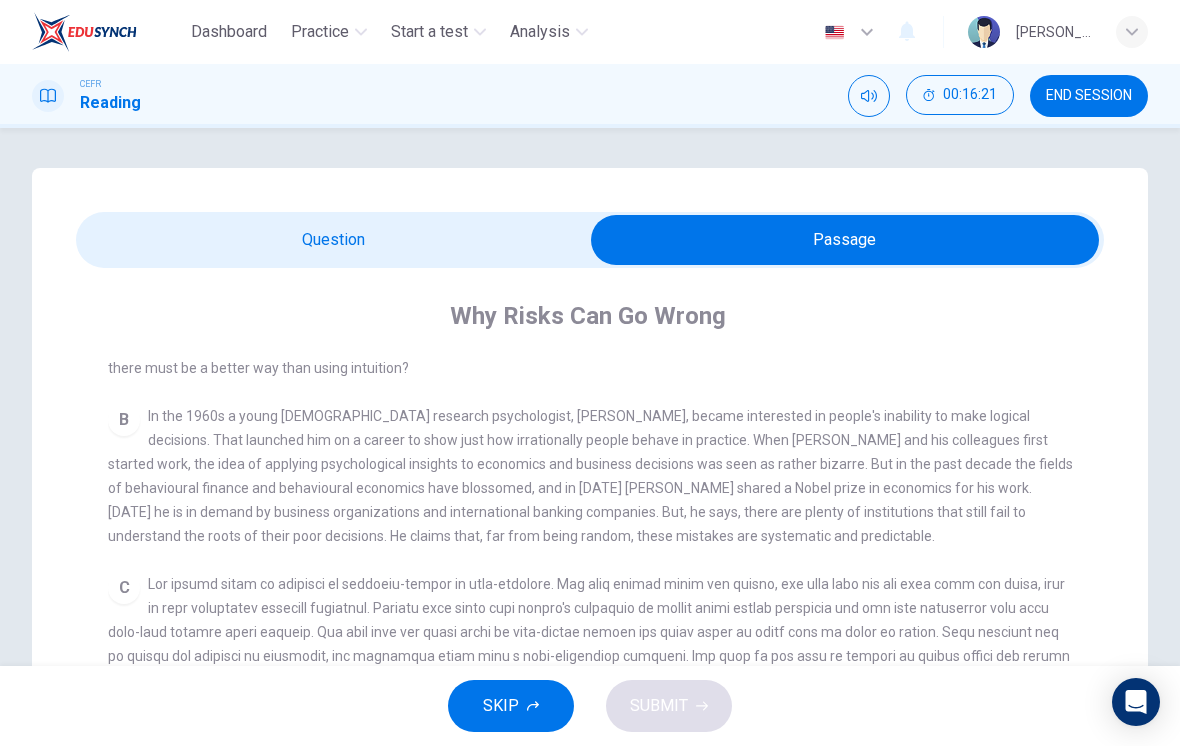 scroll, scrollTop: 423, scrollLeft: 0, axis: vertical 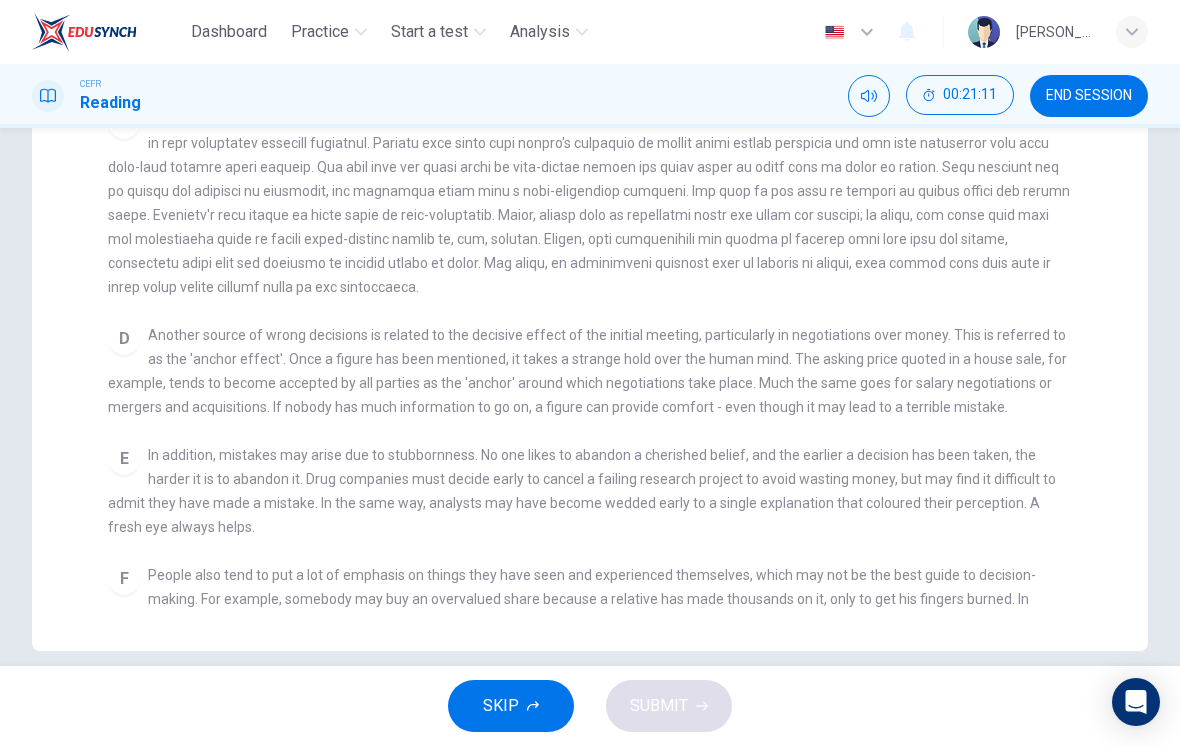 checkbox on "false" 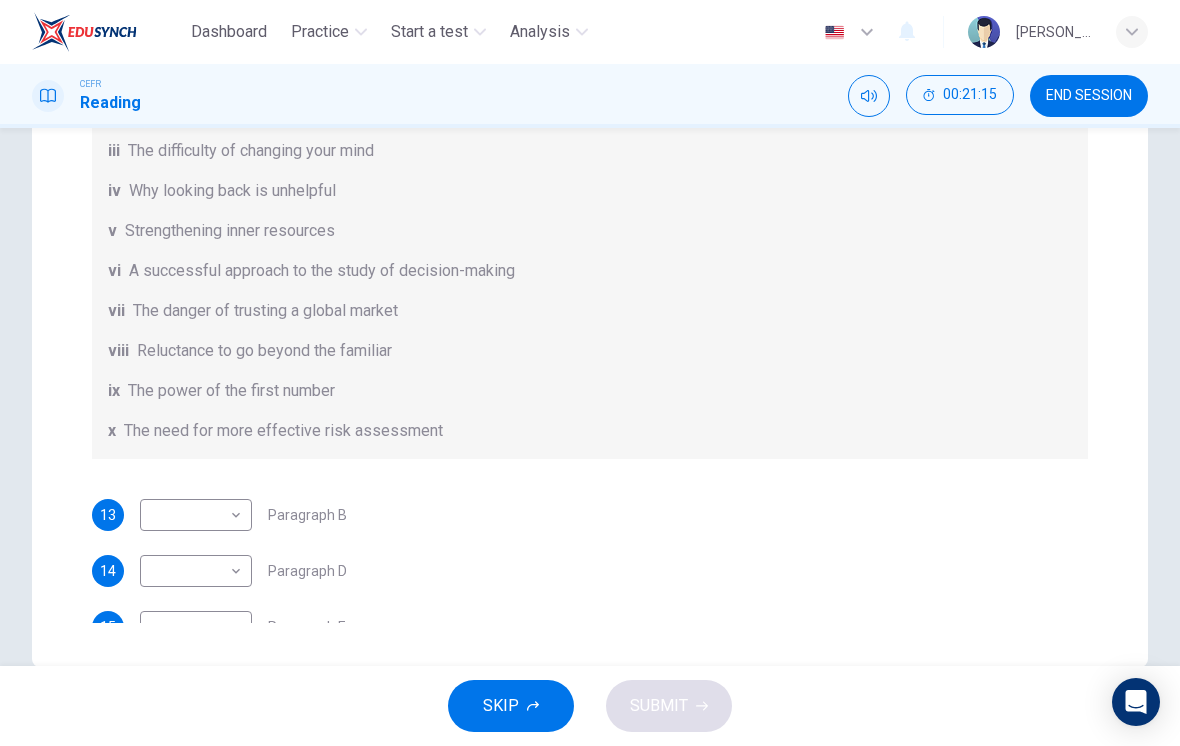 scroll, scrollTop: 0, scrollLeft: 0, axis: both 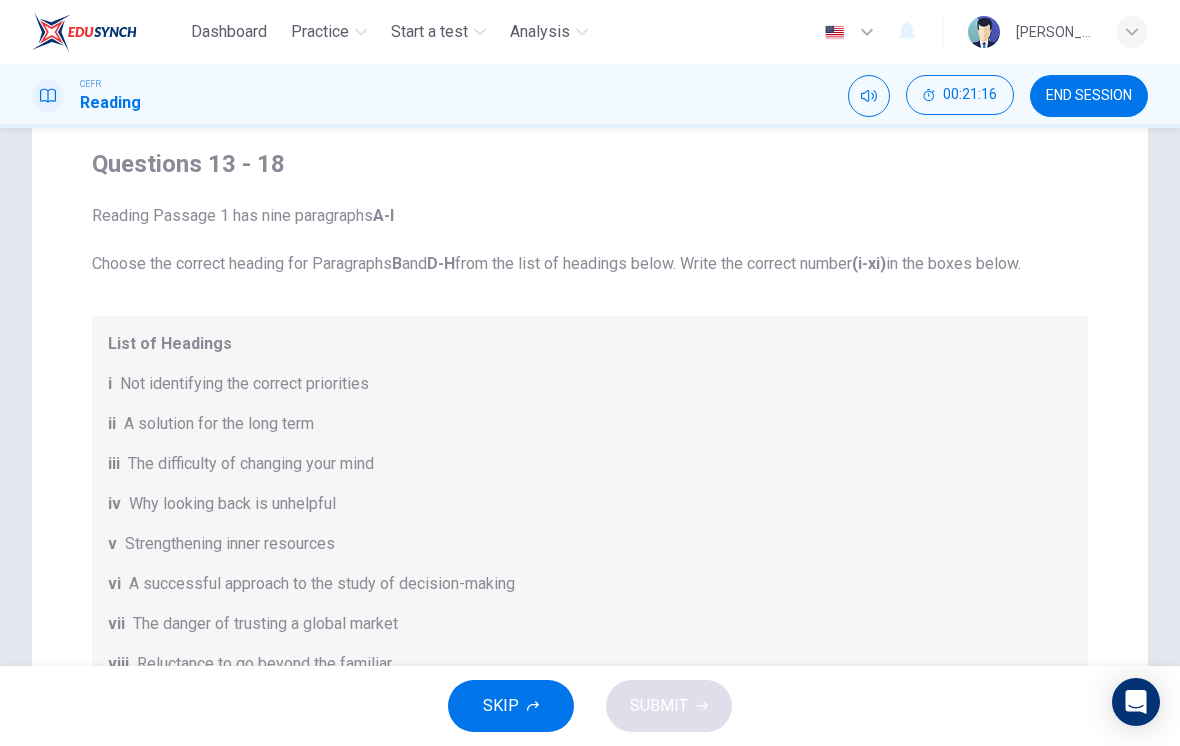 click on "List of Headings i Not identifying the correct priorities ii A solution for the long term iii The difficulty of changing your mind iv Why looking back is unhelpful v Strengthening inner resources vi A successful approach to the study of decision-making vii The danger of trusting a global market viii Reluctance to go beyond the familiar ix The power of the first number x The need for more effective risk assessment" at bounding box center (590, 544) 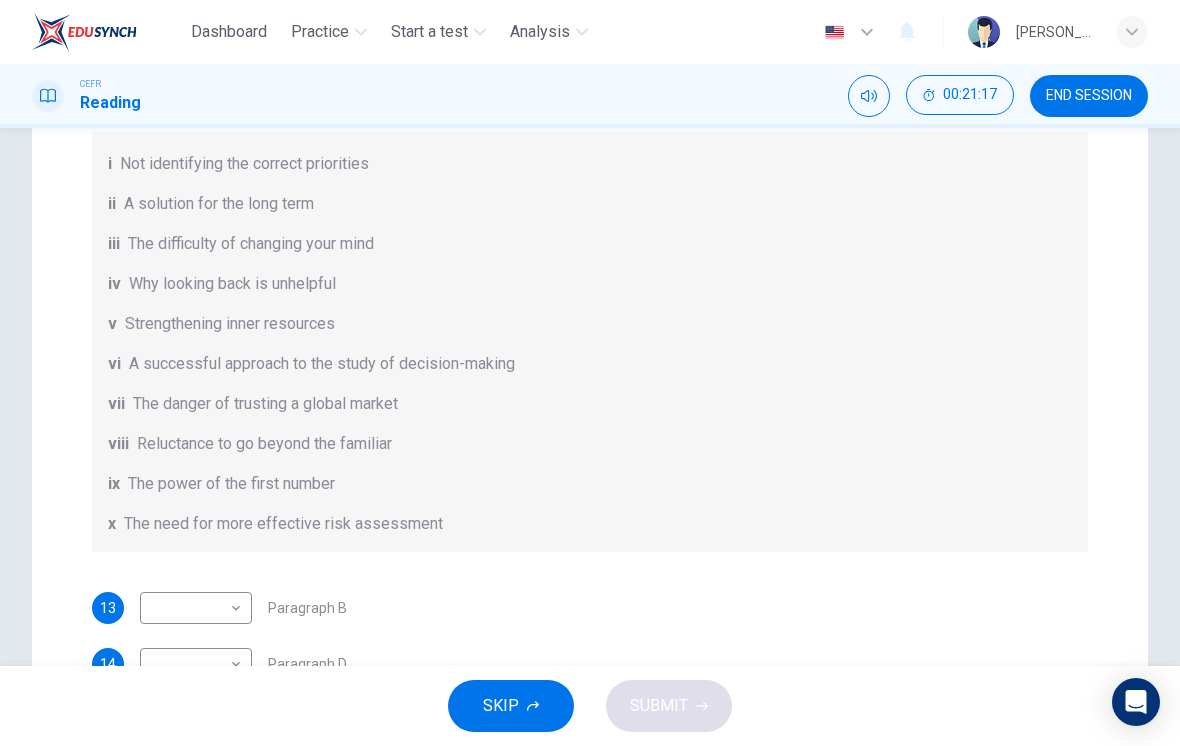 scroll, scrollTop: 220, scrollLeft: 0, axis: vertical 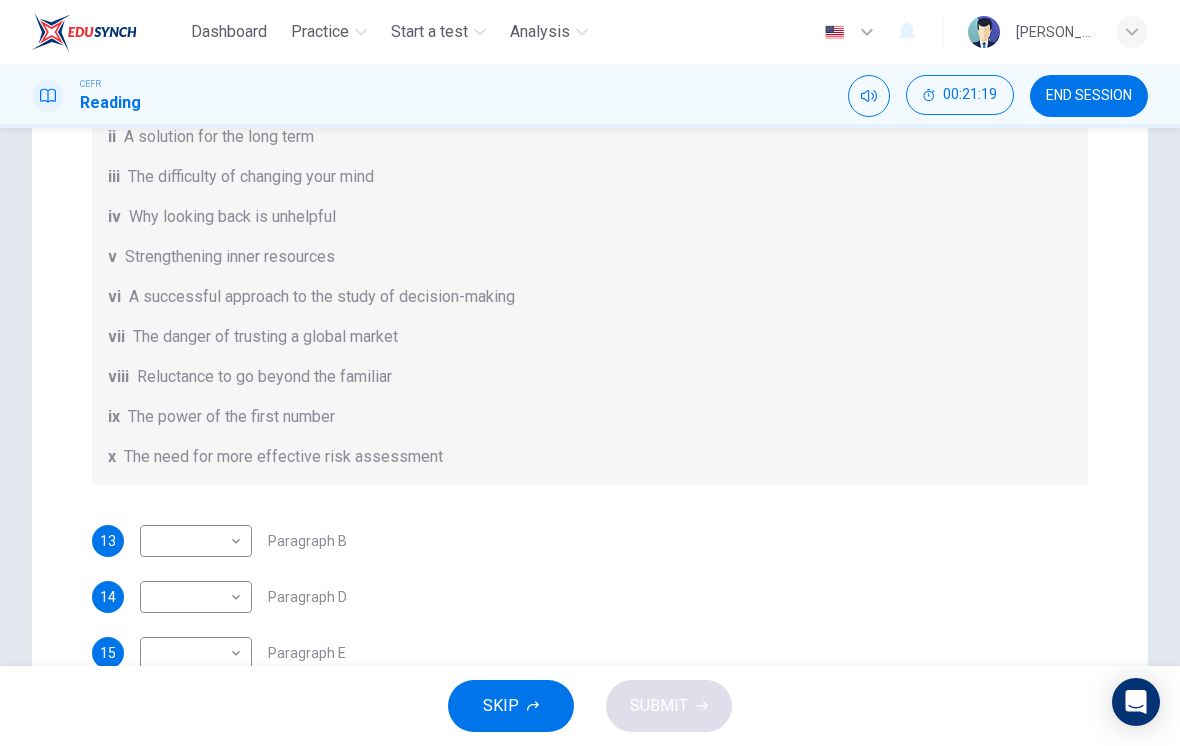 click on "Dashboard Practice Start a test Analysis English en ​ [PERSON_NAME] [PERSON_NAME] [PERSON_NAME] CEFR Reading 00:21:19 END SESSION Question Passage Questions 13 - 18 Reading Passage 1 has nine paragraphs  A-I
Choose the correct heading for Paragraphs  B  and  D-H  from the list of headings below.
Write the correct number  (i-xi)  in the boxes below. List of Headings i Not identifying the correct priorities ii A solution for the long term iii The difficulty of changing your mind iv Why looking back is unhelpful v Strengthening inner resources vi A successful approach to the study of decision-making vii The danger of trusting a global market viii Reluctance to go beyond the familiar ix The power of the first number x The need for more effective risk assessment 13 ​ ​ Paragraph B 14 ​ ​ Paragraph D 15 ​ ​ Paragraph E 16 ​ ​ Paragraph F 17 ​ ​ Paragraph G 18 ​ ​ Paragraph H Why Risks Can Go Wrong CLICK TO ZOOM Click to Zoom A B C D E F G H I SKIP SUBMIT
Dashboard Practice Start a test 2025" at bounding box center [590, 373] 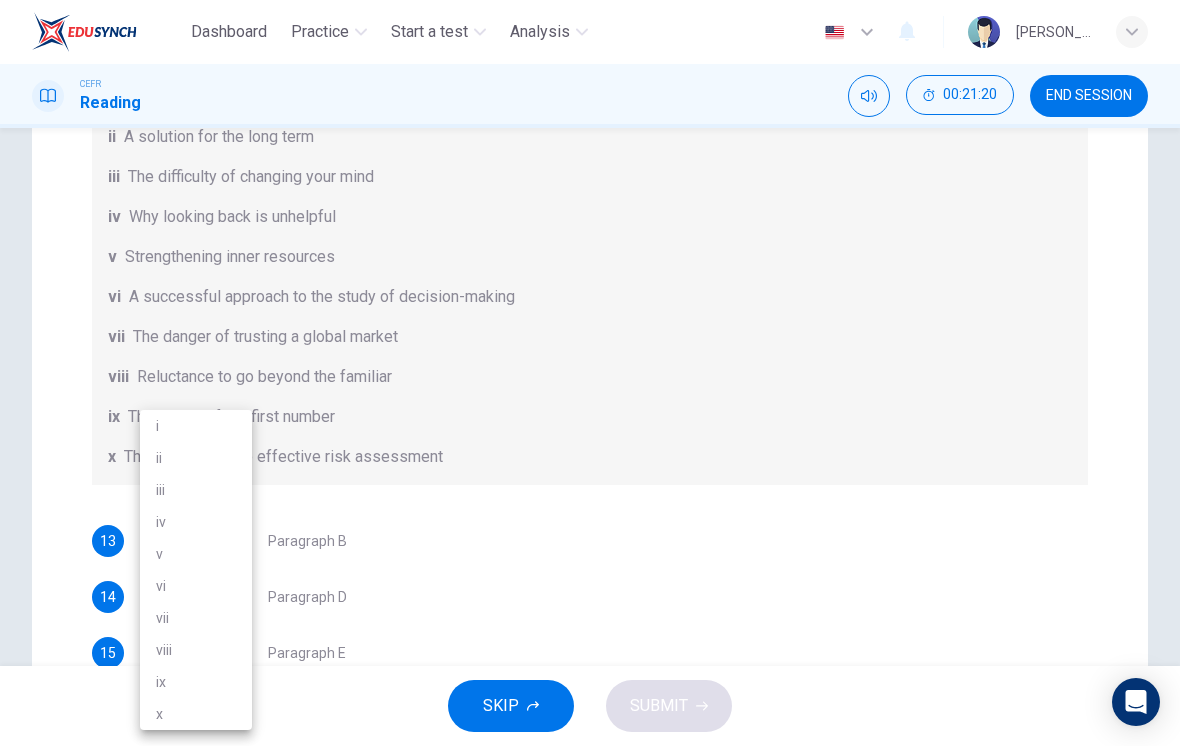 click on "vi" at bounding box center [196, 586] 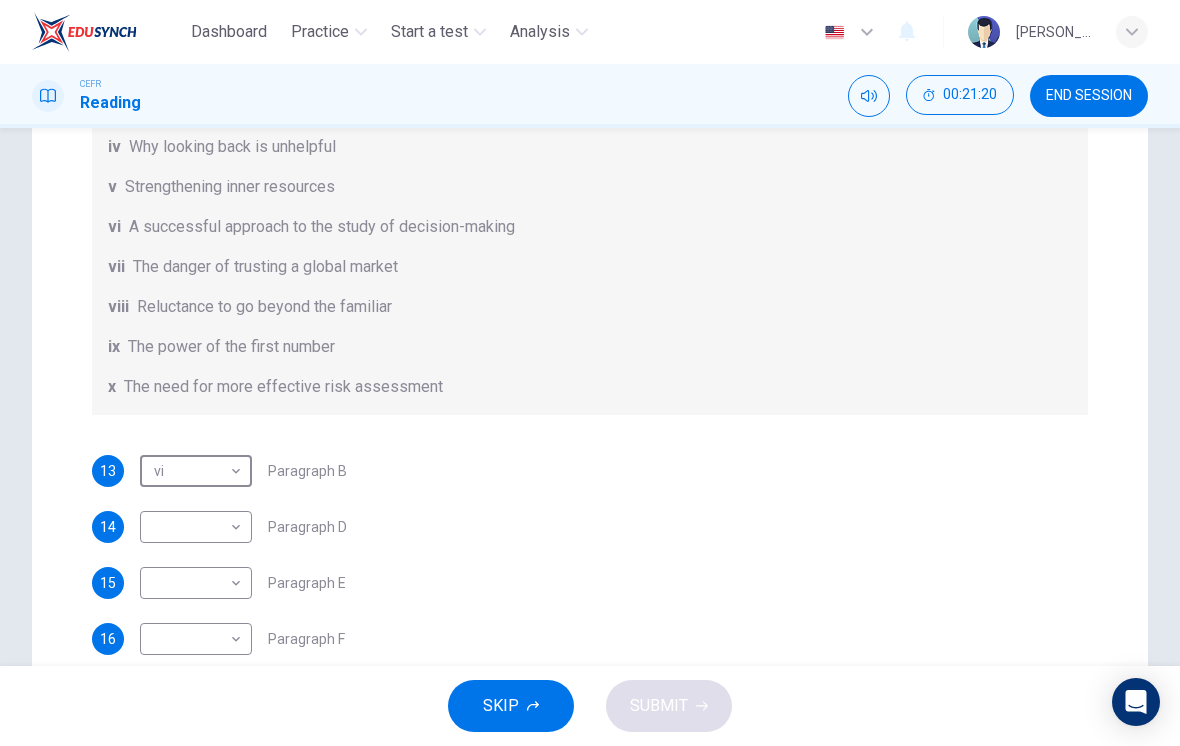 scroll, scrollTop: 302, scrollLeft: 0, axis: vertical 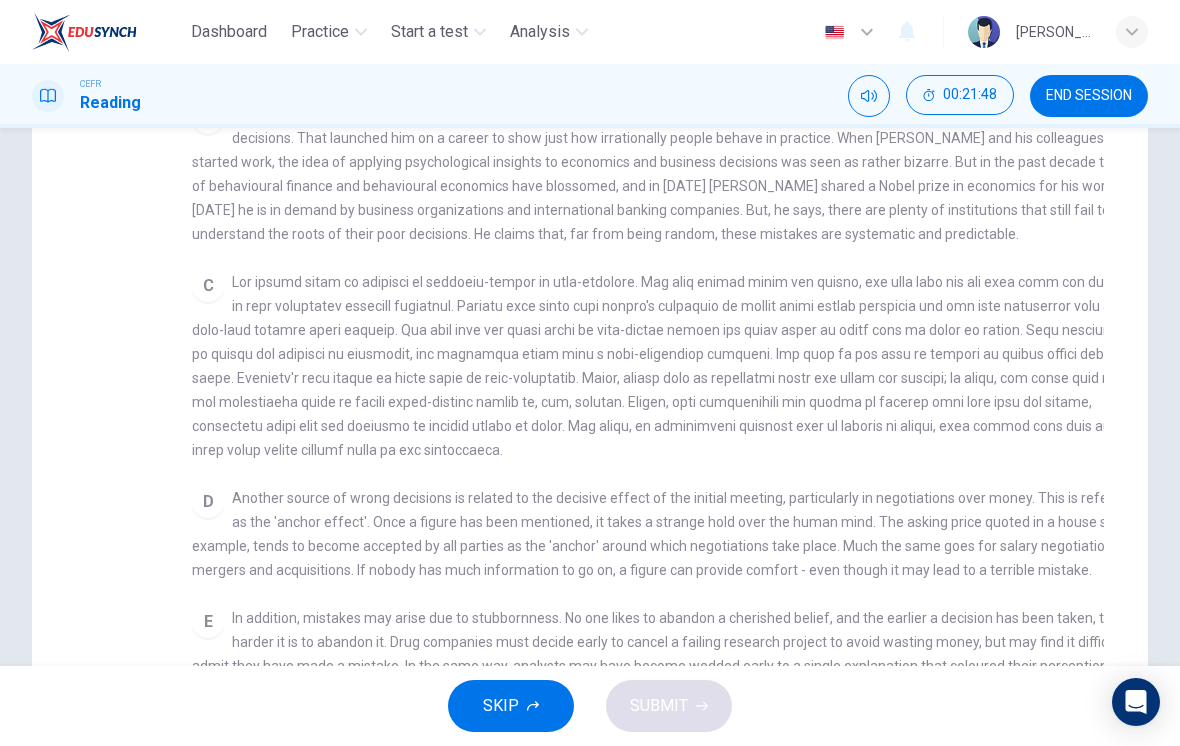 checkbox on "false" 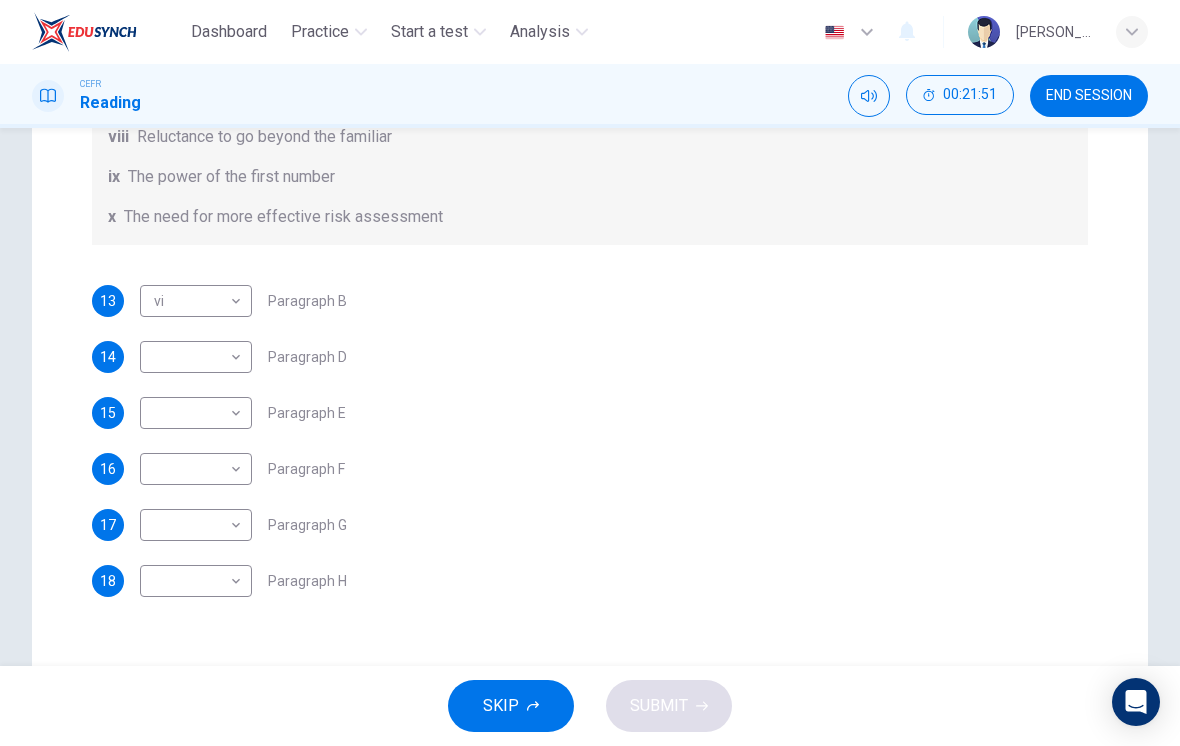 scroll, scrollTop: 460, scrollLeft: 0, axis: vertical 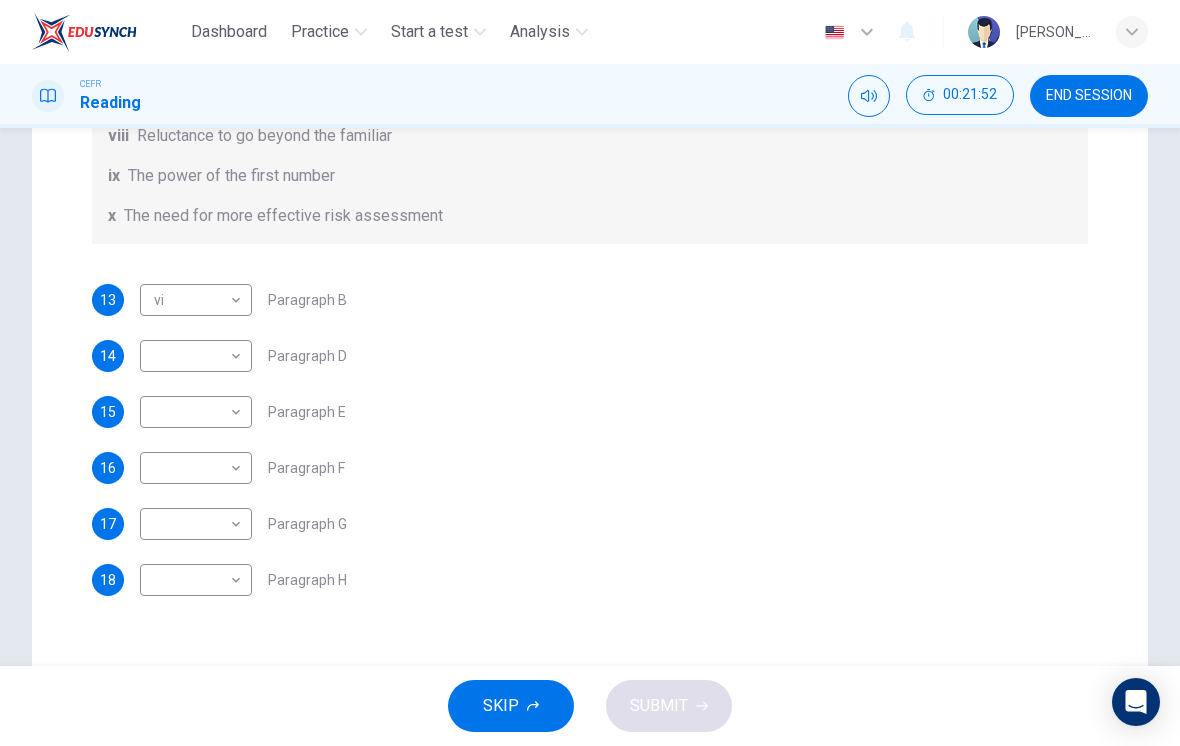 click on "Dashboard Practice Start a test Analysis English en ​ [PERSON_NAME] [PERSON_NAME] [PERSON_NAME] CEFR Reading 00:21:52 END SESSION Question Passage Questions 13 - 18 Reading Passage 1 has nine paragraphs  A-I
Choose the correct heading for Paragraphs  B  and  D-H  from the list of headings below.
Write the correct number  (i-xi)  in the boxes below. List of Headings i Not identifying the correct priorities ii A solution for the long term iii The difficulty of changing your mind iv Why looking back is unhelpful v Strengthening inner resources vi A successful approach to the study of decision-making vii The danger of trusting a global market viii Reluctance to go beyond the familiar ix The power of the first number x The need for more effective risk assessment 13 vi vi ​ Paragraph B 14 ​ ​ Paragraph D 15 ​ ​ Paragraph E 16 ​ ​ Paragraph F 17 ​ ​ Paragraph G 18 ​ ​ Paragraph H Why Risks Can Go Wrong CLICK TO ZOOM Click to Zoom A B C D E F G H I SKIP SUBMIT
Dashboard Practice Start a test" at bounding box center [590, 373] 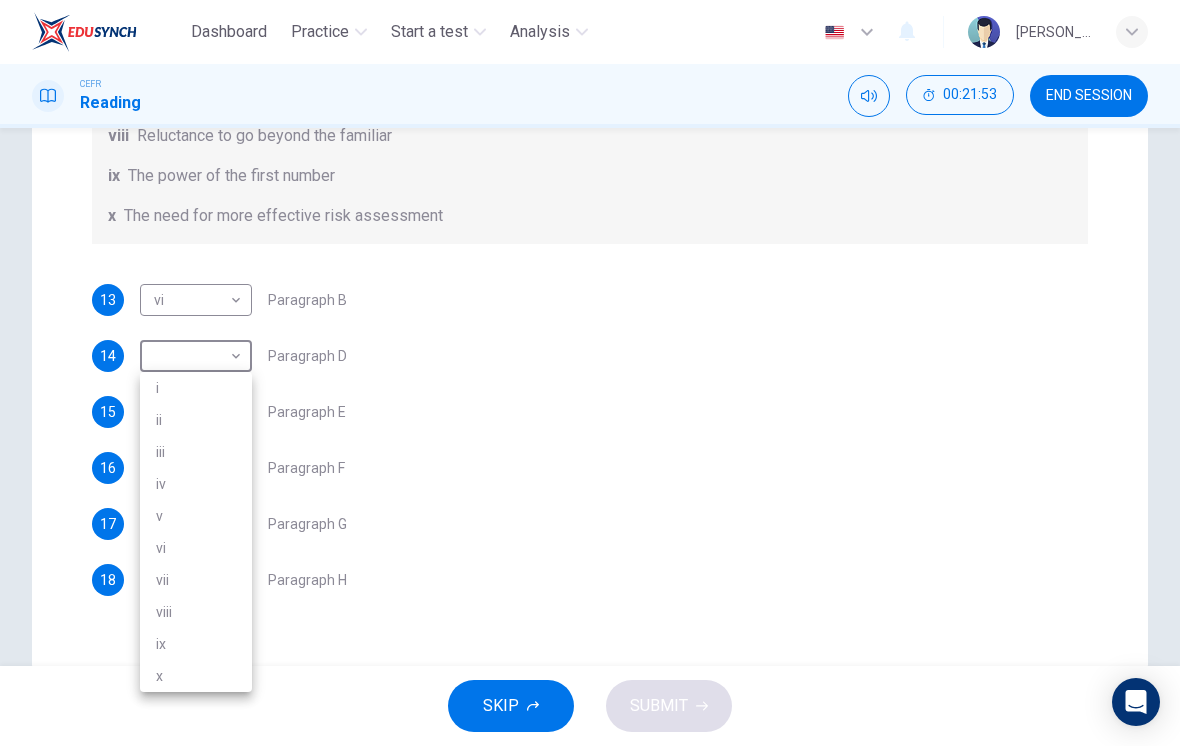 click on "ix" at bounding box center (196, 644) 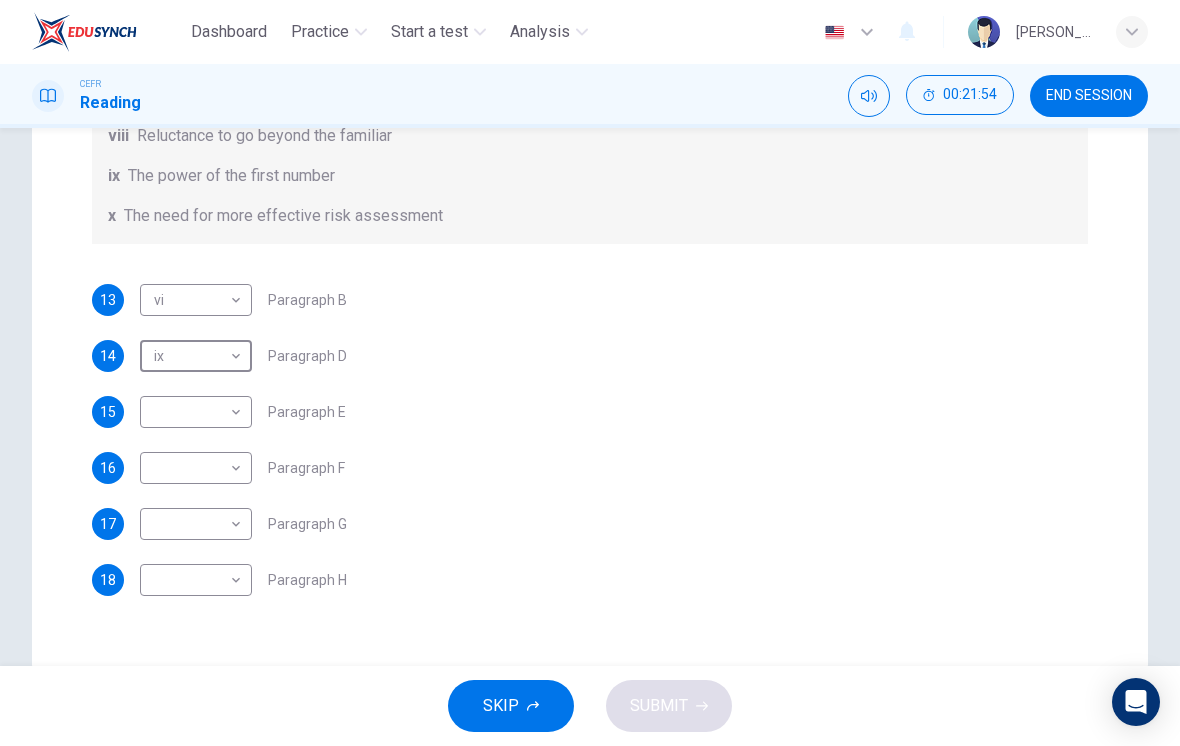 click on "Dashboard Practice Start a test Analysis English en ​ [PERSON_NAME] [PERSON_NAME] [PERSON_NAME] CEFR Reading 00:21:54 END SESSION Question Passage Questions 13 - 18 Reading Passage 1 has nine paragraphs  A-I
Choose the correct heading for Paragraphs  B  and  D-H  from the list of headings below.
Write the correct number  (i-xi)  in the boxes below. List of Headings i Not identifying the correct priorities ii A solution for the long term iii The difficulty of changing your mind iv Why looking back is unhelpful v Strengthening inner resources vi A successful approach to the study of decision-making vii The danger of trusting a global market viii Reluctance to go beyond the familiar ix The power of the first number x The need for more effective risk assessment 13 vi vi ​ Paragraph B 14 ix ix ​ Paragraph D 15 ​ ​ Paragraph E 16 ​ ​ Paragraph F 17 ​ ​ Paragraph G 18 ​ ​ Paragraph H Why Risks Can Go Wrong CLICK TO ZOOM Click to Zoom A B C D E F G H I SKIP SUBMIT
Dashboard Practice Start a test" at bounding box center [590, 373] 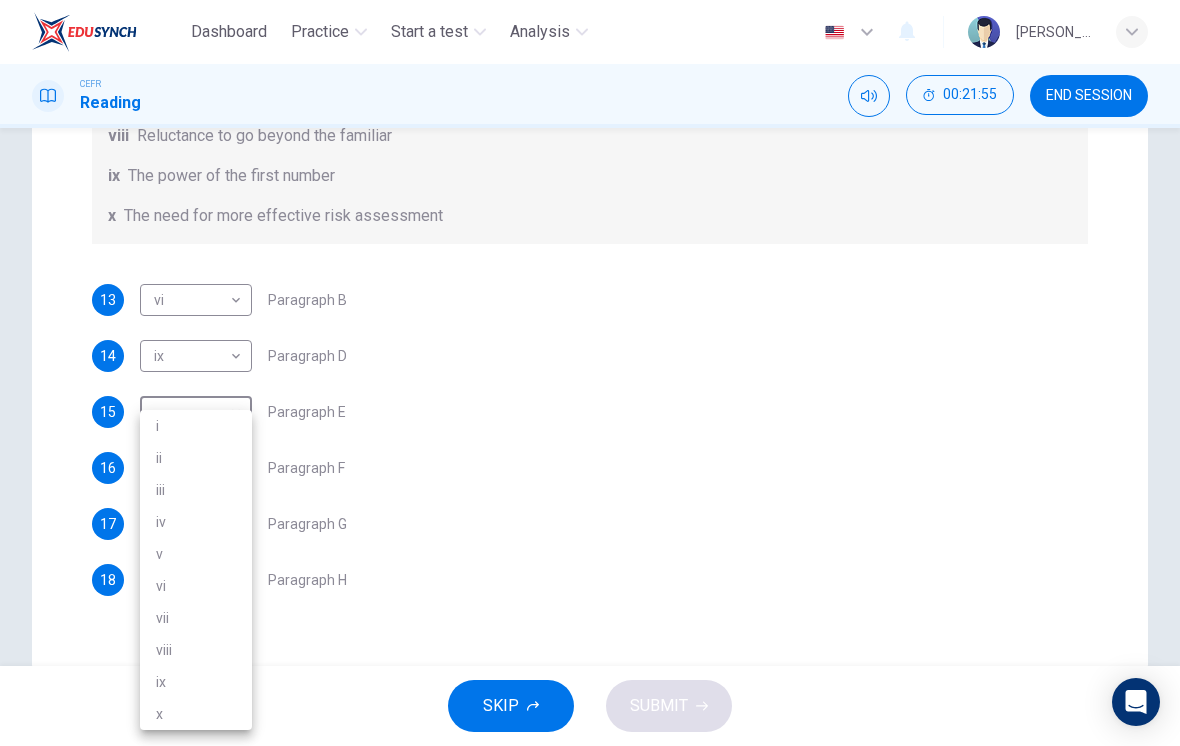 click at bounding box center [590, 373] 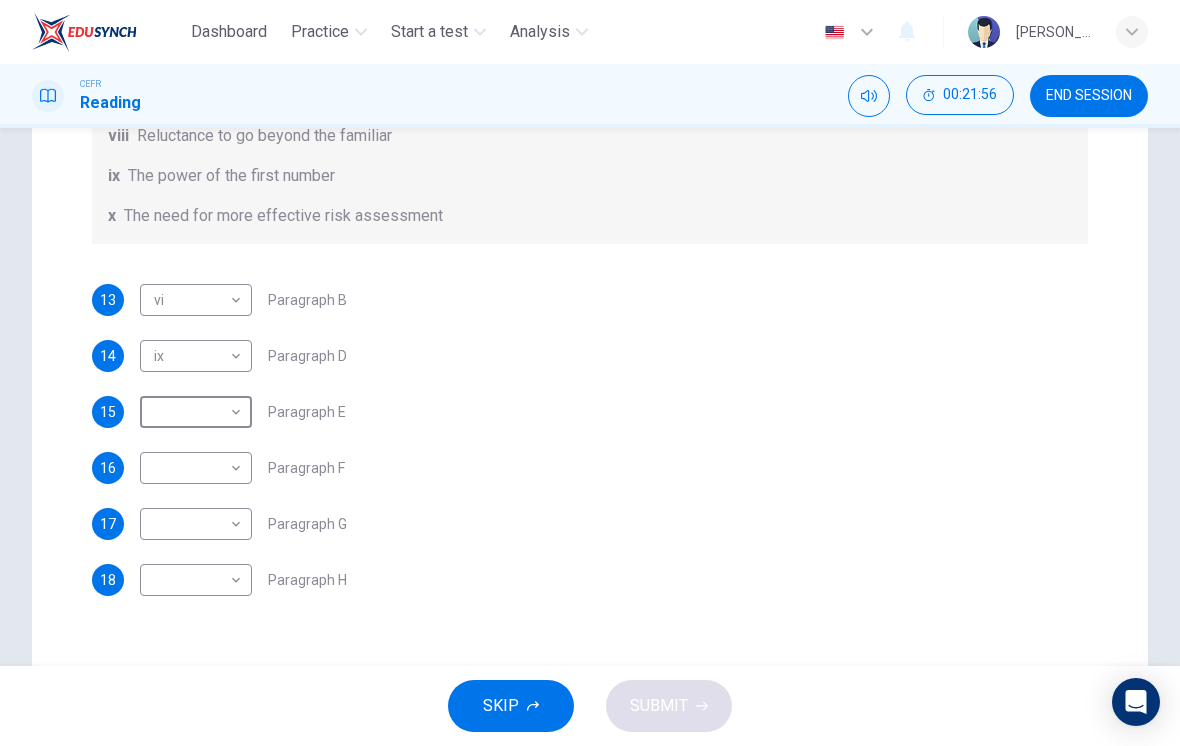 click on "14 ix ix ​ Paragraph D" at bounding box center (590, 356) 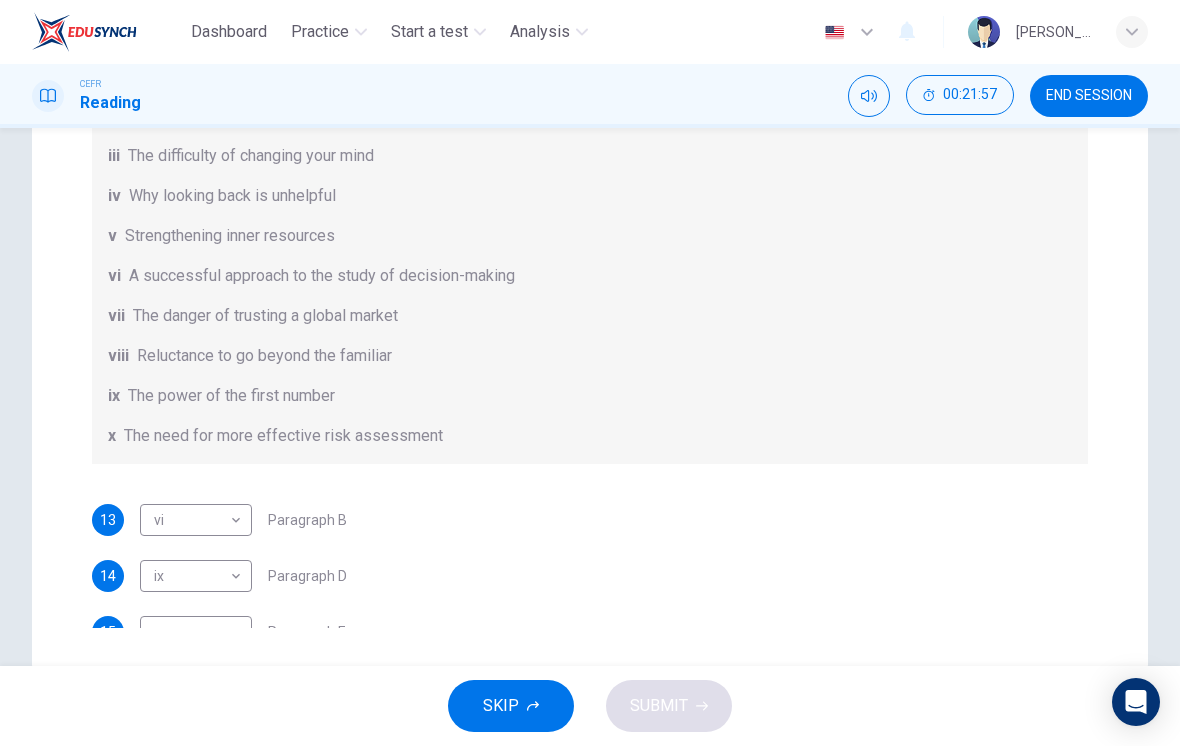 scroll, scrollTop: -1, scrollLeft: 0, axis: vertical 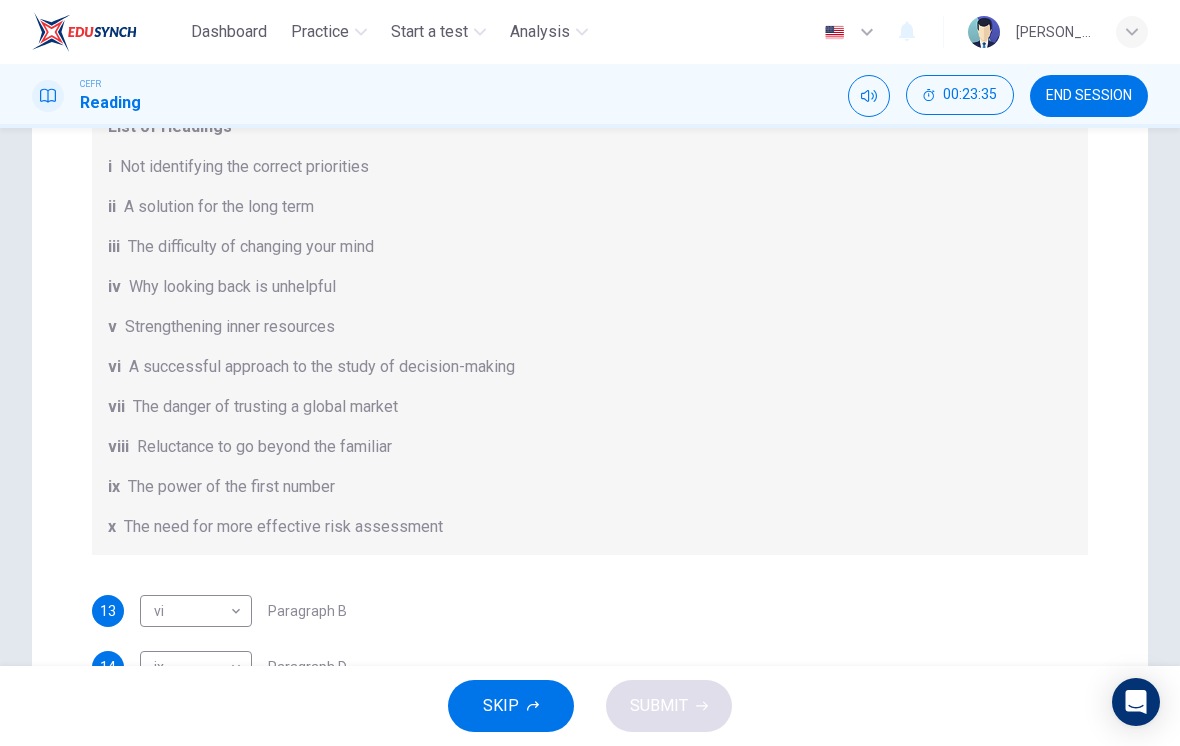 click on "List of Headings i Not identifying the correct priorities ii A solution for the long term iii The difficulty of changing your mind iv Why looking back is unhelpful v Strengthening inner resources vi A successful approach to the study of decision-making vii The danger of trusting a global market viii Reluctance to go beyond the familiar ix The power of the first number x The need for more effective risk assessment" at bounding box center (590, 327) 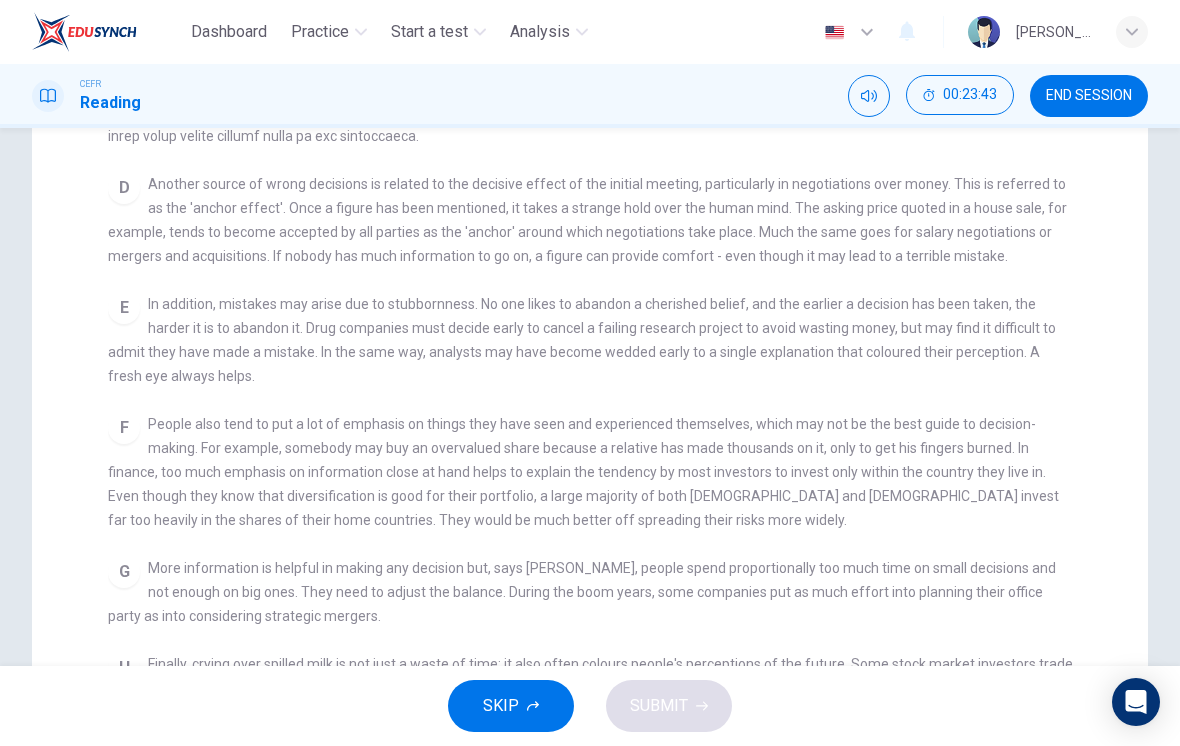 scroll, scrollTop: 675, scrollLeft: 0, axis: vertical 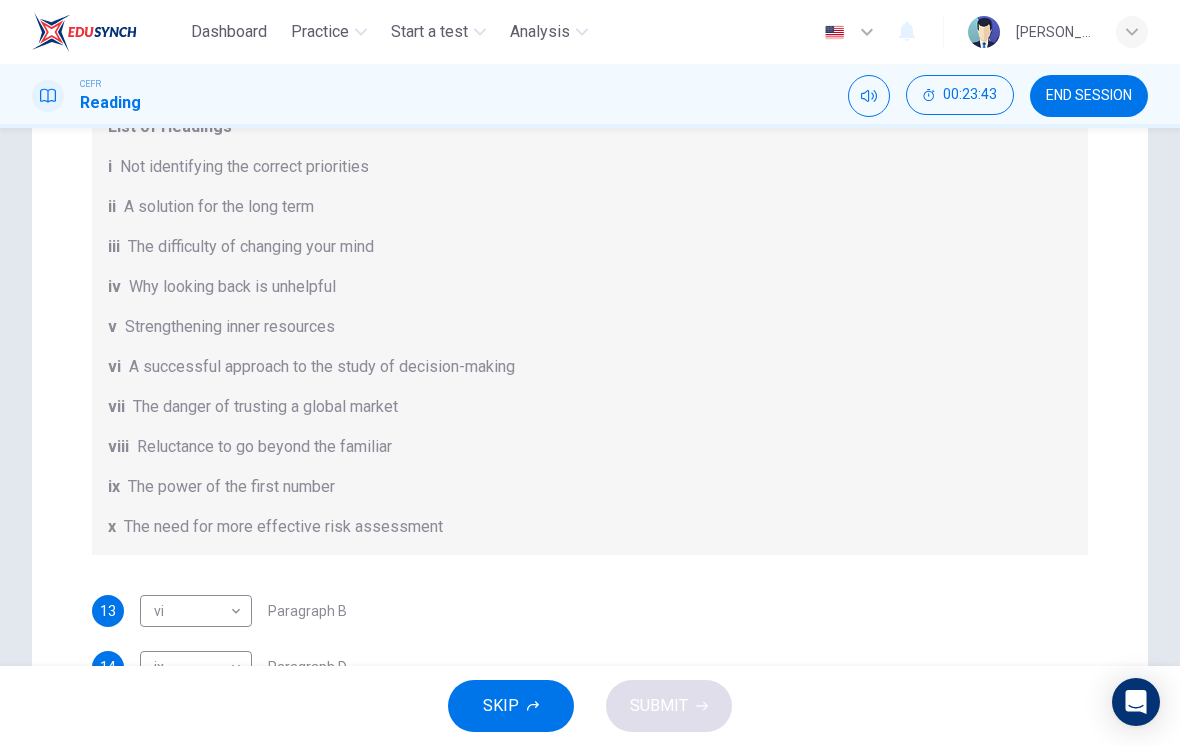 checkbox on "false" 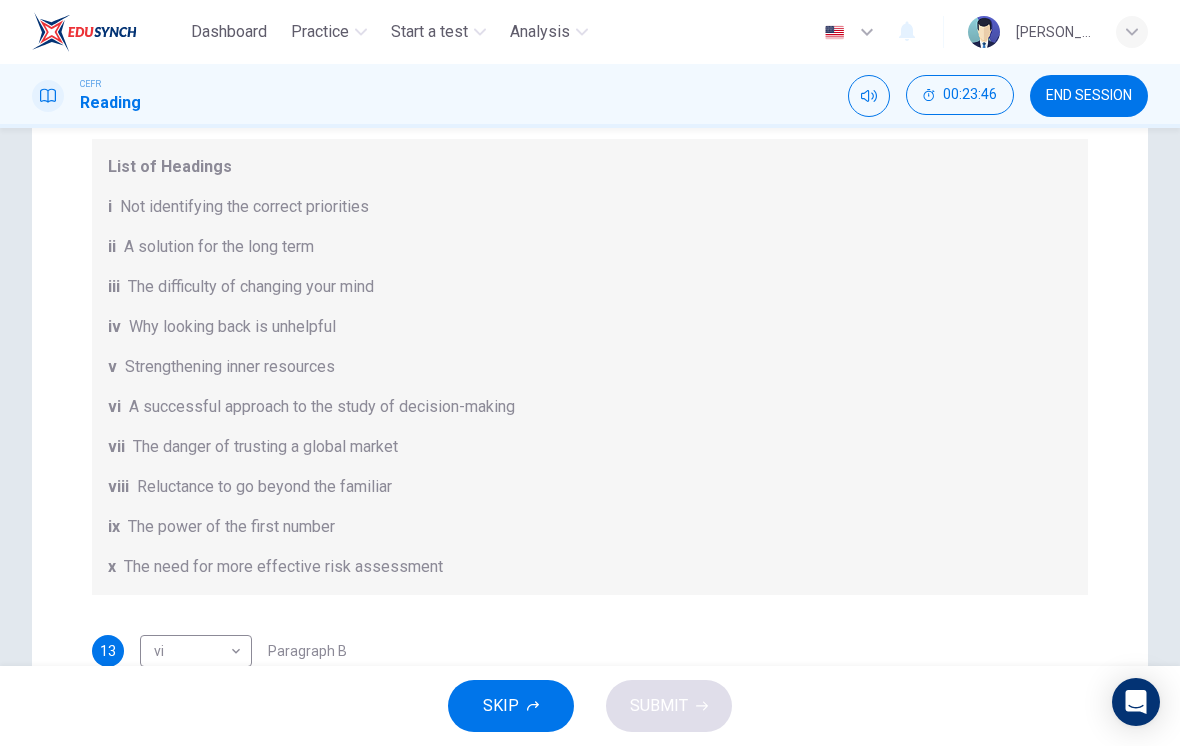 scroll, scrollTop: 327, scrollLeft: 0, axis: vertical 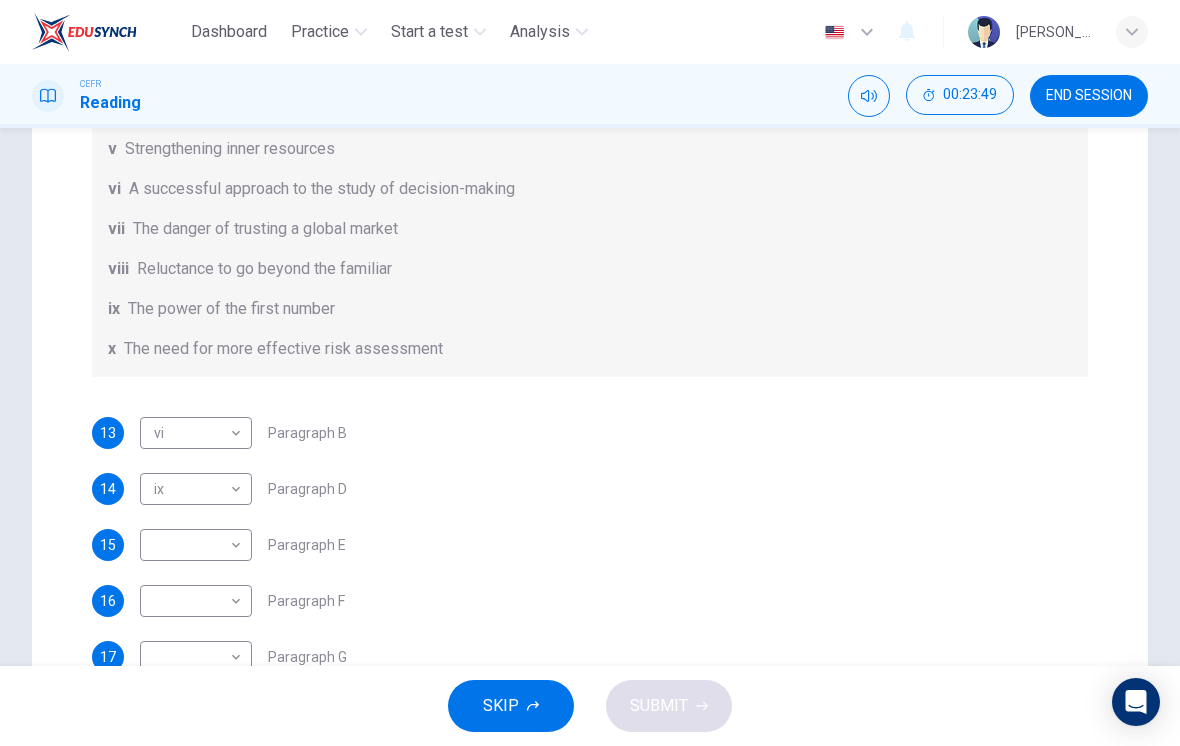 click on "Dashboard Practice Start a test Analysis English en ​ [PERSON_NAME] [PERSON_NAME] [PERSON_NAME] CEFR Reading 00:23:49 END SESSION Question Passage Questions 13 - 18 Reading Passage 1 has nine paragraphs  A-I
Choose the correct heading for Paragraphs  B  and  D-H  from the list of headings below.
Write the correct number  (i-xi)  in the boxes below. List of Headings i Not identifying the correct priorities ii A solution for the long term iii The difficulty of changing your mind iv Why looking back is unhelpful v Strengthening inner resources vi A successful approach to the study of decision-making vii The danger of trusting a global market viii Reluctance to go beyond the familiar ix The power of the first number x The need for more effective risk assessment 13 vi vi ​ Paragraph B 14 ix ix ​ Paragraph D 15 ​ ​ Paragraph E 16 ​ ​ Paragraph F 17 ​ ​ Paragraph G 18 ​ ​ Paragraph H Why Risks Can Go Wrong CLICK TO ZOOM Click to Zoom A B C D E F G H I SKIP SUBMIT
Dashboard Practice Start a test" at bounding box center [590, 373] 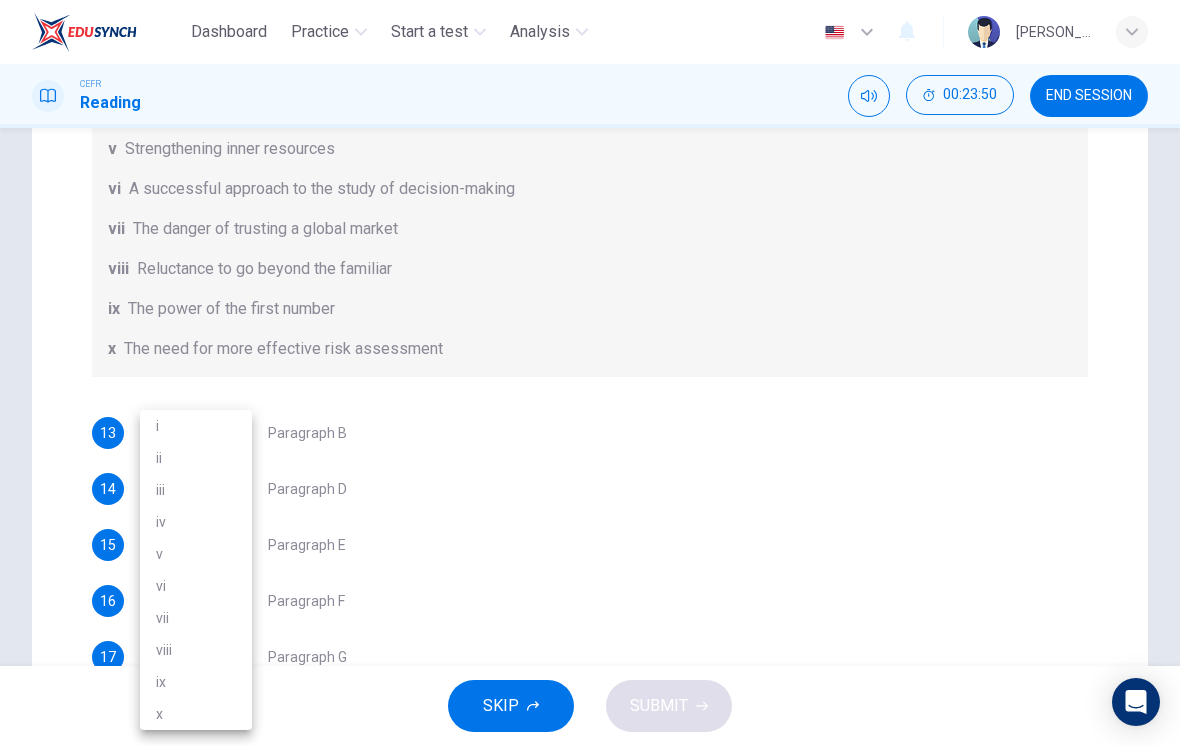 click on "iii" at bounding box center (196, 490) 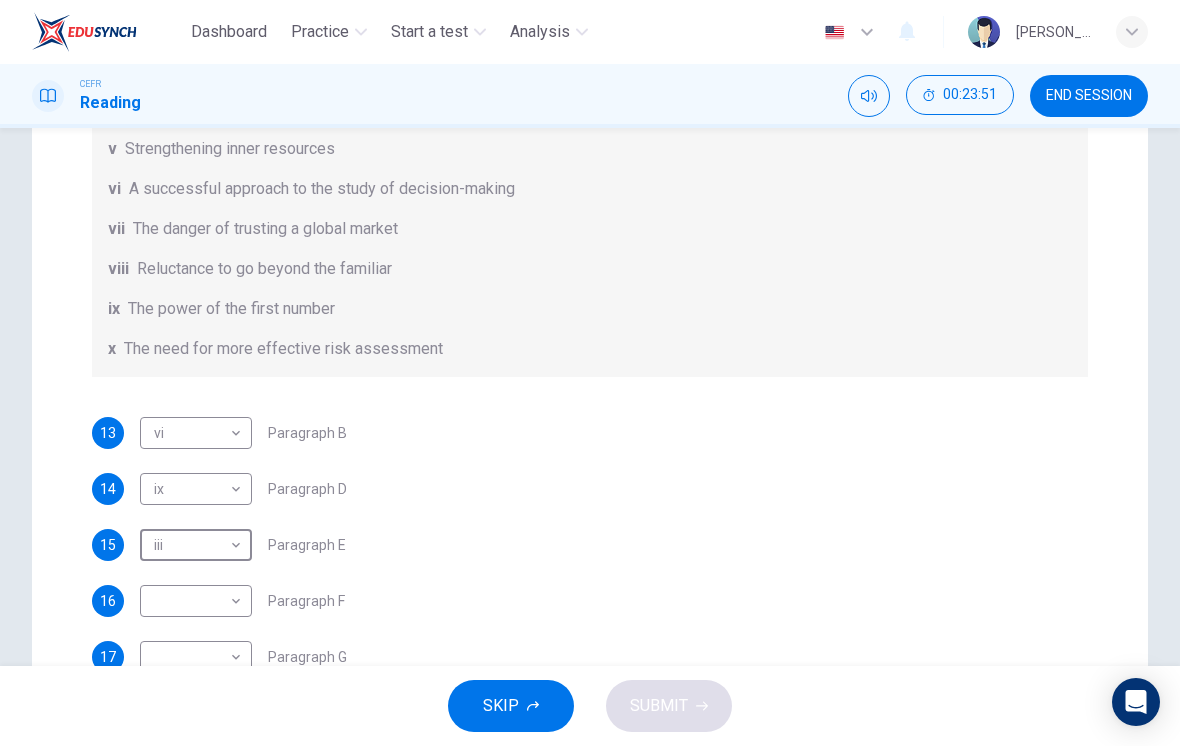 type on "iii" 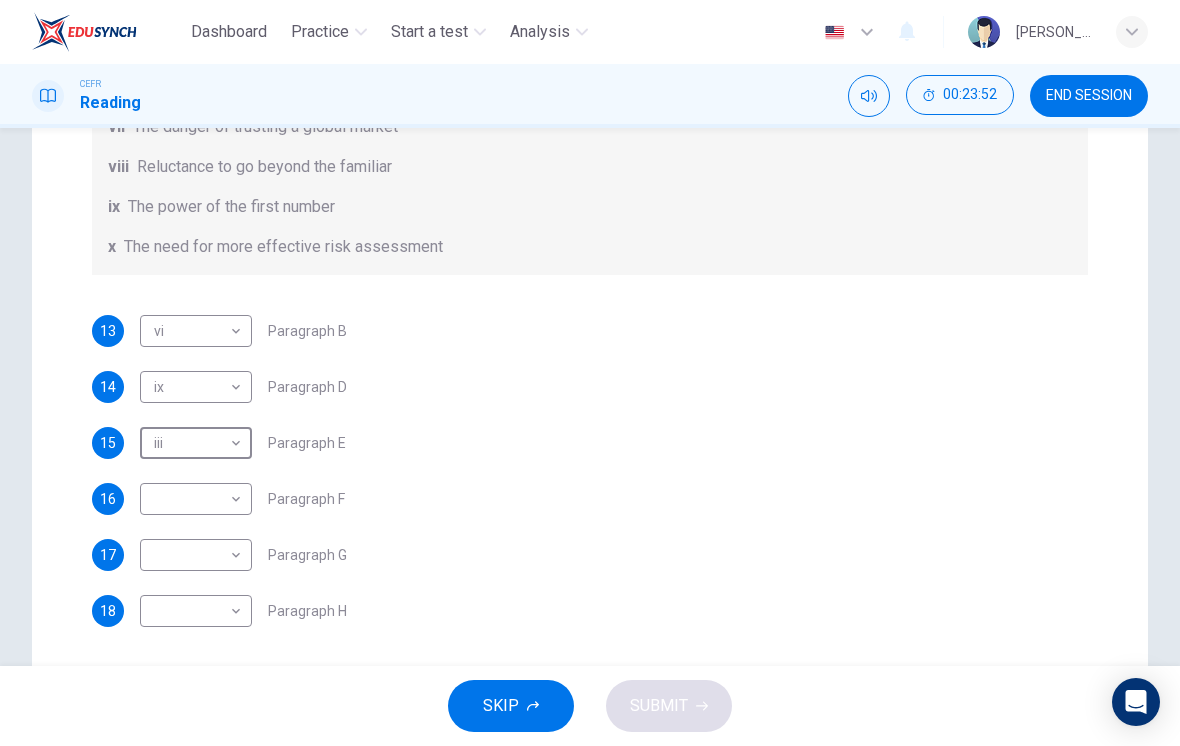 scroll, scrollTop: 431, scrollLeft: 0, axis: vertical 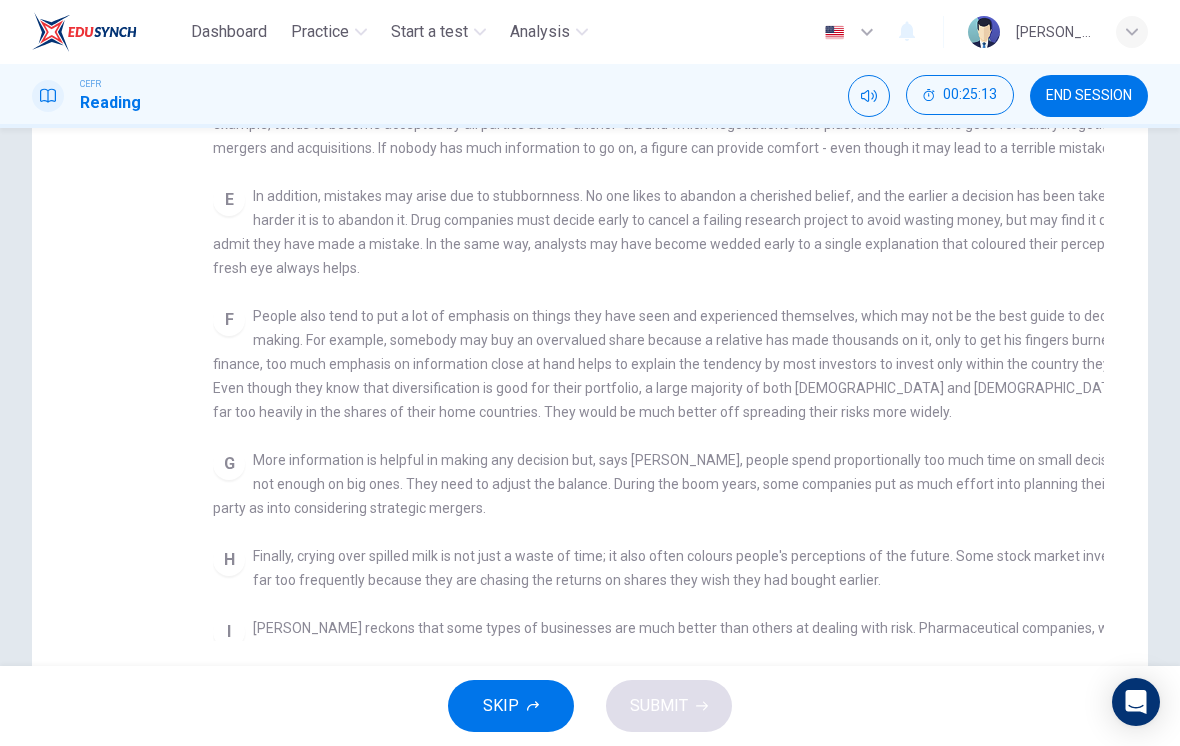 checkbox on "false" 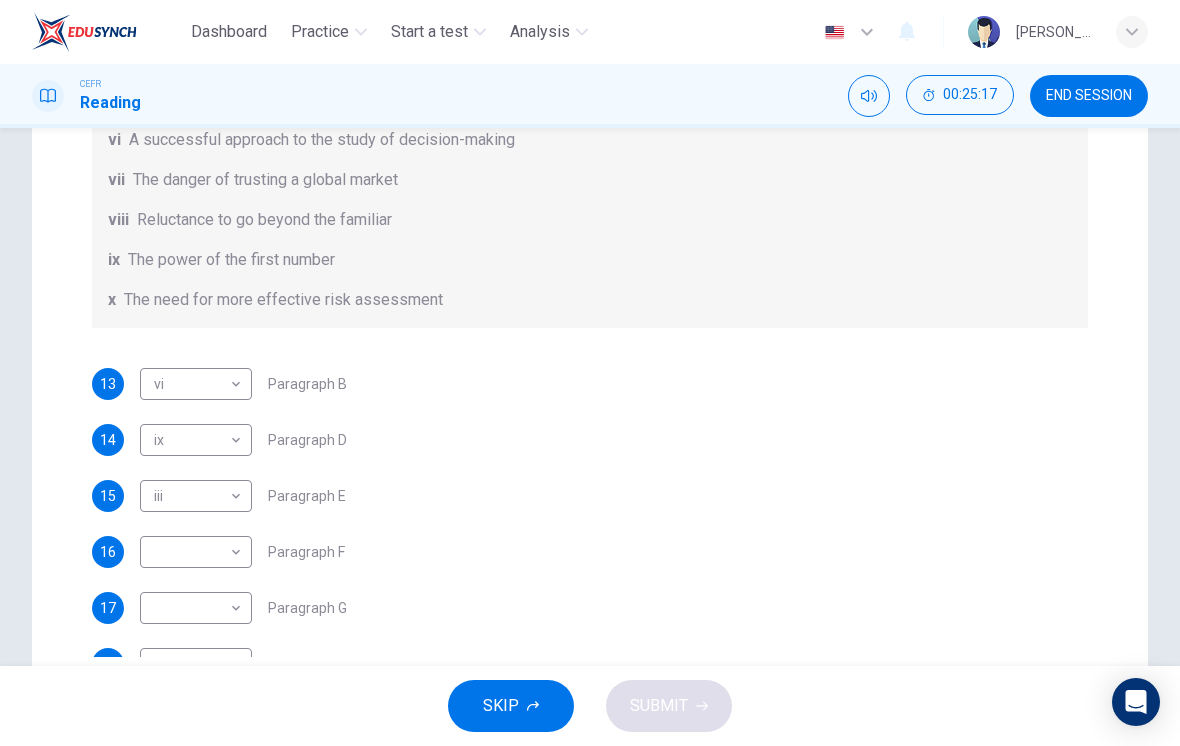scroll, scrollTop: 166, scrollLeft: 0, axis: vertical 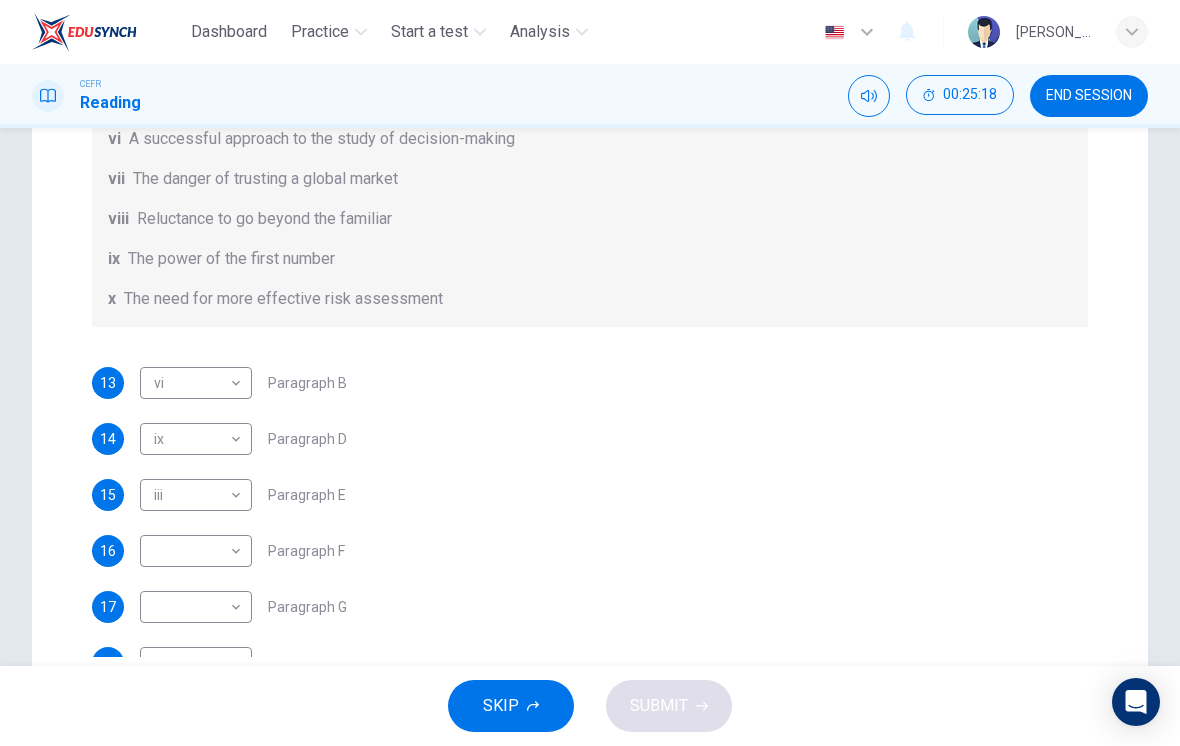 click on "Dashboard Practice Start a test Analysis English en ​ [PERSON_NAME] [PERSON_NAME] [PERSON_NAME] CEFR Reading 00:25:18 END SESSION Question Passage Questions 13 - 18 Reading Passage 1 has nine paragraphs  A-I
Choose the correct heading for Paragraphs  B  and  D-H  from the list of headings below.
Write the correct number  (i-xi)  in the boxes below. List of Headings i Not identifying the correct priorities ii A solution for the long term iii The difficulty of changing your mind iv Why looking back is unhelpful v Strengthening inner resources vi A successful approach to the study of decision-making vii The danger of trusting a global market viii Reluctance to go beyond the familiar ix The power of the first number x The need for more effective risk assessment 13 vi vi ​ Paragraph B 14 ix ix ​ Paragraph D 15 iii iii ​ Paragraph E 16 ​ ​ Paragraph F 17 ​ ​ Paragraph G 18 ​ ​ Paragraph H Why Risks Can Go Wrong CLICK TO ZOOM Click to Zoom A B C D E F G H I SKIP SUBMIT
Dashboard Practice Analysis" at bounding box center [590, 373] 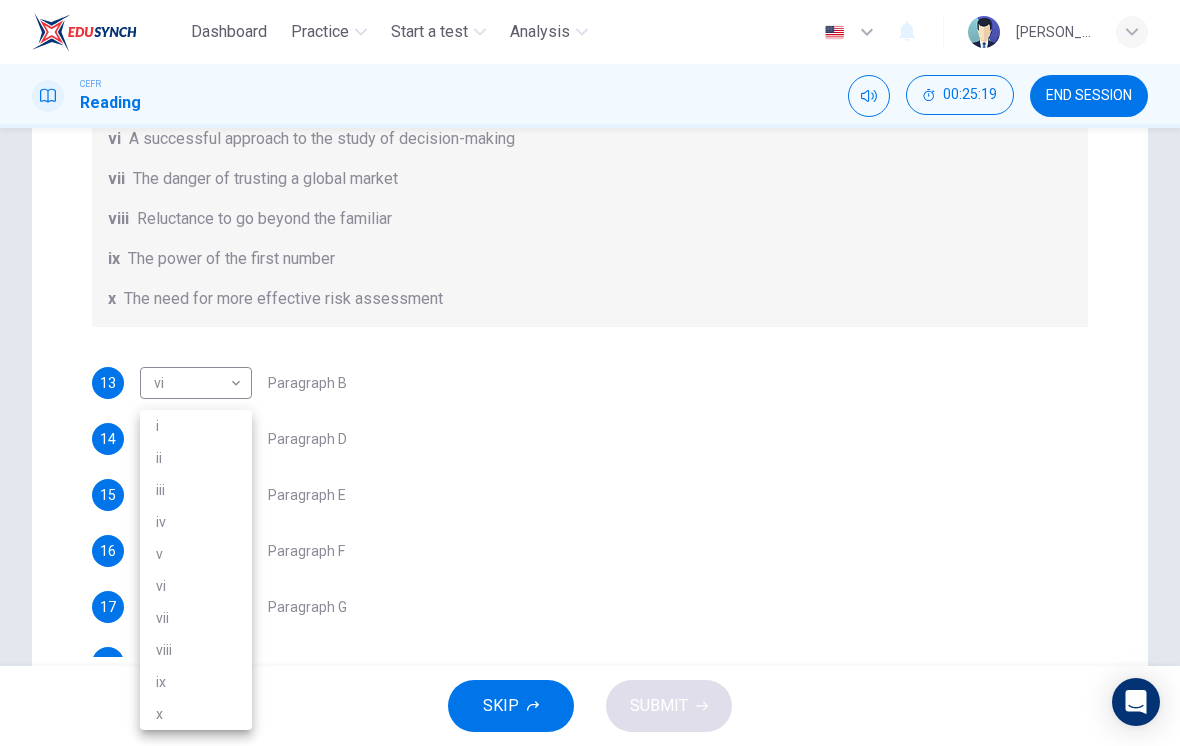 click on "vii" at bounding box center (196, 618) 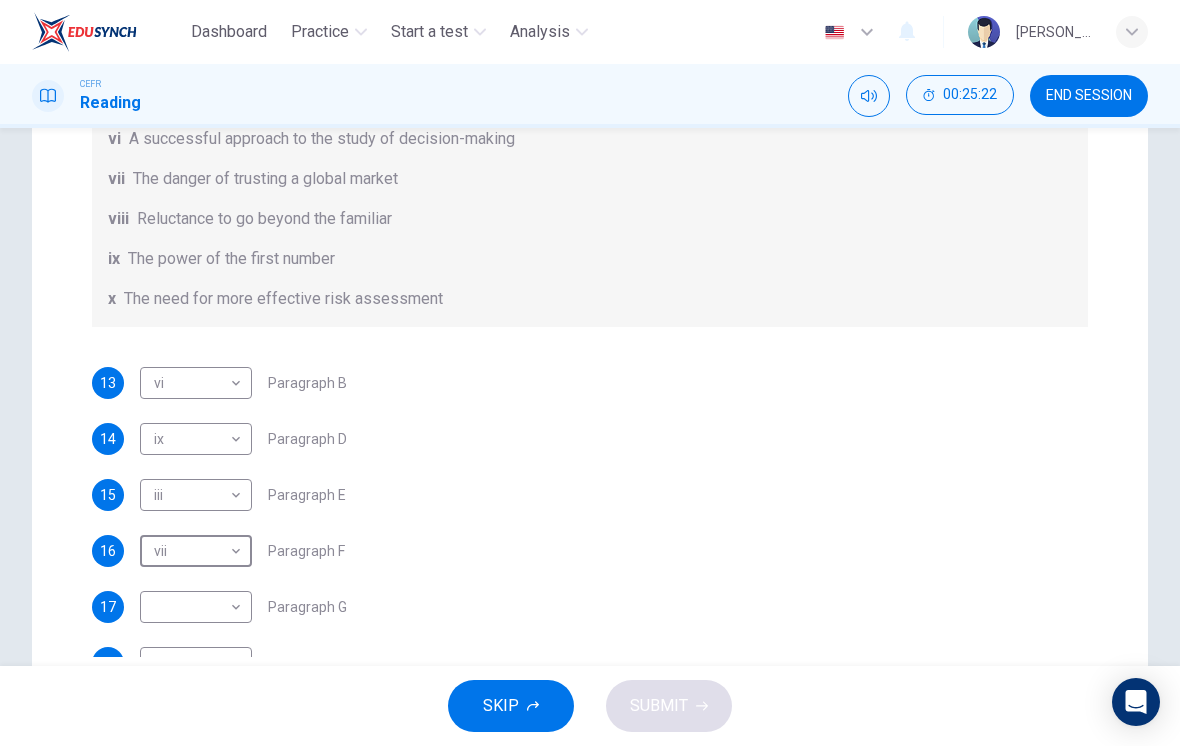 click on "Dashboard Practice Start a test Analysis English en ​ [PERSON_NAME] [PERSON_NAME] [PERSON_NAME] CEFR Reading 00:25:22 END SESSION Question Passage Questions 13 - 18 Reading Passage 1 has nine paragraphs  A-I
Choose the correct heading for Paragraphs  B  and  D-H  from the list of headings below.
Write the correct number  (i-xi)  in the boxes below. List of Headings i Not identifying the correct priorities ii A solution for the long term iii The difficulty of changing your mind iv Why looking back is unhelpful v Strengthening inner resources vi A successful approach to the study of decision-making vii The danger of trusting a global market viii Reluctance to go beyond the familiar ix The power of the first number x The need for more effective risk assessment 13 vi vi ​ Paragraph B 14 ix ix ​ Paragraph D 15 iii iii ​ Paragraph E 16 vii vii ​ Paragraph F 17 ​ ​ Paragraph G 18 ​ ​ Paragraph H Why Risks Can Go Wrong CLICK TO ZOOM Click to Zoom A B C D E F G H I SKIP SUBMIT
Dashboard Practice 2025" at bounding box center (590, 373) 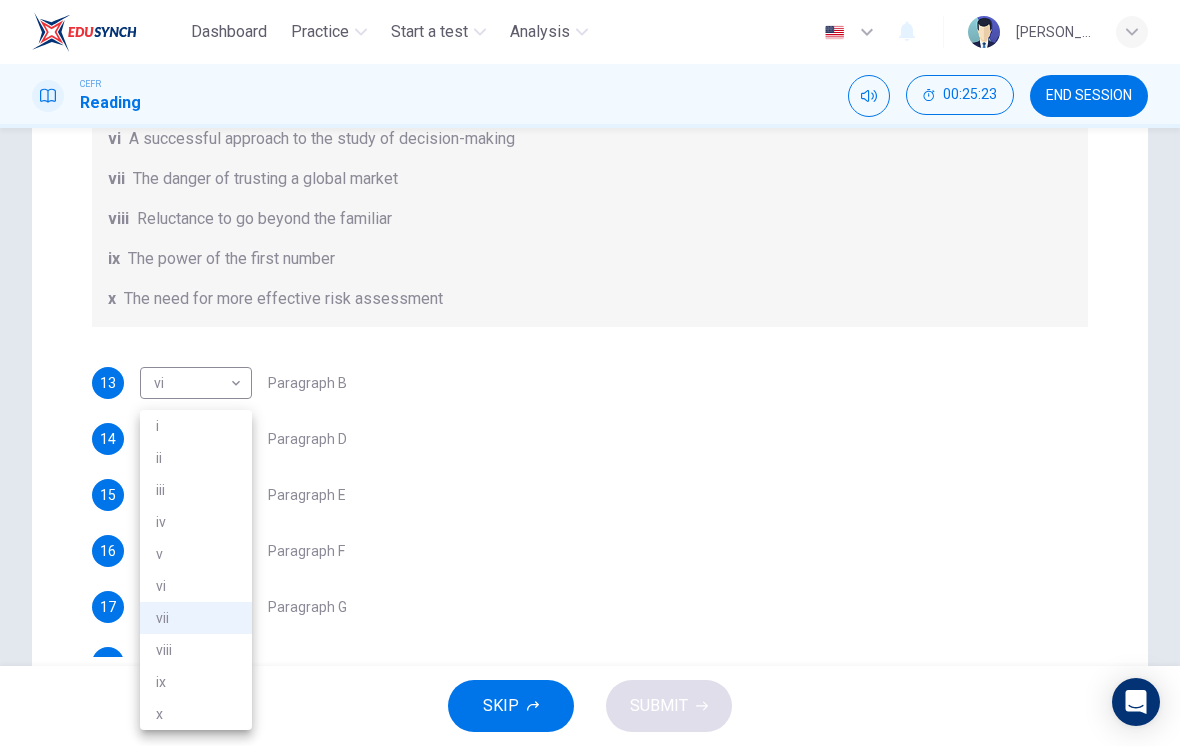 click on "viii" at bounding box center [196, 650] 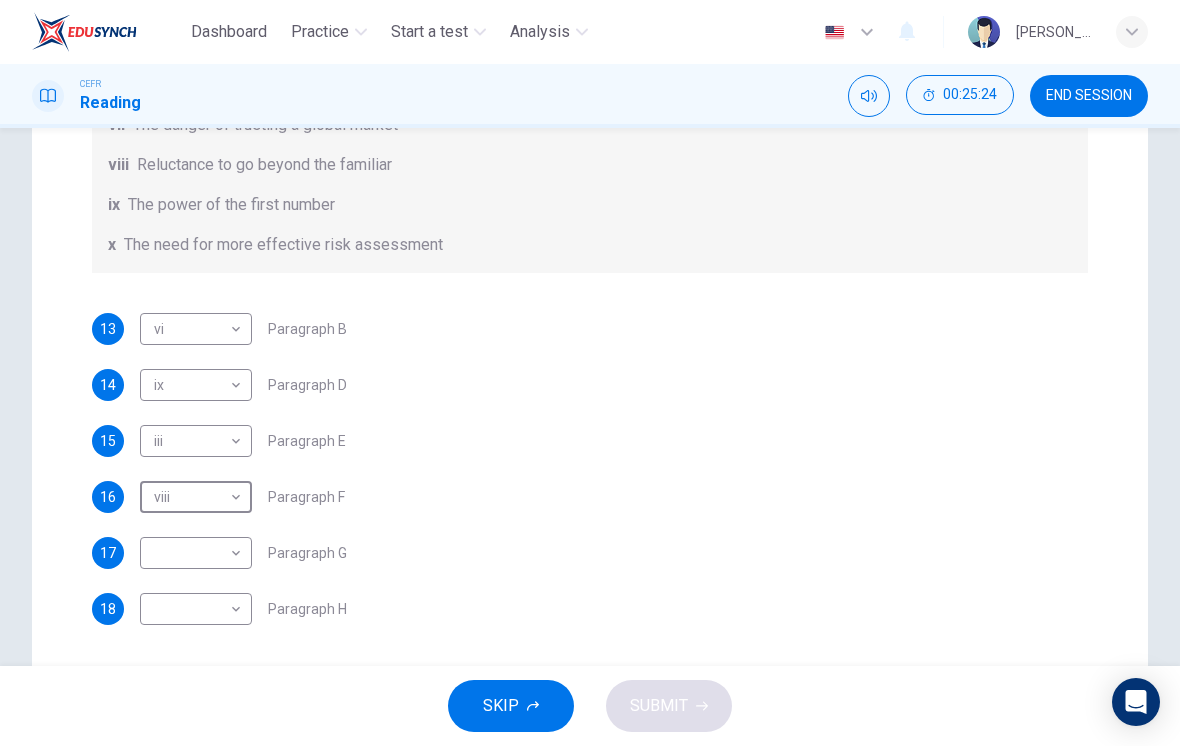 scroll, scrollTop: 220, scrollLeft: 0, axis: vertical 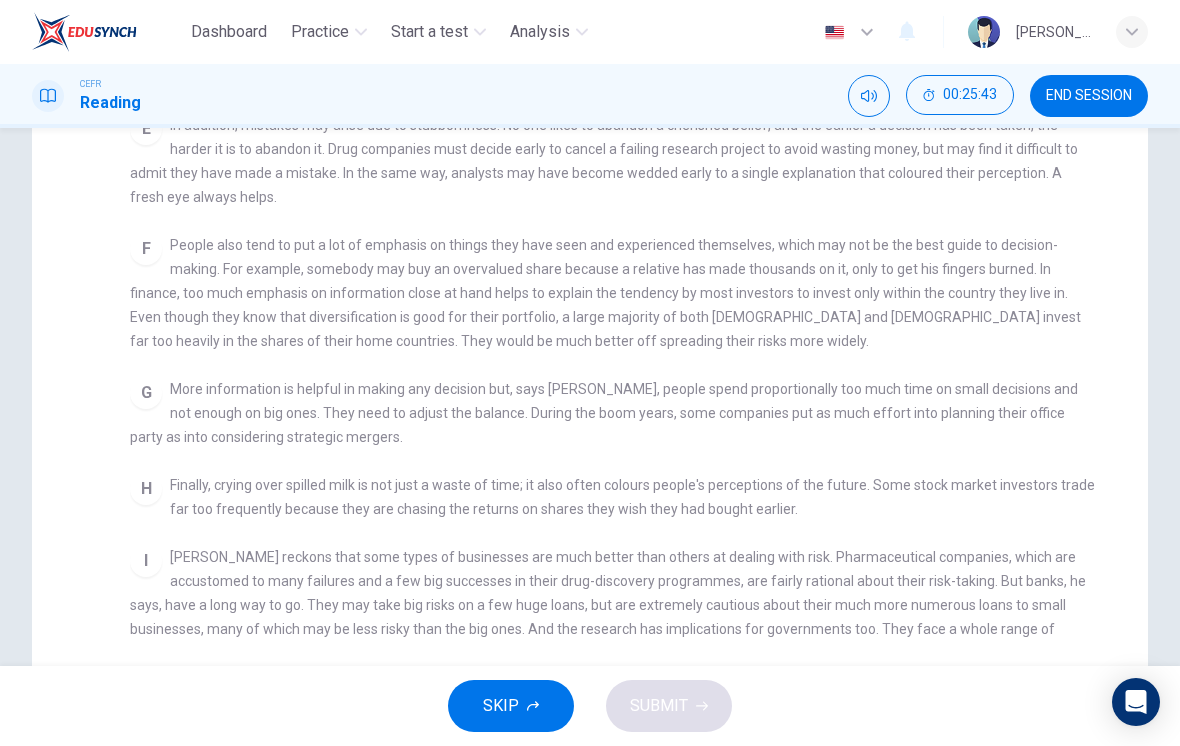 checkbox on "false" 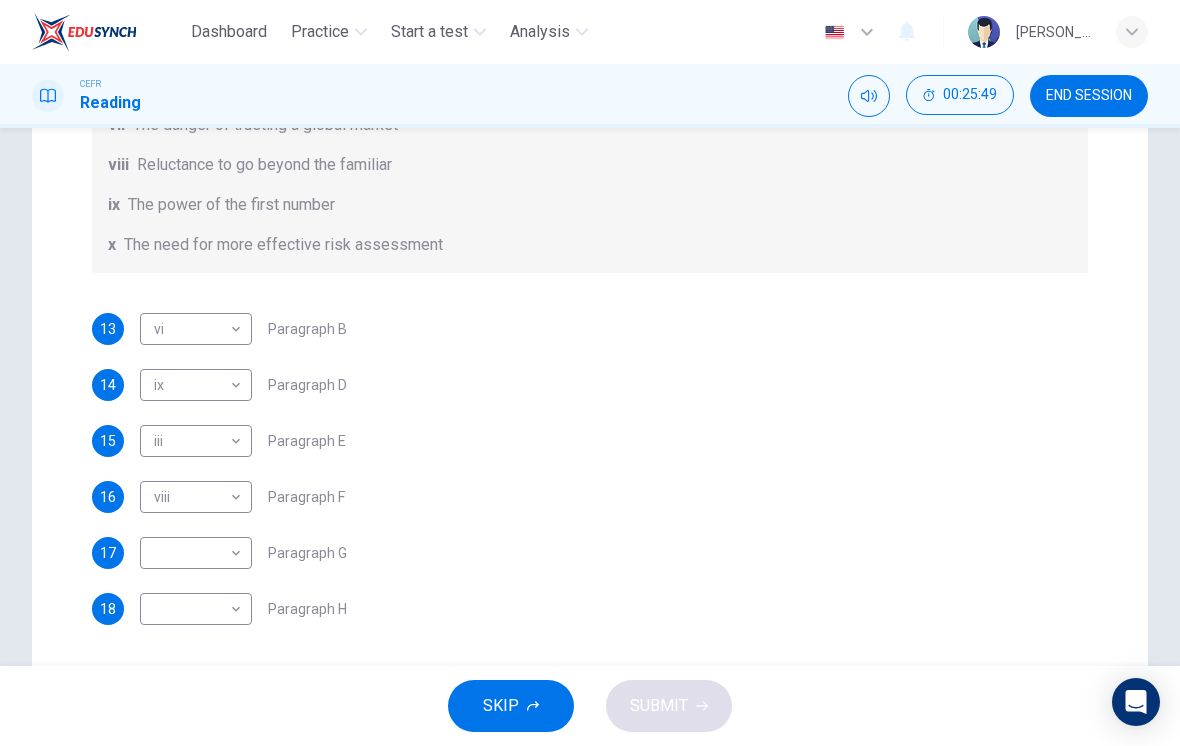 scroll, scrollTop: 220, scrollLeft: 0, axis: vertical 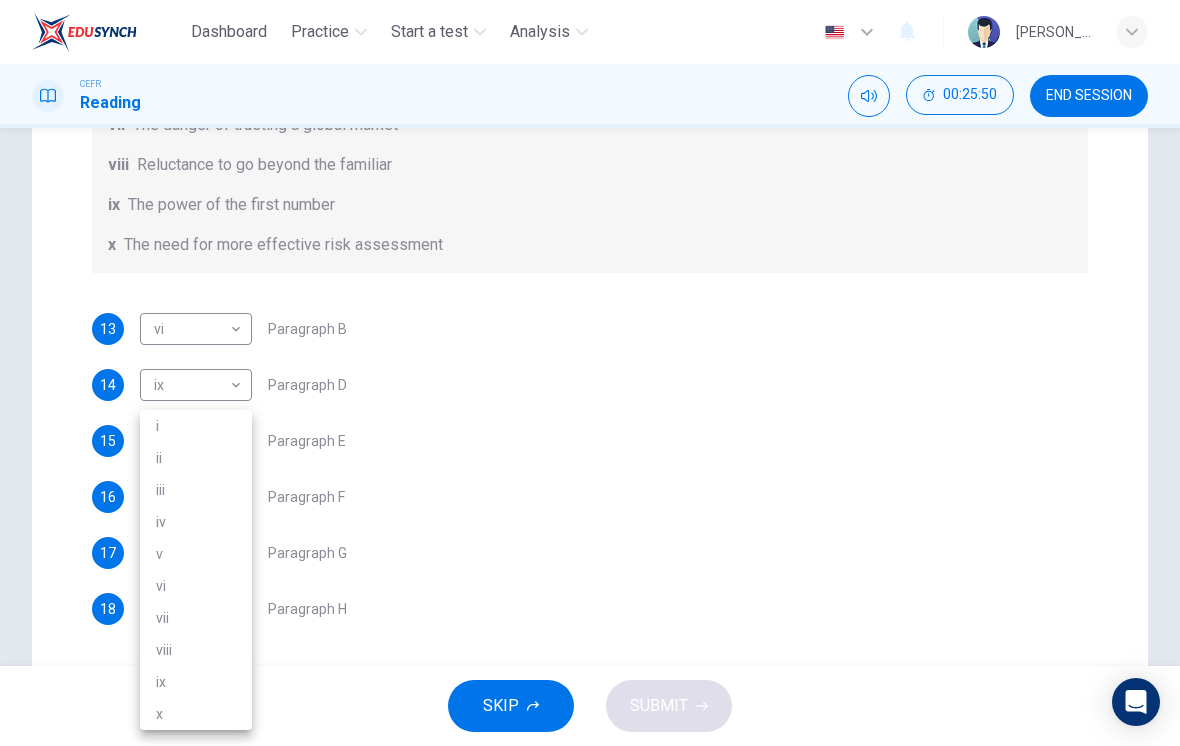 click on "i" at bounding box center (196, 426) 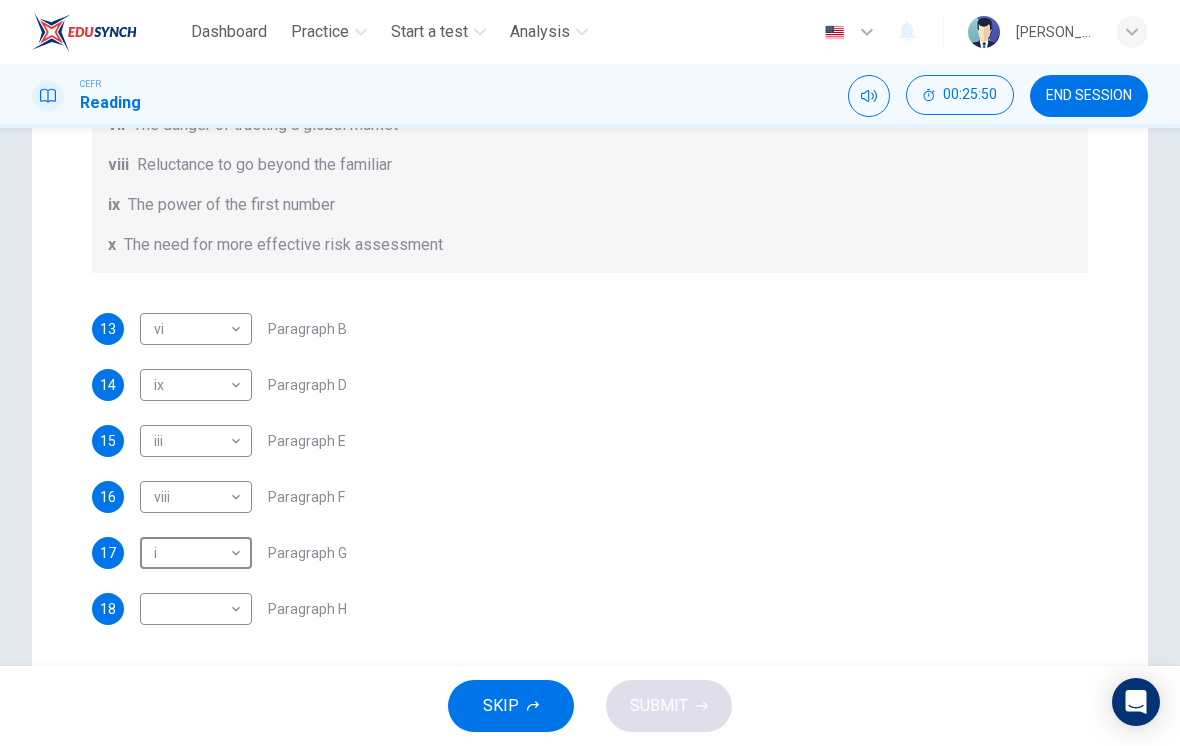 type on "i" 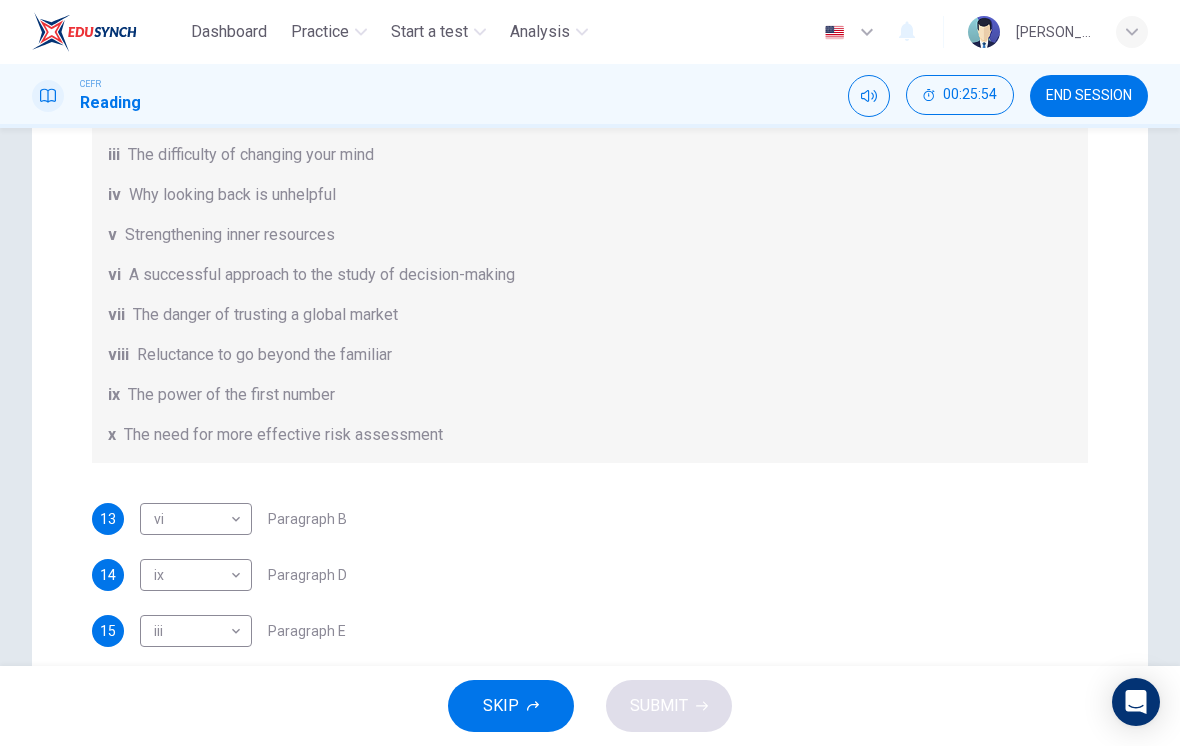 scroll, scrollTop: 23, scrollLeft: 0, axis: vertical 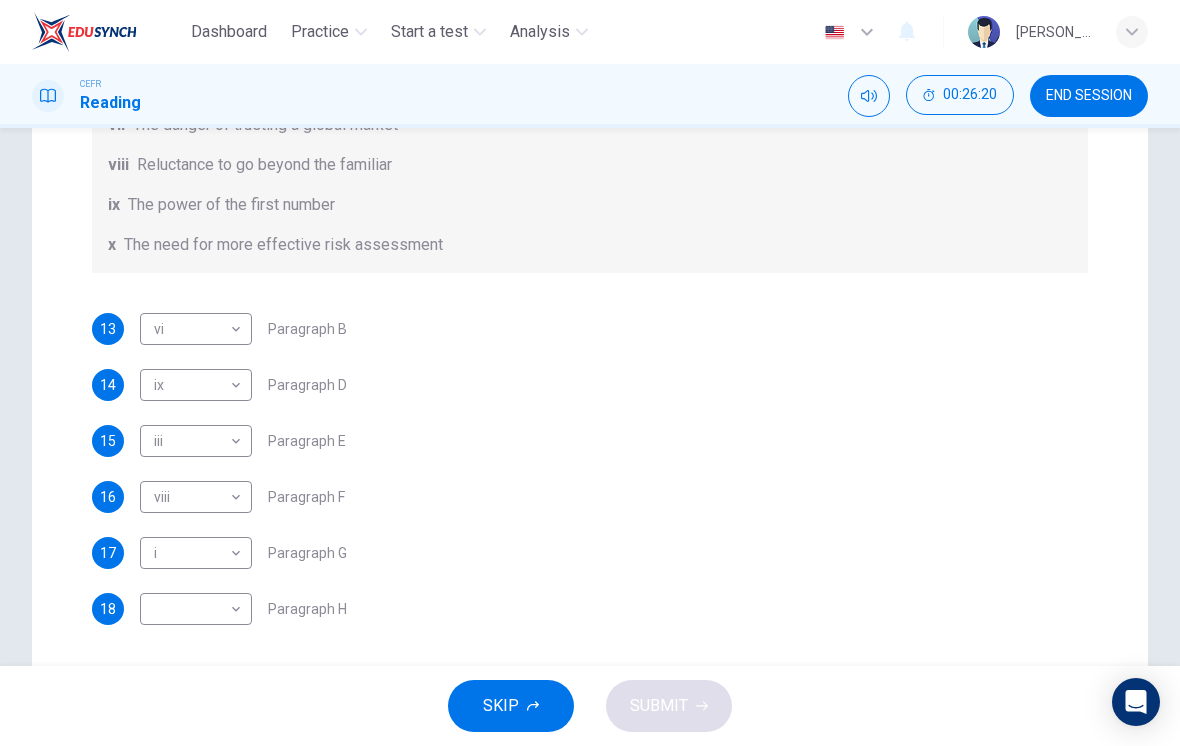 click on "Dashboard Practice Start a test Analysis English en ​ [PERSON_NAME] [PERSON_NAME] [PERSON_NAME] CEFR Reading 00:26:20 END SESSION Question Passage Questions 13 - 18 Reading Passage 1 has nine paragraphs  A-I
Choose the correct heading for Paragraphs  B  and  D-H  from the list of headings below.
Write the correct number  (i-xi)  in the boxes below. List of Headings i Not identifying the correct priorities ii A solution for the long term iii The difficulty of changing your mind iv Why looking back is unhelpful v Strengthening inner resources vi A successful approach to the study of decision-making vii The danger of trusting a global market viii Reluctance to go beyond the familiar ix The power of the first number x The need for more effective risk assessment 13 vi vi ​ Paragraph B 14 ix ix ​ Paragraph D 15 iii iii ​ Paragraph E 16 viii viii ​ Paragraph F 17 i i ​ Paragraph G 18 ​ ​ Paragraph H Why Risks Can Go Wrong CLICK TO ZOOM Click to Zoom A B C D E F G H I SKIP SUBMIT
Dashboard Practice 2025" at bounding box center [590, 373] 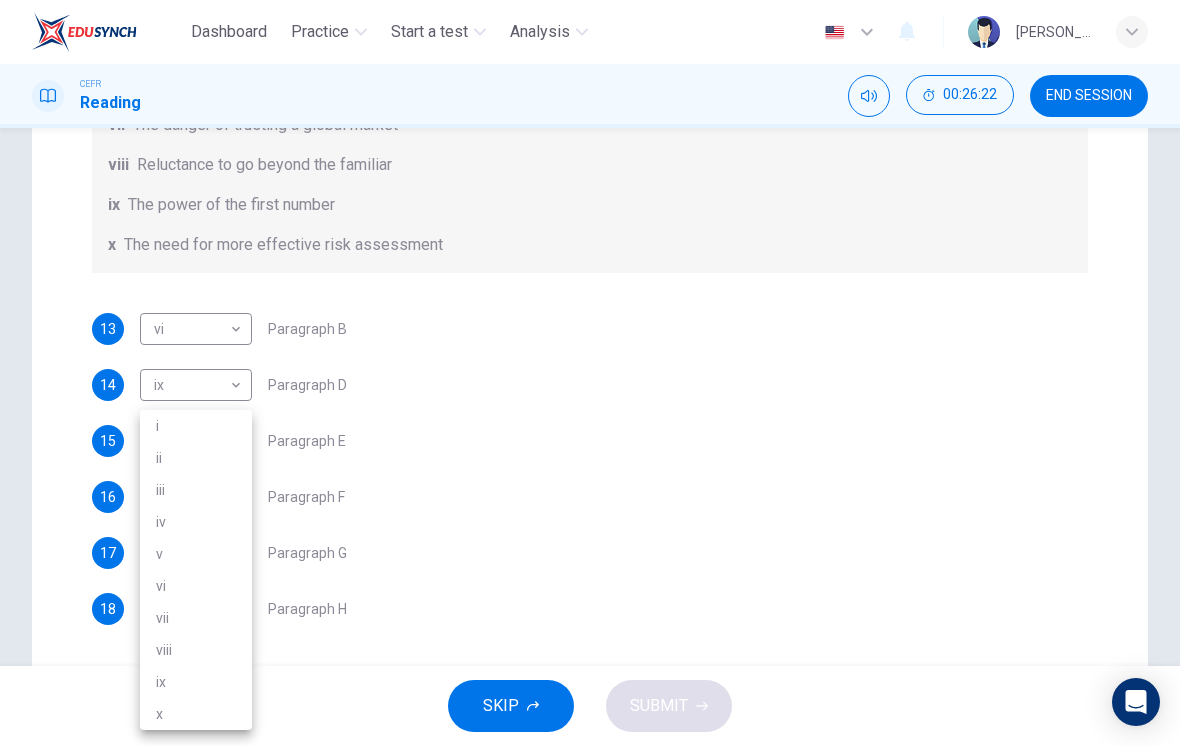 click at bounding box center [590, 373] 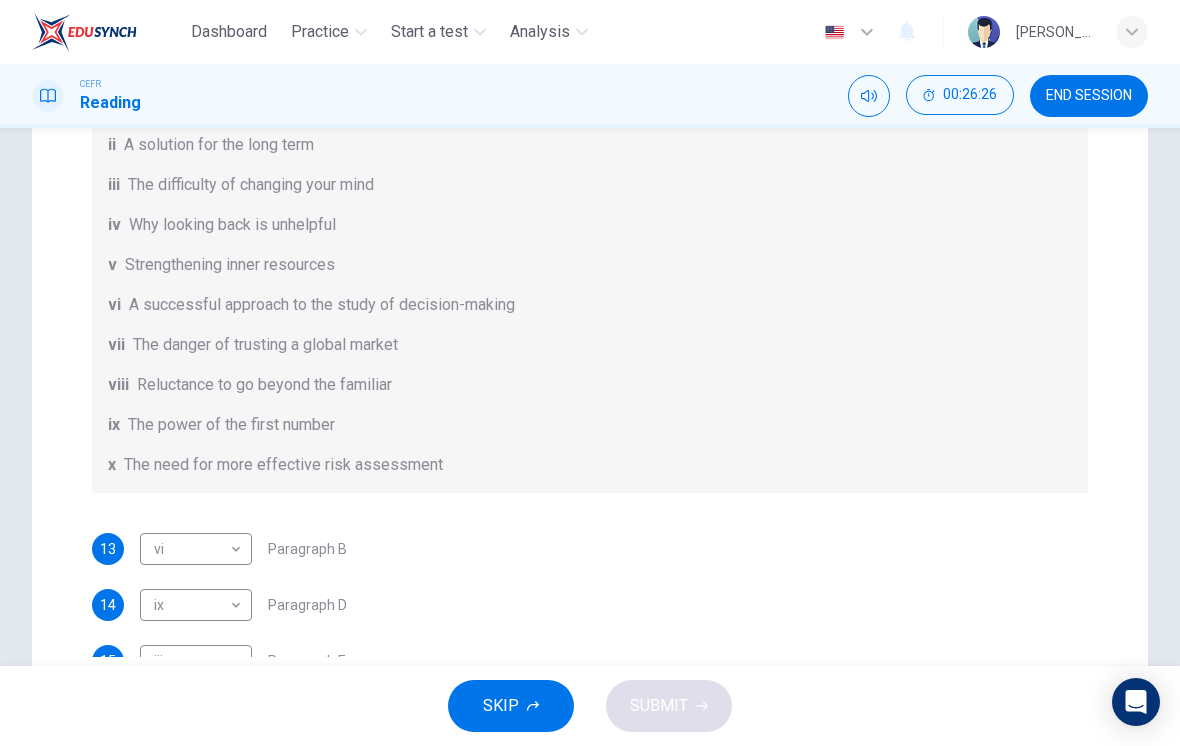 scroll, scrollTop: 0, scrollLeft: 0, axis: both 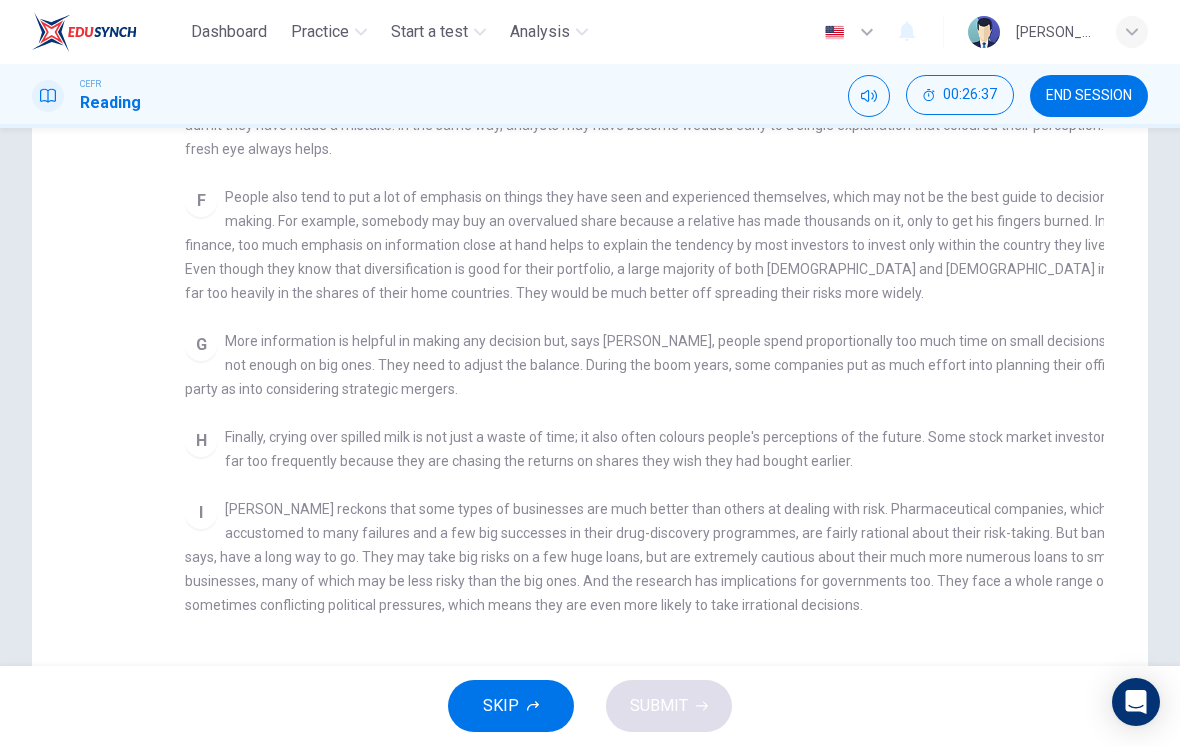checkbox on "false" 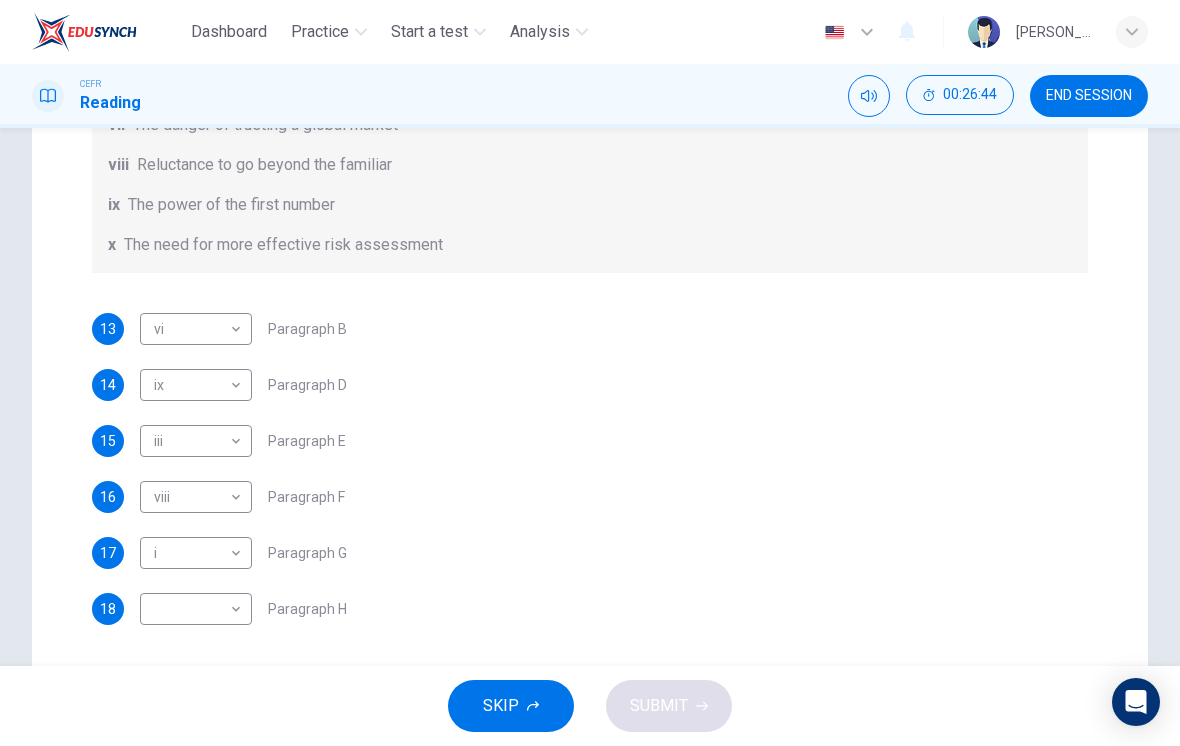 click on "Dashboard Practice Start a test Analysis English en ​ [PERSON_NAME] [PERSON_NAME] [PERSON_NAME] CEFR Reading 00:26:44 END SESSION Question Passage Questions 13 - 18 Reading Passage 1 has nine paragraphs  A-I
Choose the correct heading for Paragraphs  B  and  D-H  from the list of headings below.
Write the correct number  (i-xi)  in the boxes below. List of Headings i Not identifying the correct priorities ii A solution for the long term iii The difficulty of changing your mind iv Why looking back is unhelpful v Strengthening inner resources vi A successful approach to the study of decision-making vii The danger of trusting a global market viii Reluctance to go beyond the familiar ix The power of the first number x The need for more effective risk assessment 13 vi vi ​ Paragraph B 14 ix ix ​ Paragraph D 15 iii iii ​ Paragraph E 16 viii viii ​ Paragraph F 17 i i ​ Paragraph G 18 ​ ​ Paragraph H Why Risks Can Go Wrong CLICK TO ZOOM Click to Zoom A B C D E F G H I SKIP SUBMIT
Dashboard Practice 2025" at bounding box center [590, 373] 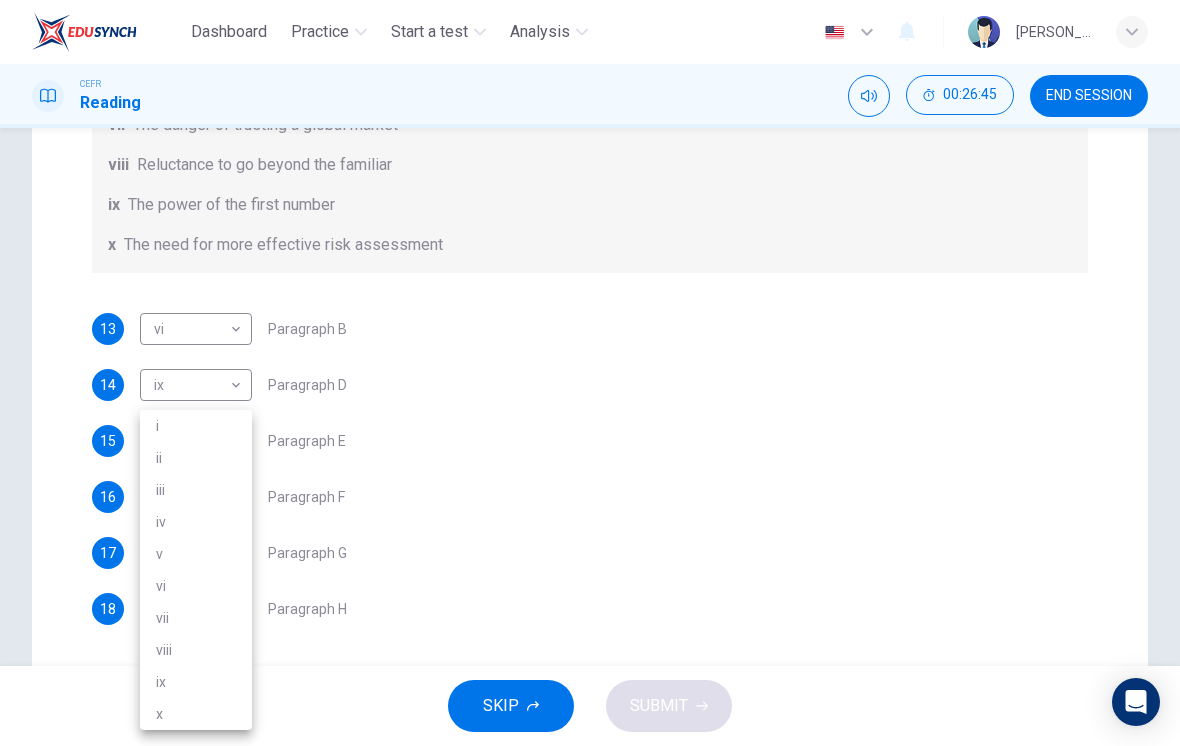 click on "iv" at bounding box center [196, 522] 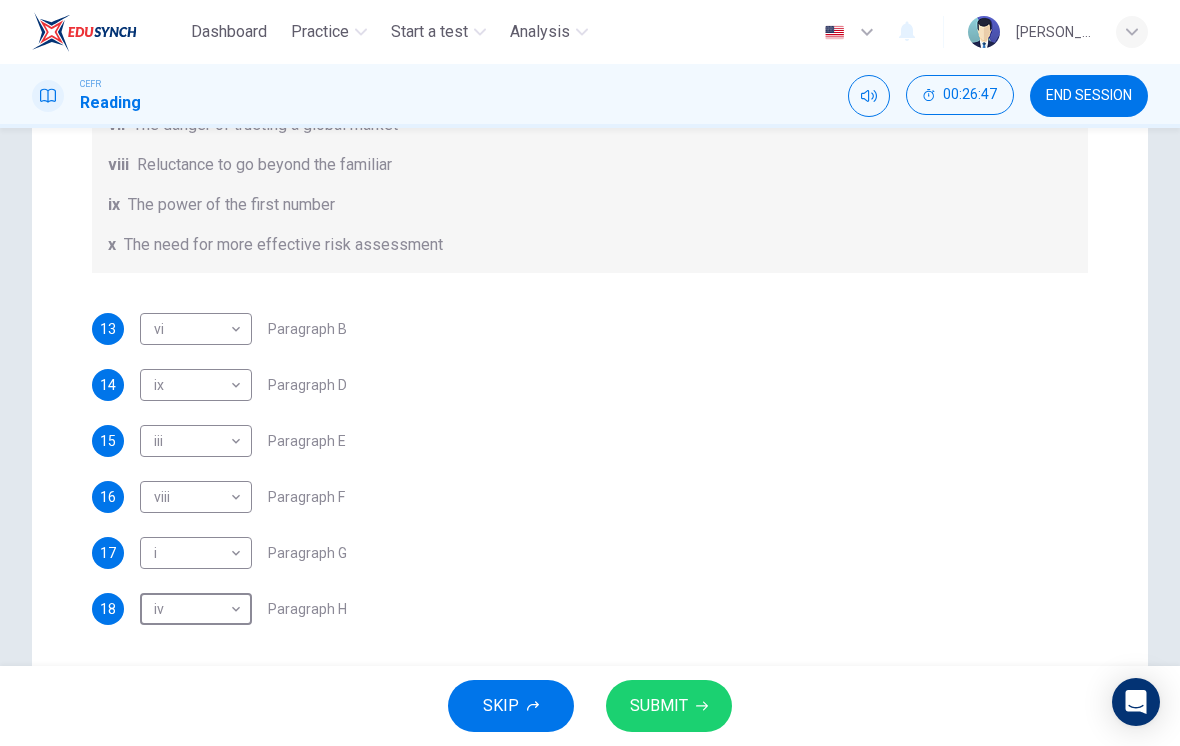 click on "SUBMIT" at bounding box center (669, 706) 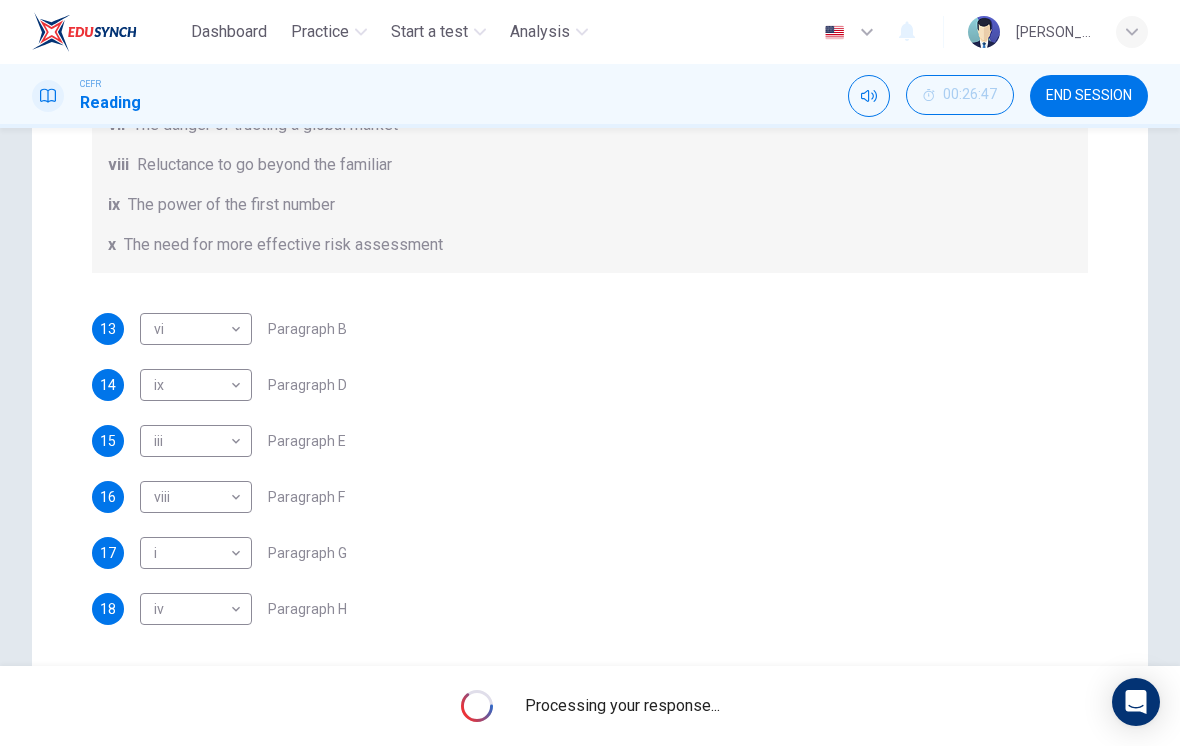 scroll, scrollTop: 220, scrollLeft: 0, axis: vertical 